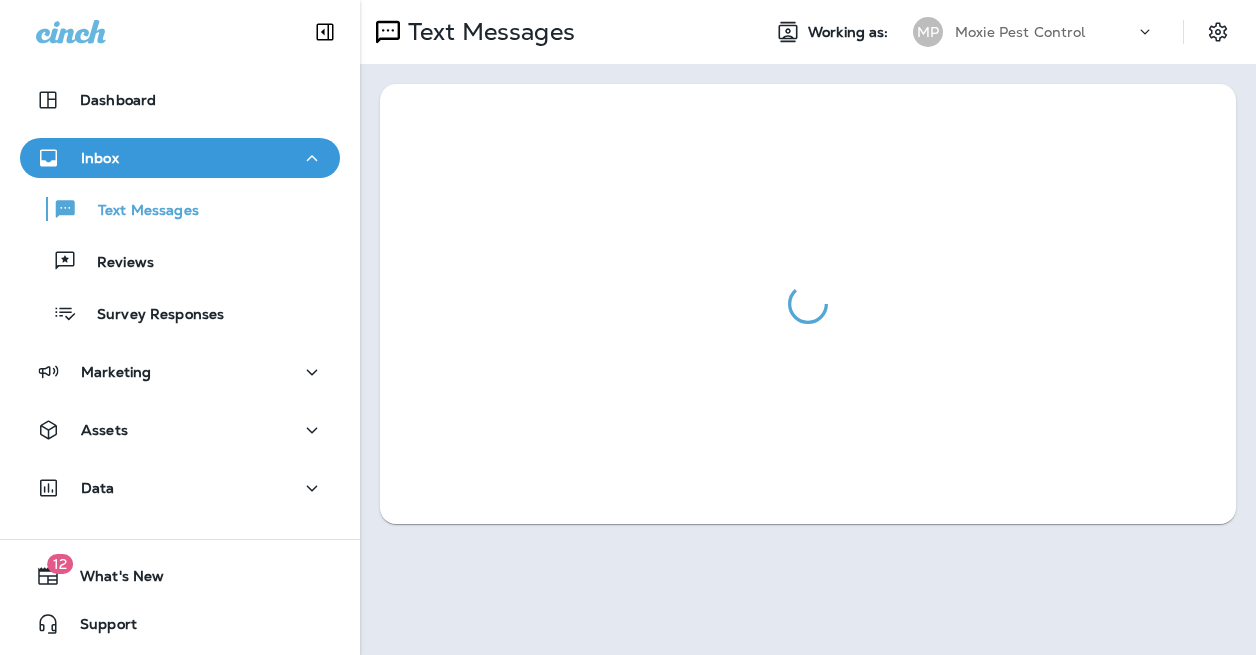 scroll, scrollTop: 0, scrollLeft: 0, axis: both 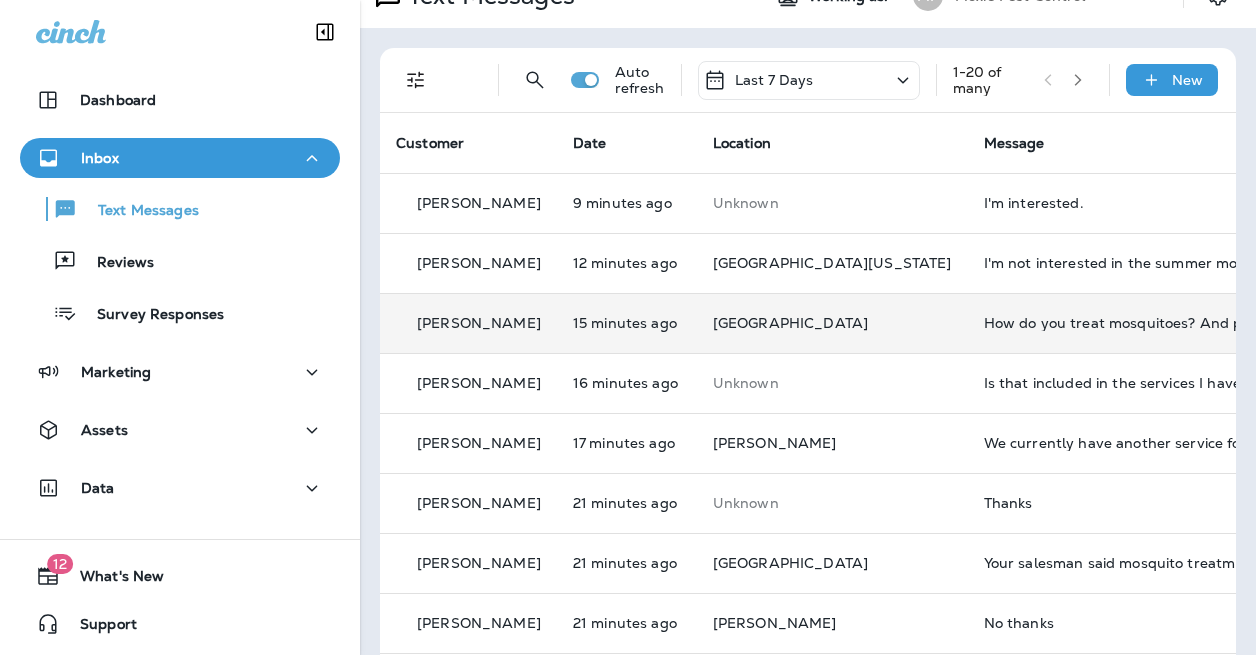 click on "How do you treat mosquitoes? And price and frequency?" at bounding box center [1118, 323] 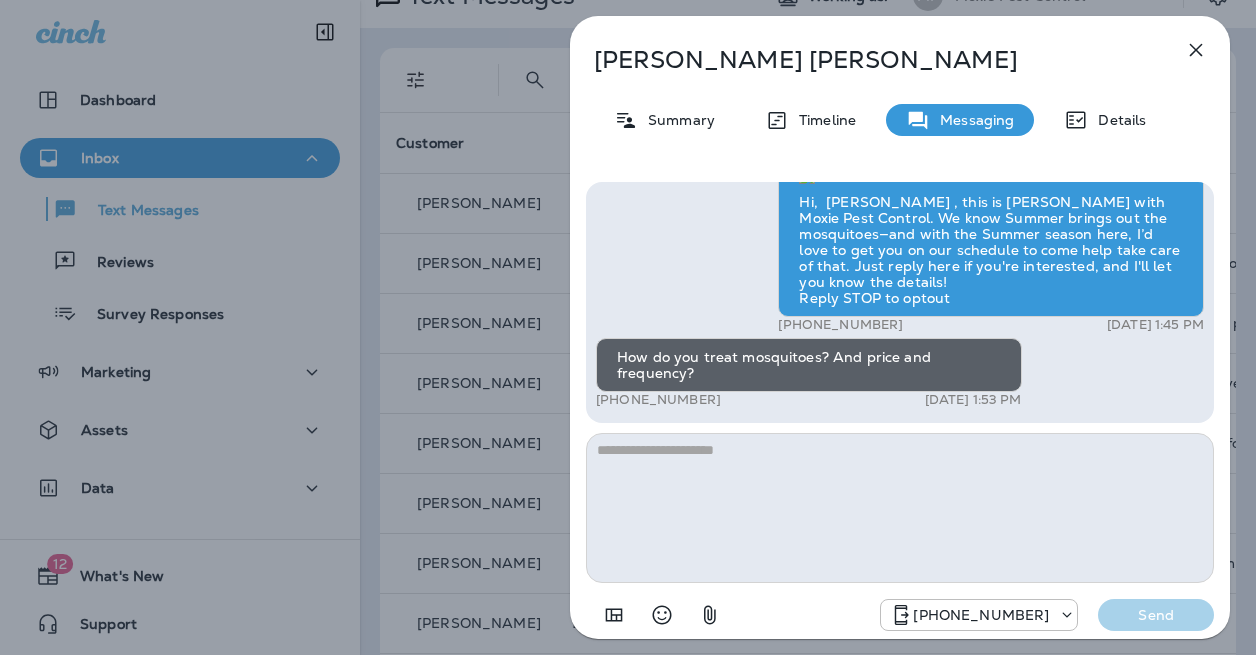 click at bounding box center (900, 508) 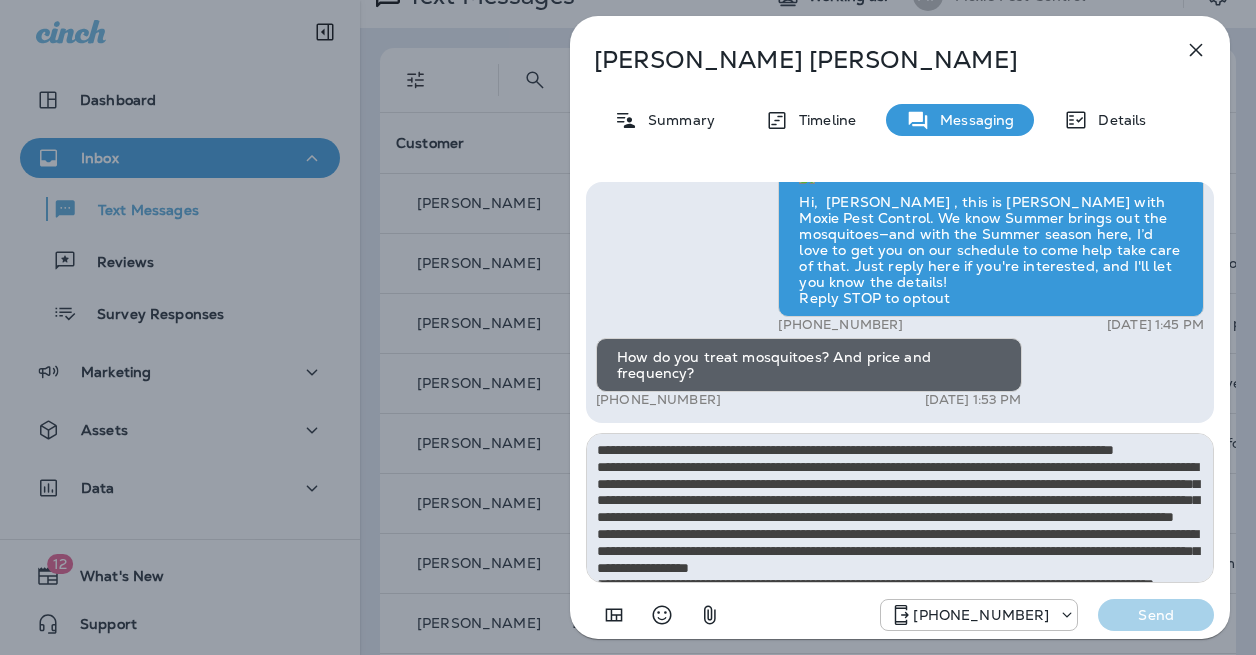 scroll, scrollTop: 61, scrollLeft: 0, axis: vertical 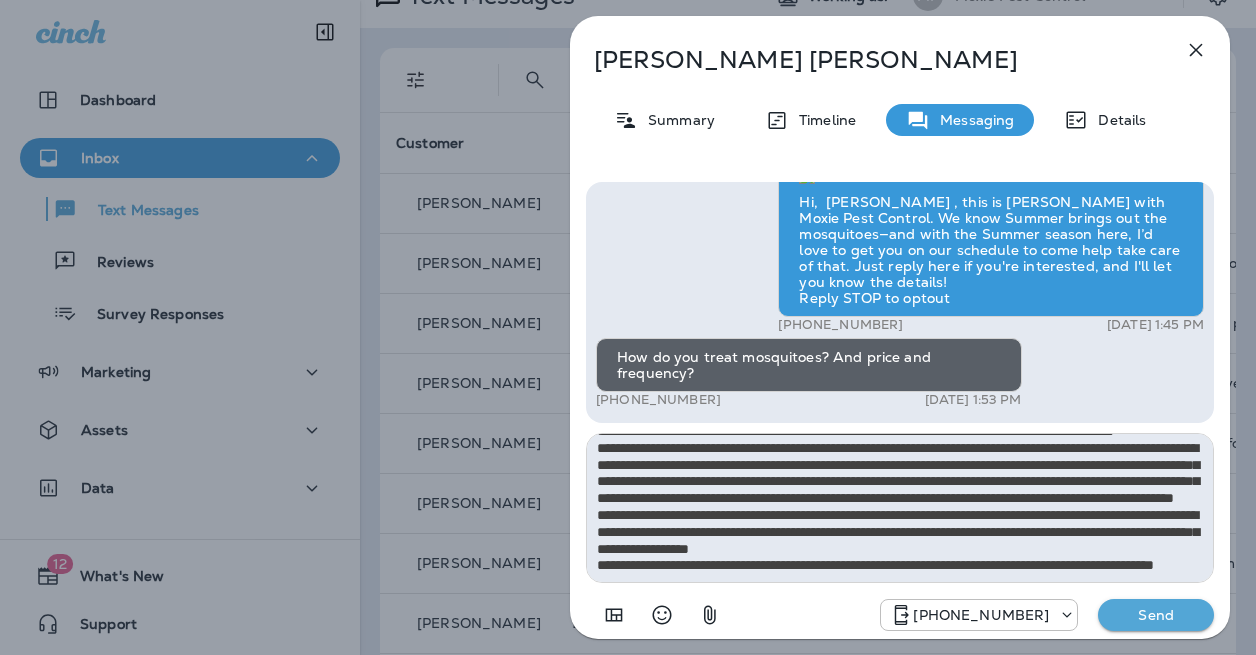 type on "**********" 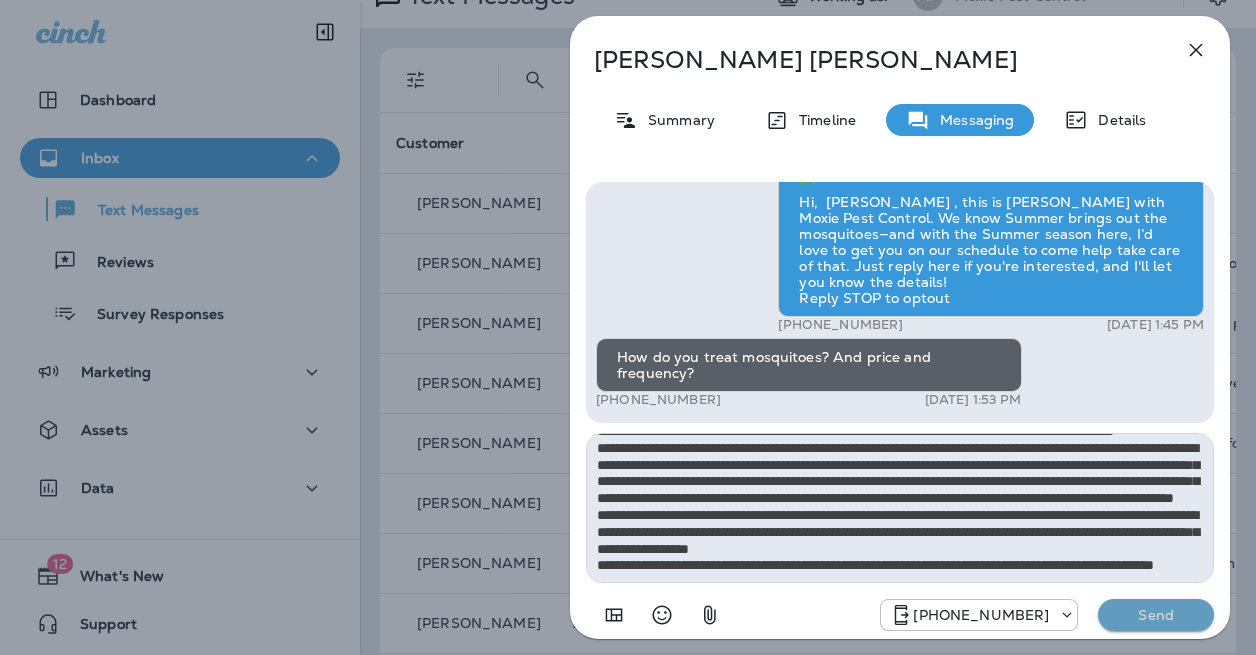 click on "Send" at bounding box center (1156, 615) 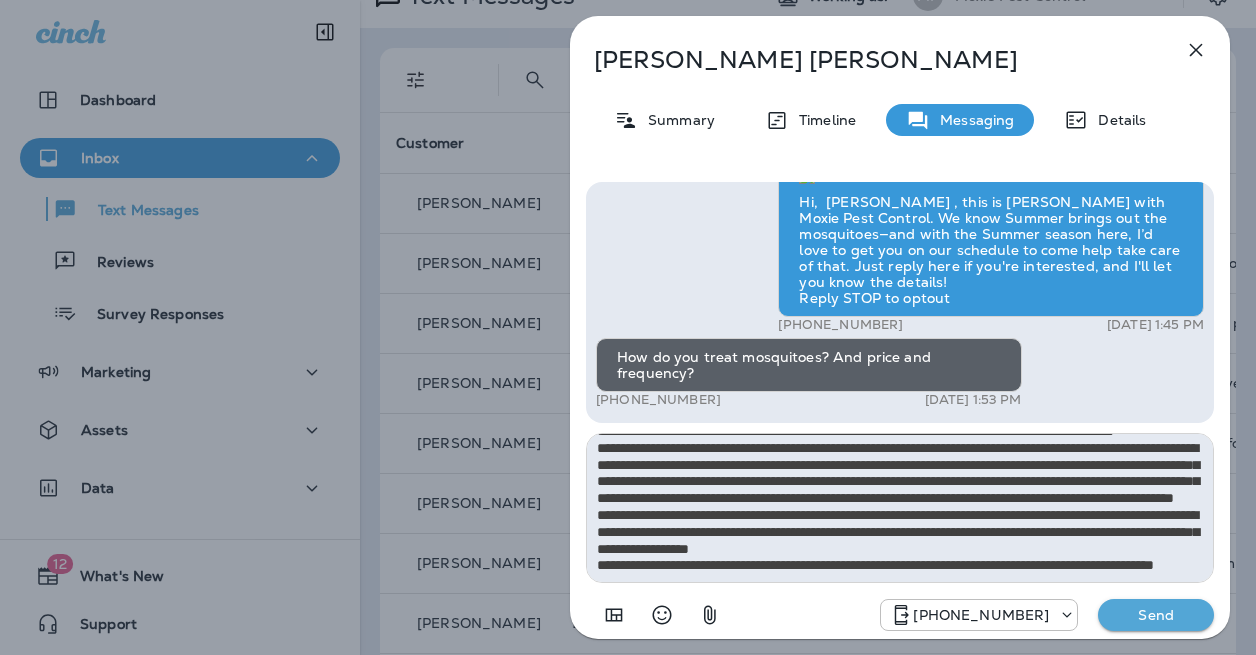 type 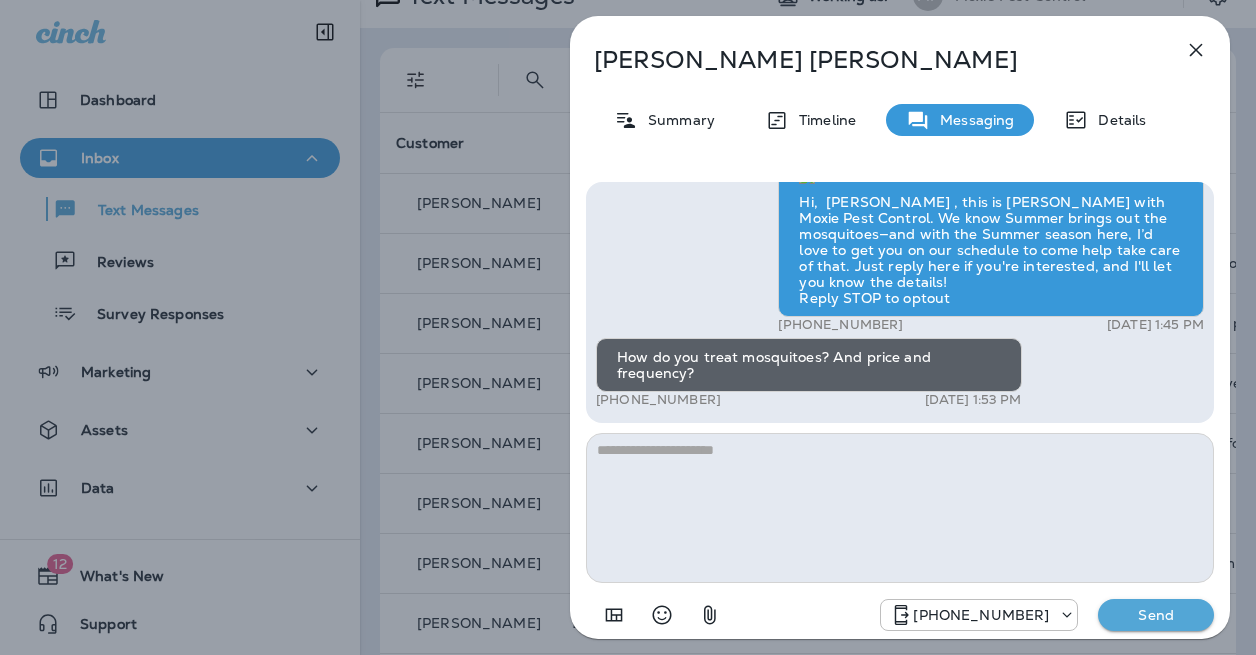 scroll, scrollTop: 0, scrollLeft: 0, axis: both 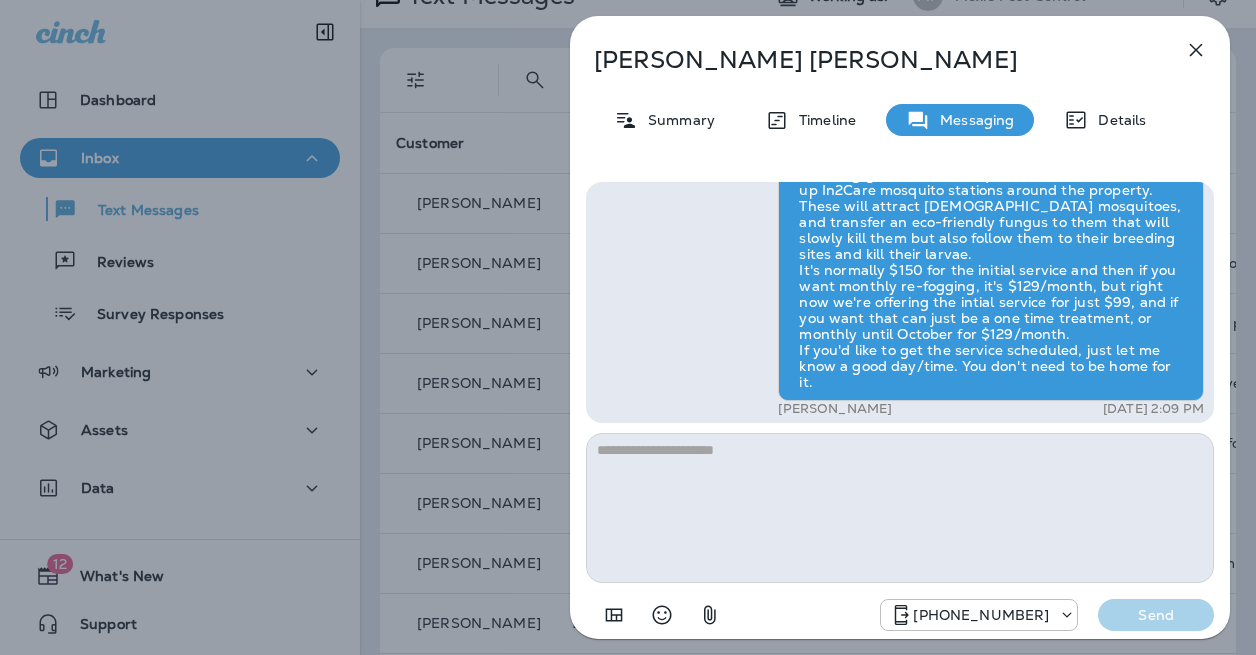 click on "Ryan   Beffa Summary   Timeline   Messaging   Details   Hi,  Ryan , this is Cameron with Moxie Pest Control. We know Summer brings out the mosquitoes—and with the Summer season here, I’d love to get you on our schedule to come help take care of that. Just reply here if you're interested, and I'll let you know the details!
Reply STOP to optout +18174823792 Jul 7, 2025 1:45 PM How do you treat mosquitoes? And price and frequency?  +1 (314) 719-9279 Jul 7, 2025 1:53 PM   Andrew Awbrey Jul 7, 2025 2:09 PM +18174823792 Send" at bounding box center (628, 327) 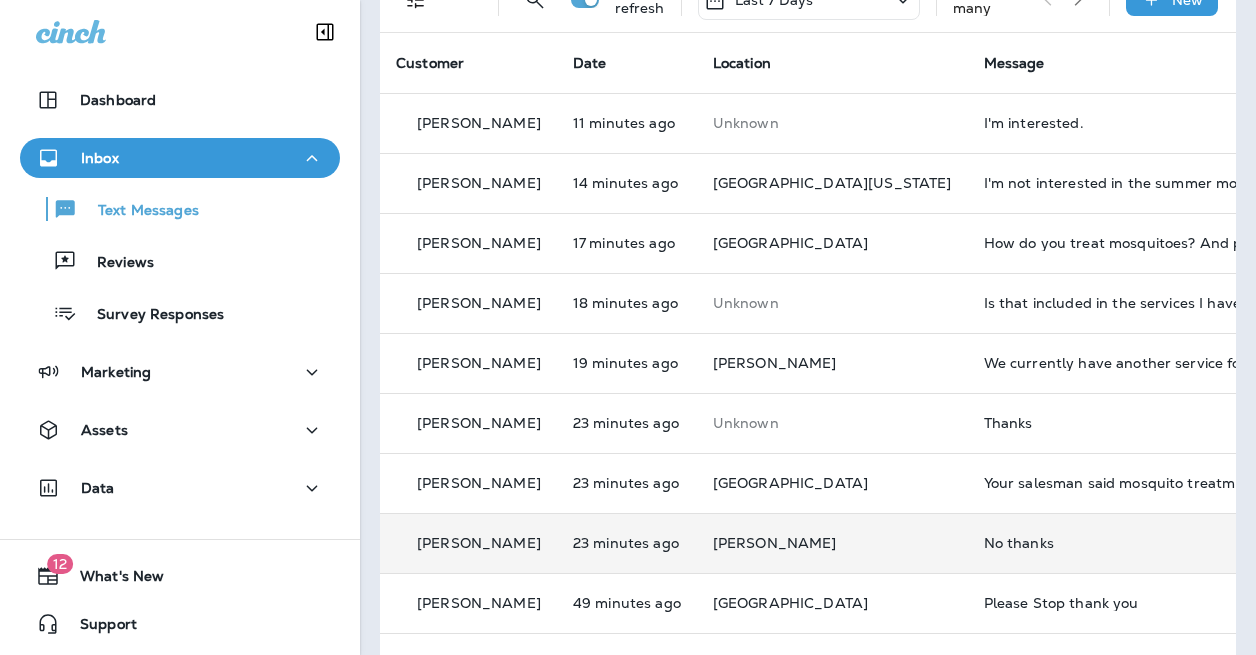 scroll, scrollTop: 0, scrollLeft: 0, axis: both 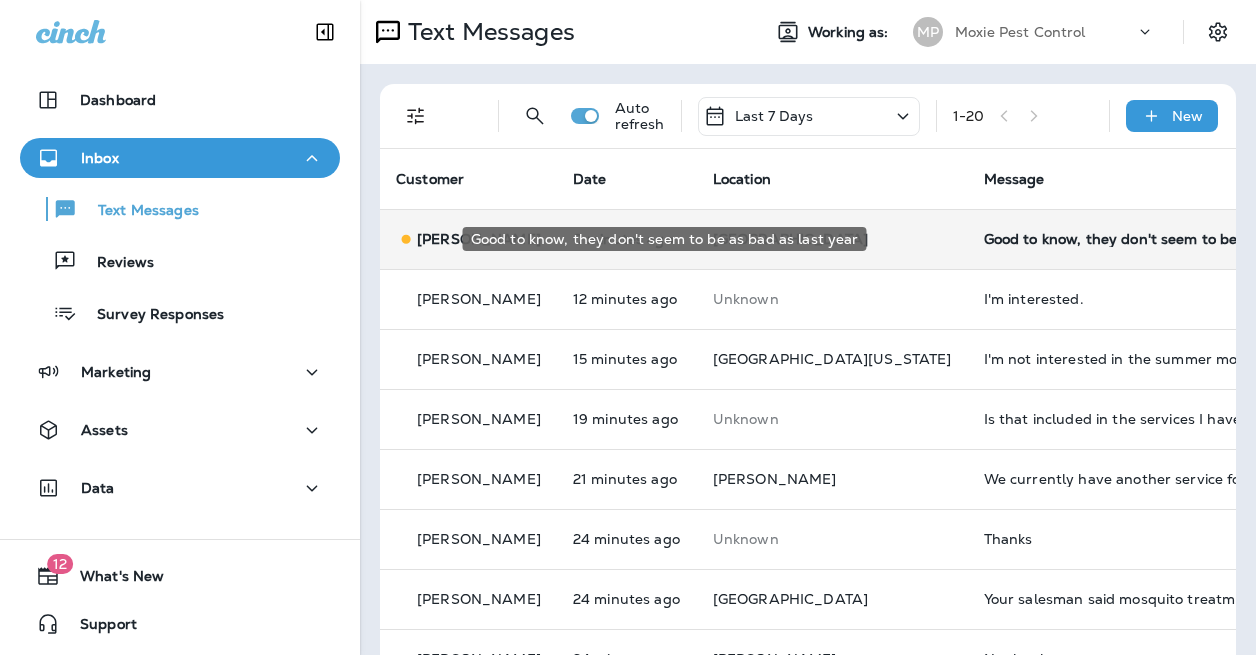 click on "Good to know, they don't seem to be as bad as last year" at bounding box center (1118, 239) 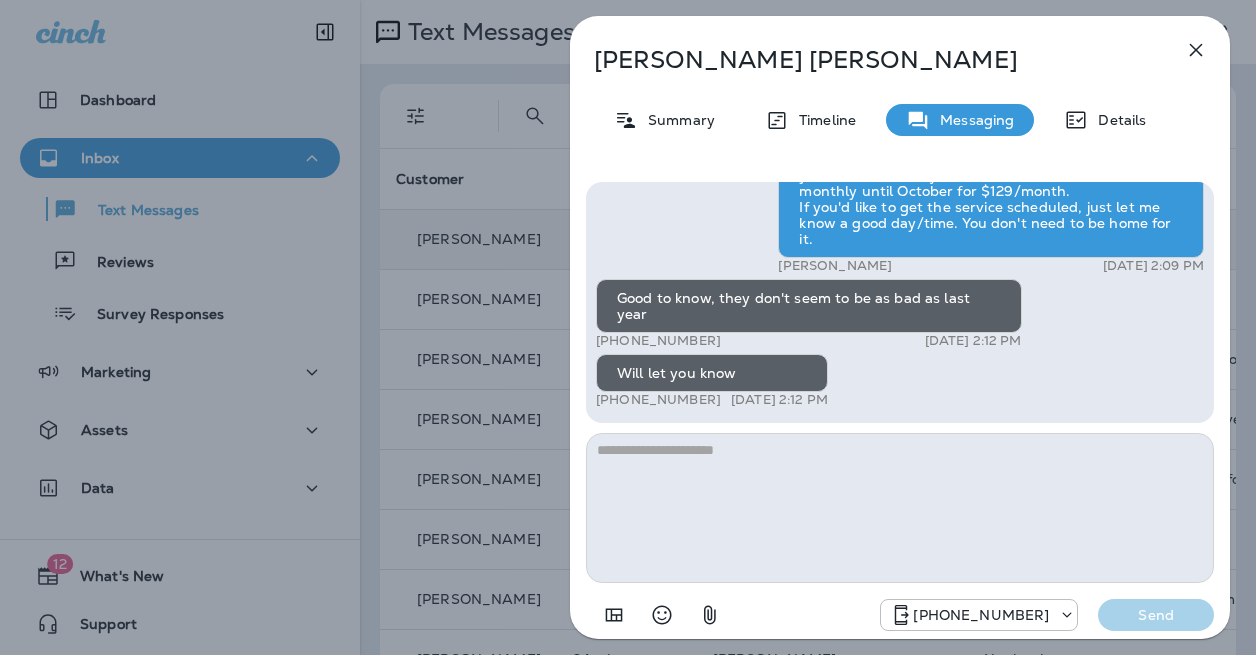 click on "Ryan   Beffa Summary   Timeline   Messaging   Details   Hi,  Ryan , this is Cameron with Moxie Pest Control. We know Summer brings out the mosquitoes—and with the Summer season here, I’d love to get you on our schedule to come help take care of that. Just reply here if you're interested, and I'll let you know the details!
Reply STOP to optout +18174823792 Jul 7, 2025 1:45 PM How do you treat mosquitoes? And price and frequency?  +1 (314) 719-9279 Jul 7, 2025 1:53 PM Andrew Awbrey Jul 7, 2025 2:09 PM Good to know, they don't seem to be as bad as last year  +1 (314) 719-9279 Jul 7, 2025 2:12 PM Will let you know  +1 (314) 719-9279 Jul 7, 2025 2:12 PM +18174823792 Send" at bounding box center (628, 327) 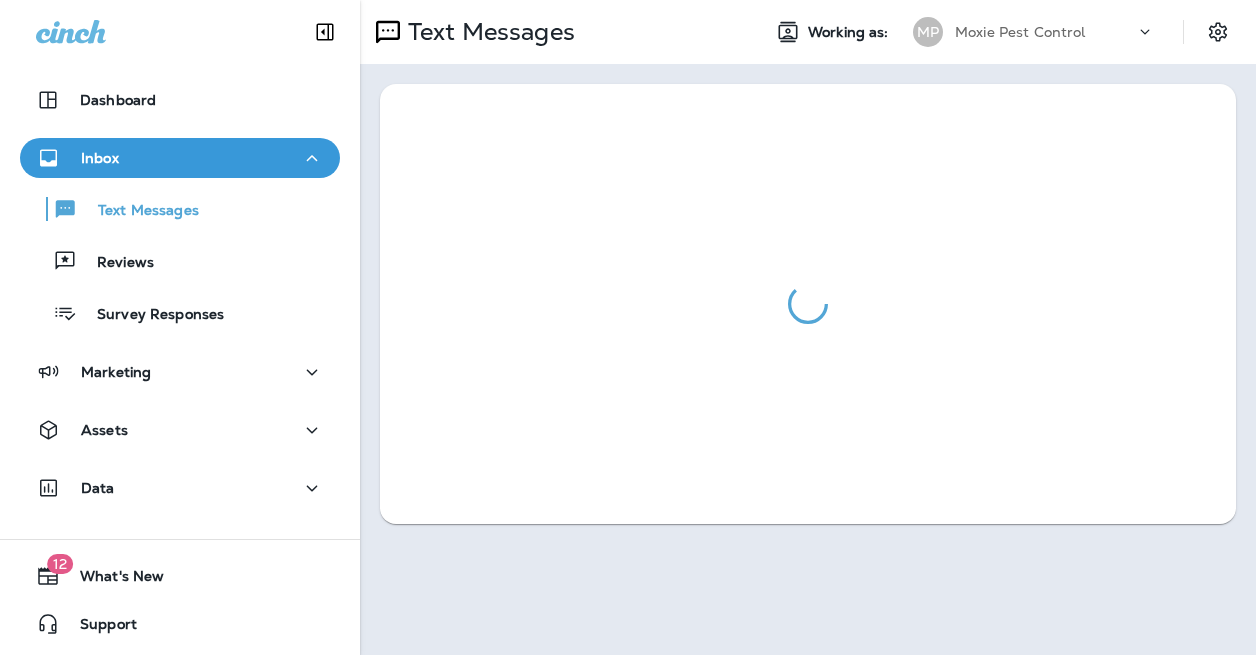 scroll, scrollTop: 0, scrollLeft: 0, axis: both 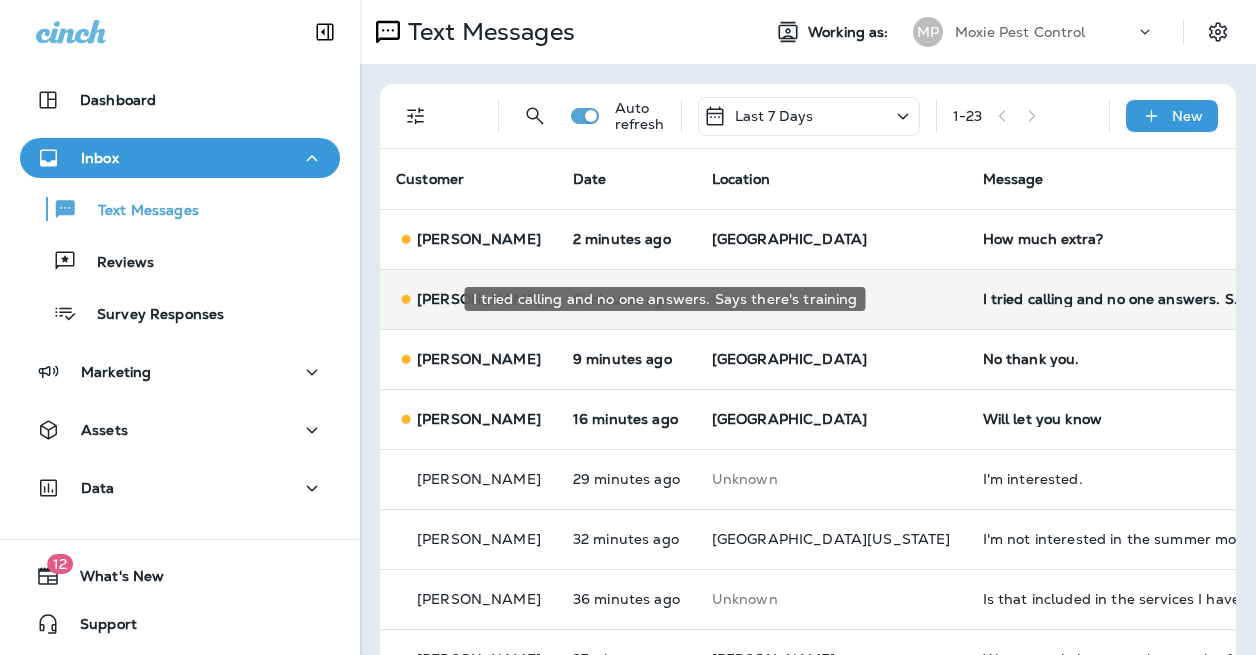 click on "I tried calling and no one answers. Says there's training" at bounding box center [1117, 299] 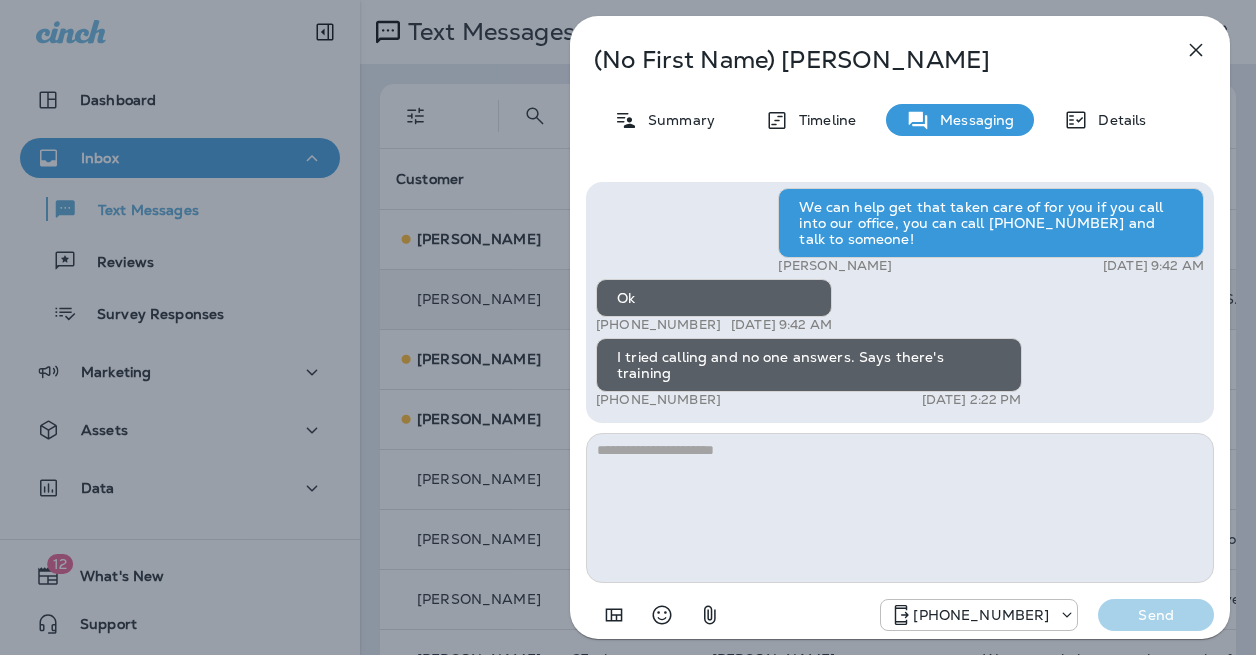 click on "(No First Name)   Gonzalez Summary   Timeline   Messaging   Details   Hi,   , this is Cameron with Moxie Pest Control. We know Summer brings out the mosquitoes—and with the Summer season here, I’d love to get you on our schedule to come help take care of that. Just reply here if you're interested, and I'll let you know the details!
Reply STOP to optout +18174823792 Jun 30, 2025 12:03 PM Hi,
Can I please have someone come Thursday and spray again. +1 (215) 900-1877 Jul 7, 2025 9:33 AM Garage, basement, all around the house perimeter including windows  +1 (215) 900-1877 Jul 7, 2025 9:34 AM I don't think it was properly done last time and I am seeing bugs everywhere  +1 (215) 900-1877 Jul 7, 2025 9:34 AM Thank you  +1 (215) 900-1877 Jul 7, 2025 9:34 AM We can help get that taken care of for you if you call into our office, you can call (817) 659-2888 and talk to someone! Bradley Bobisink Jul 7, 2025 9:42 AM Ok  +1 (215) 900-1877 Jul 7, 2025 9:42 AM I tried calling and no one answers. Says there's training" at bounding box center [628, 327] 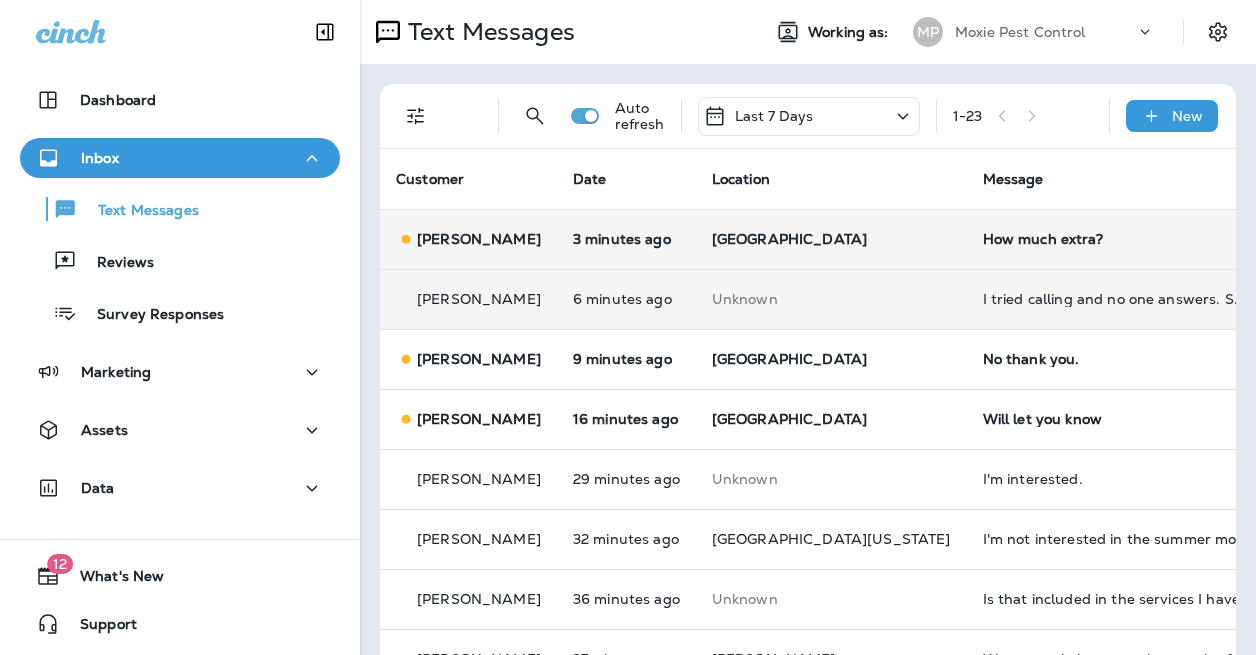 click on "How much extra?" at bounding box center (1117, 239) 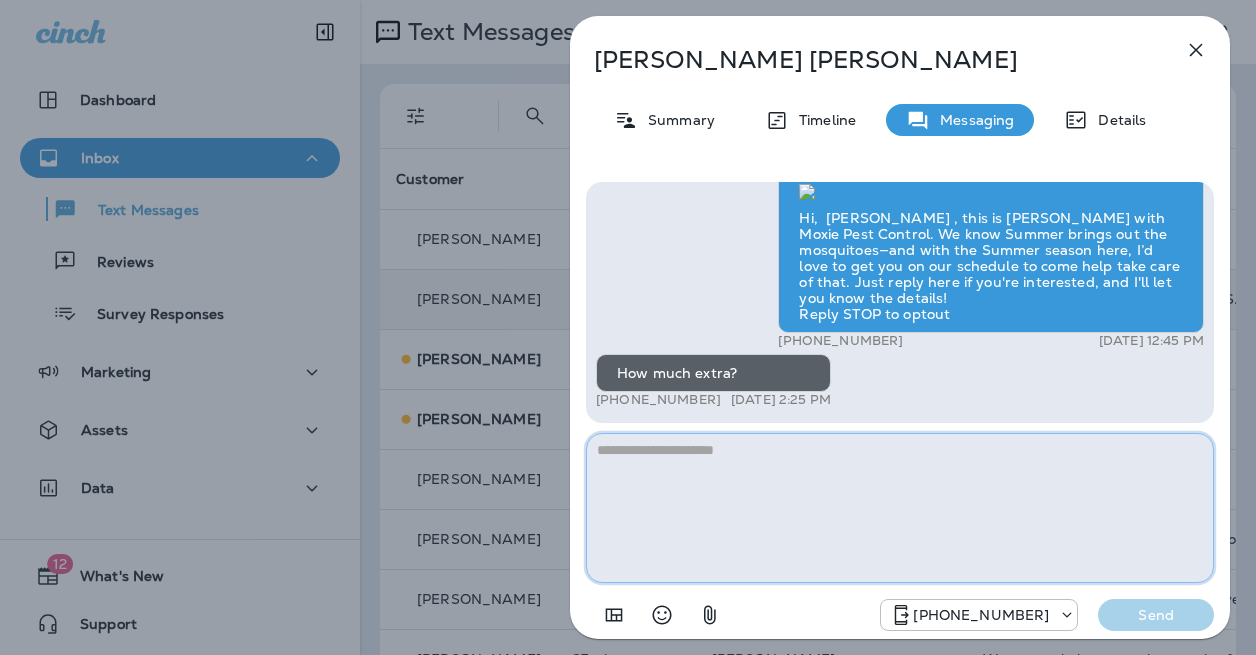 paste on "**********" 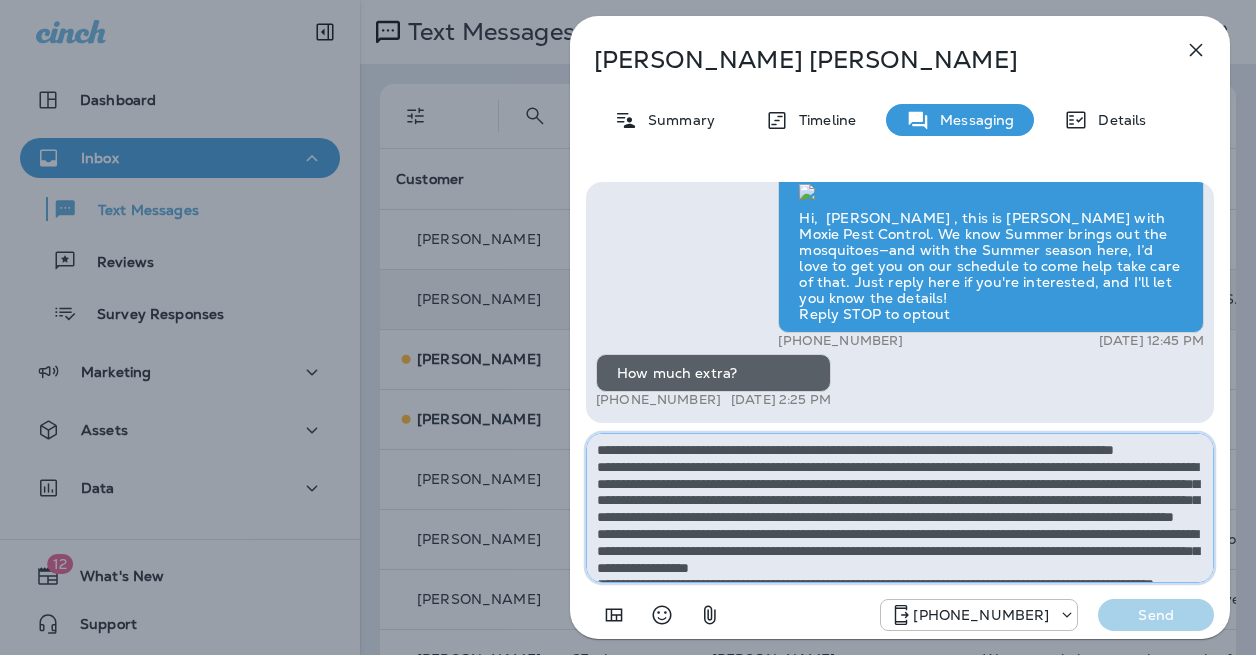 scroll, scrollTop: 61, scrollLeft: 0, axis: vertical 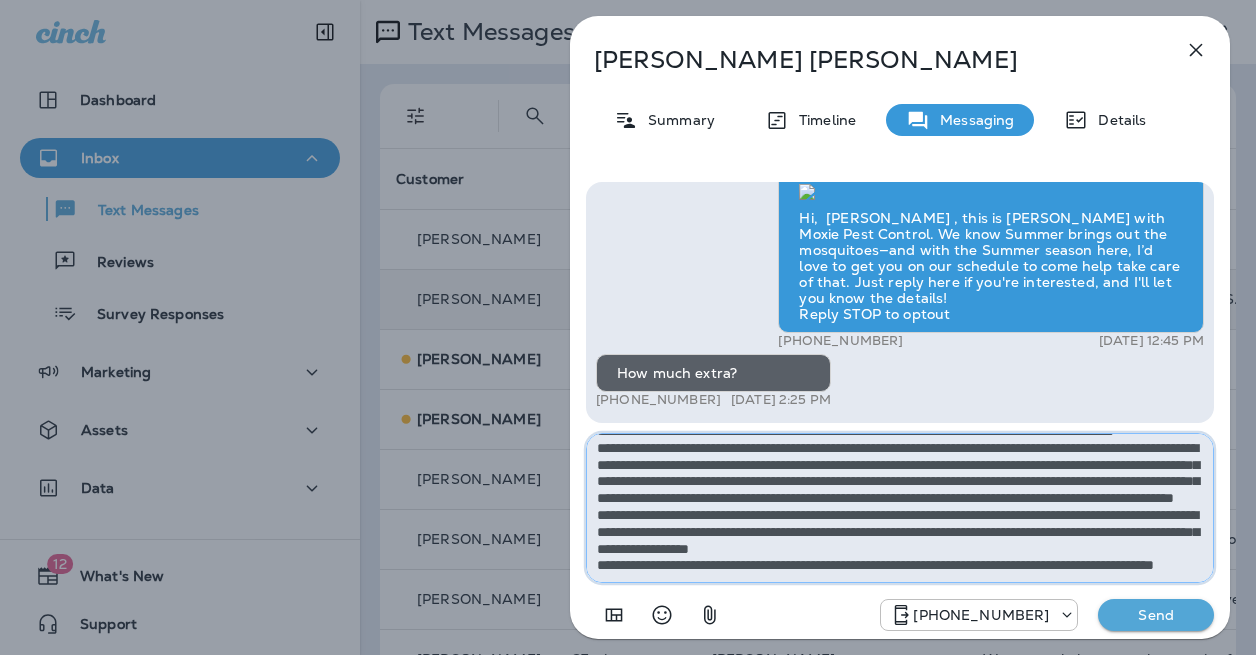 type on "**********" 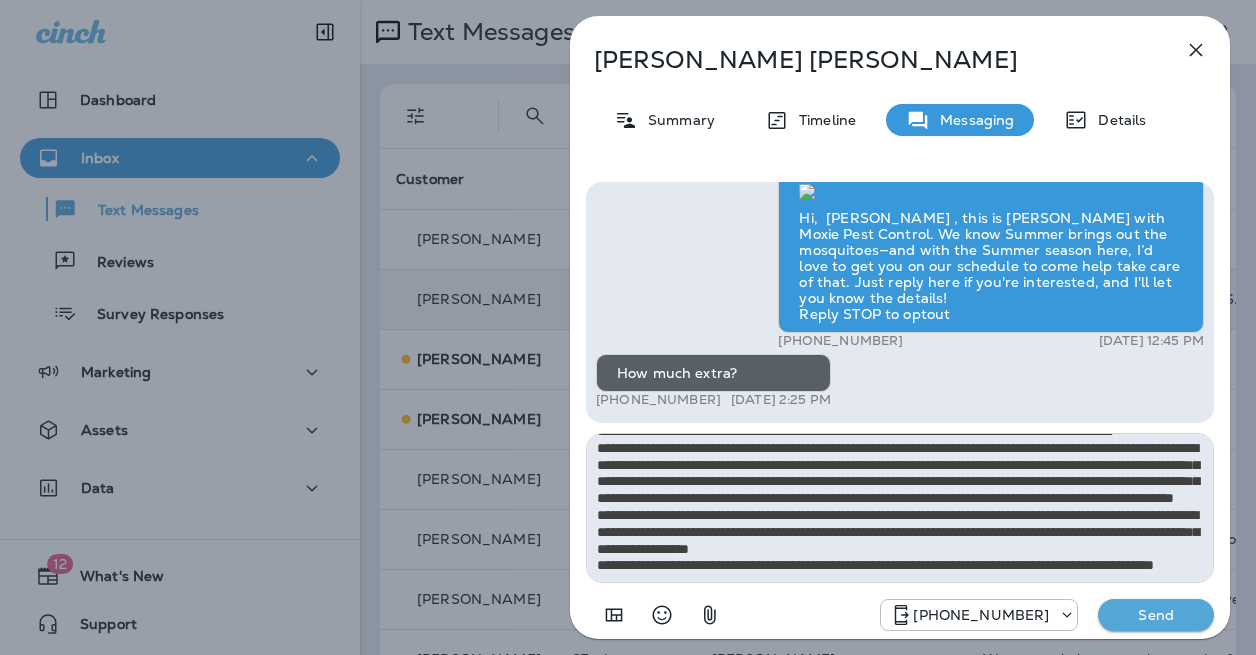 click on "Send" at bounding box center (1156, 615) 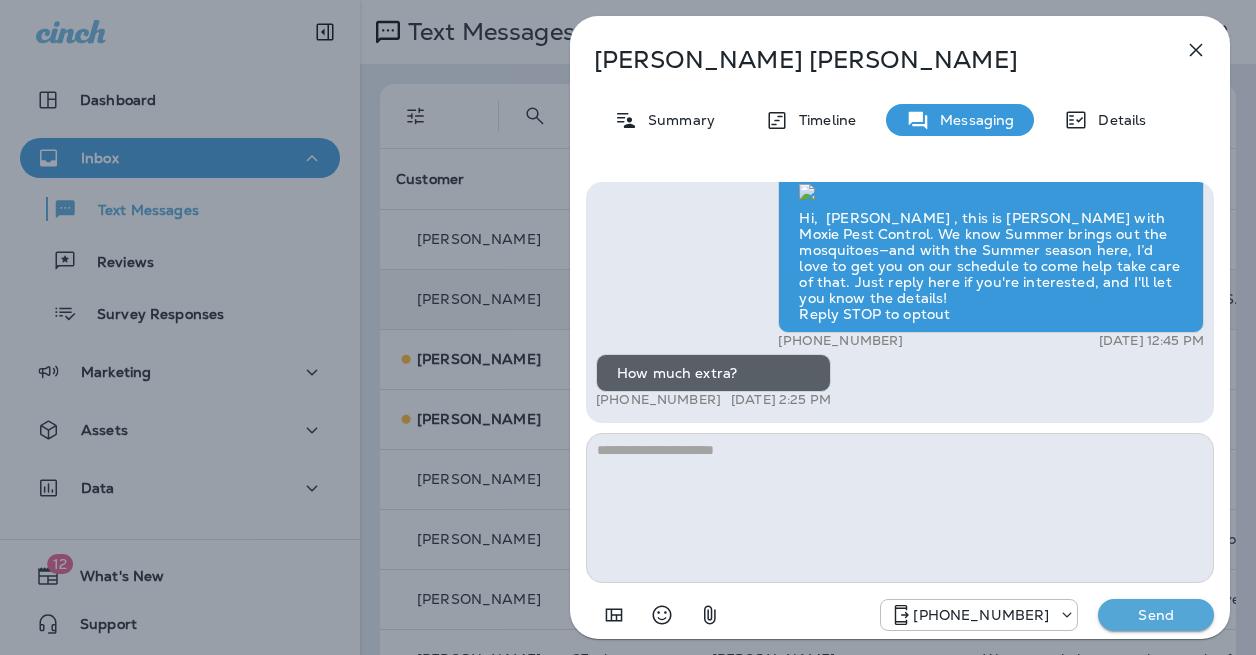 scroll, scrollTop: 0, scrollLeft: 0, axis: both 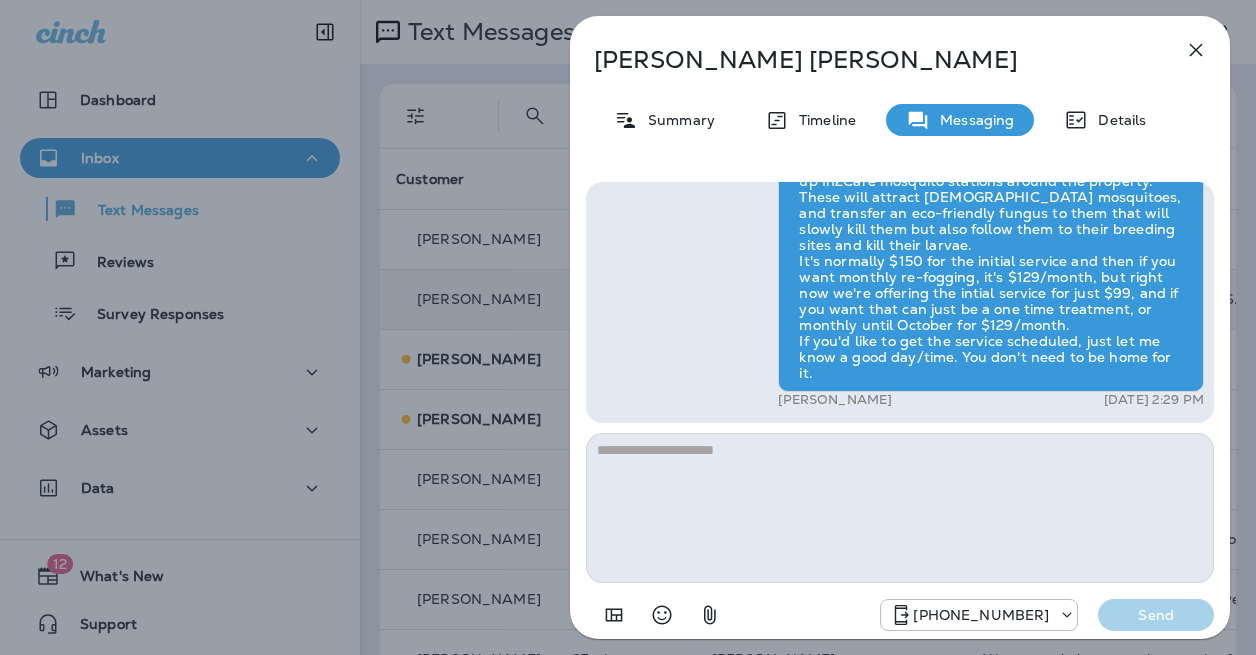 click on "Brittany   Gaffner Summary   Timeline   Messaging   Details   Exciting News! Joshua’s Pest Control is now Moxie Pest Control! Same great service, new name. No changes to your protection—just a fresh look! Got questions? Call us anytime!
Reply STOP to optout +18174823792 Mar 7, 2025 9:18 PM Hi,  Brittany , this is Cameron with Moxie Pest Control. We know Summer brings out the mosquitoes—and with the Summer season here, I’d love to get you on our schedule to come help take care of that. Just reply here if you're interested, and I'll let you know the details!
Reply STOP to optout +18174823792 Jul 7, 2025 12:45 PM How much extra? +1 (618) 792-4576 Jul 7, 2025 2:25 PM   Andrew Awbrey Jul 7, 2025 2:29 PM +18174823792 Send" at bounding box center [628, 327] 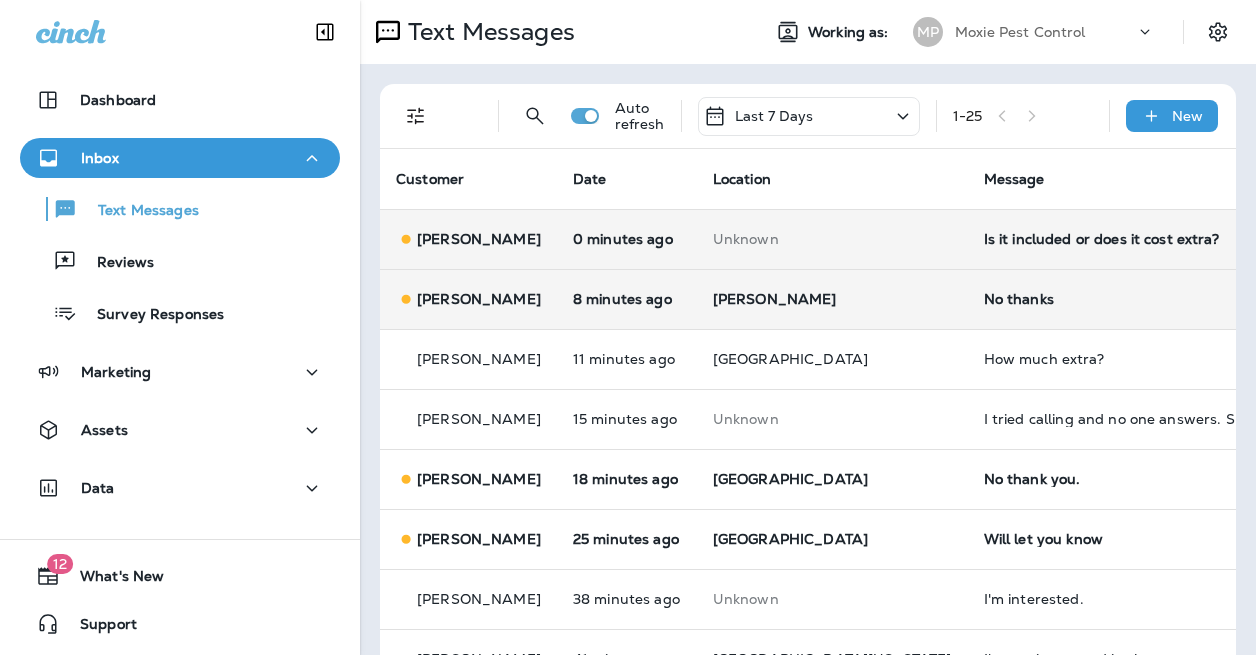 click on "Is it included or does it cost extra?" at bounding box center [1118, 239] 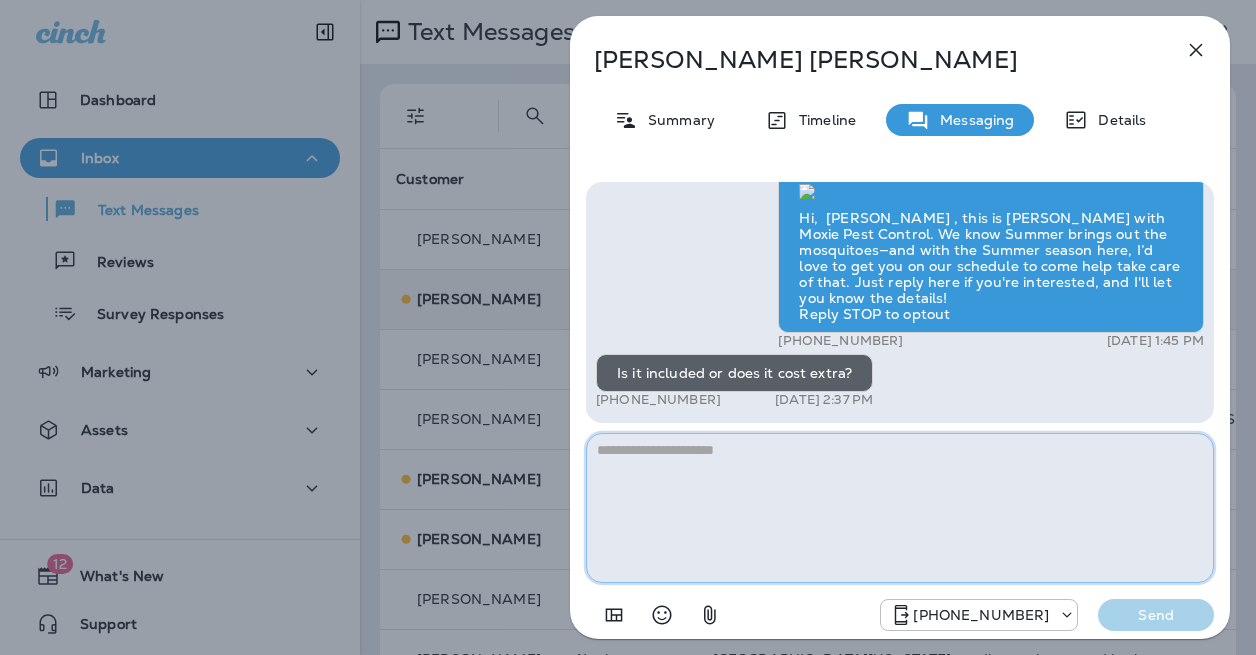 paste on "**********" 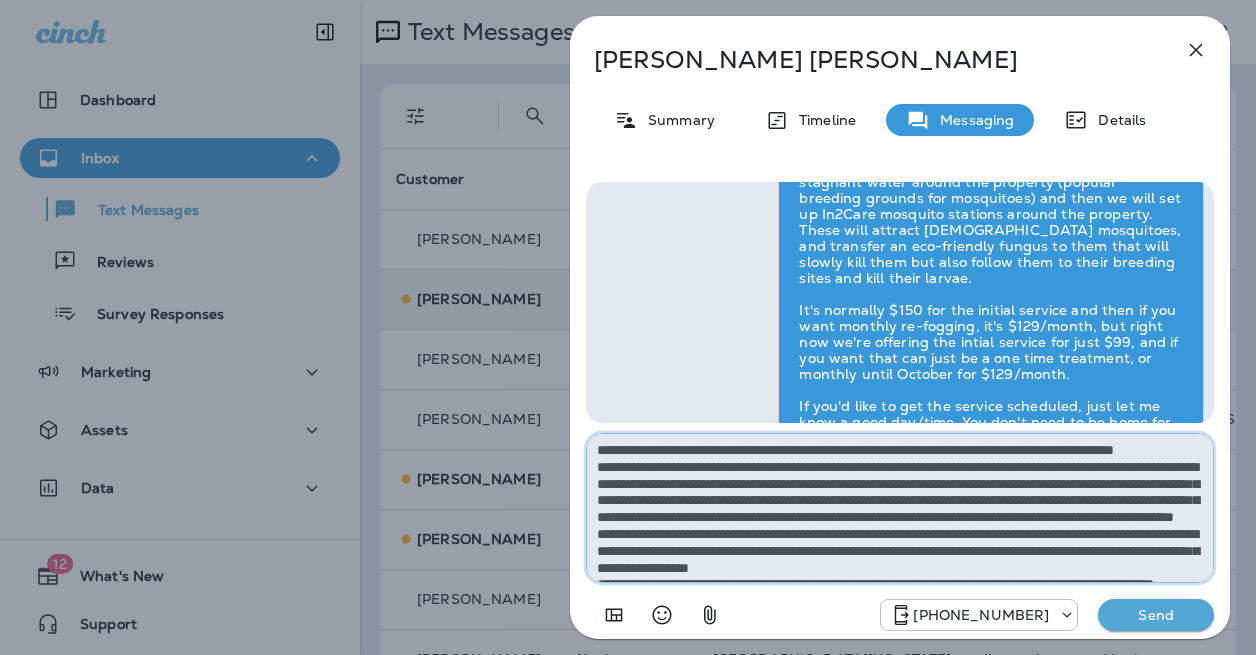 scroll, scrollTop: 61, scrollLeft: 0, axis: vertical 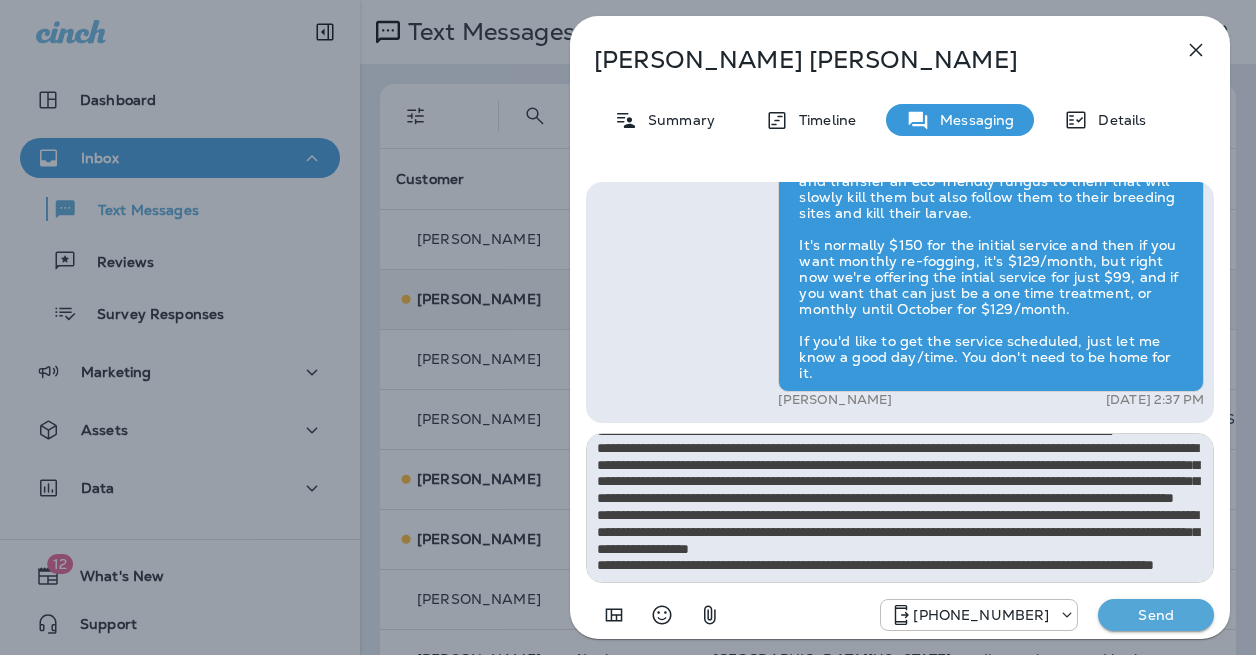 click on "Rebecca   Payne Summary   Timeline   Messaging   Details   Hi,  Rebecca , this is Cameron with Moxie Pest Control. We know Summer brings out the mosquitoes—and with the Summer season here, I’d love to get you on our schedule to come help take care of that. Just reply here if you're interested, and I'll let you know the details!
Reply STOP to optout +18174823792 Jul 7, 2025 1:45 PM Is it included or does it cost extra?  +1 (708) 790-1628 Jul 7, 2025 2:37 PM Carla Caminero Jul 7, 2025 2:37 PM +18174823792 Send" at bounding box center [628, 327] 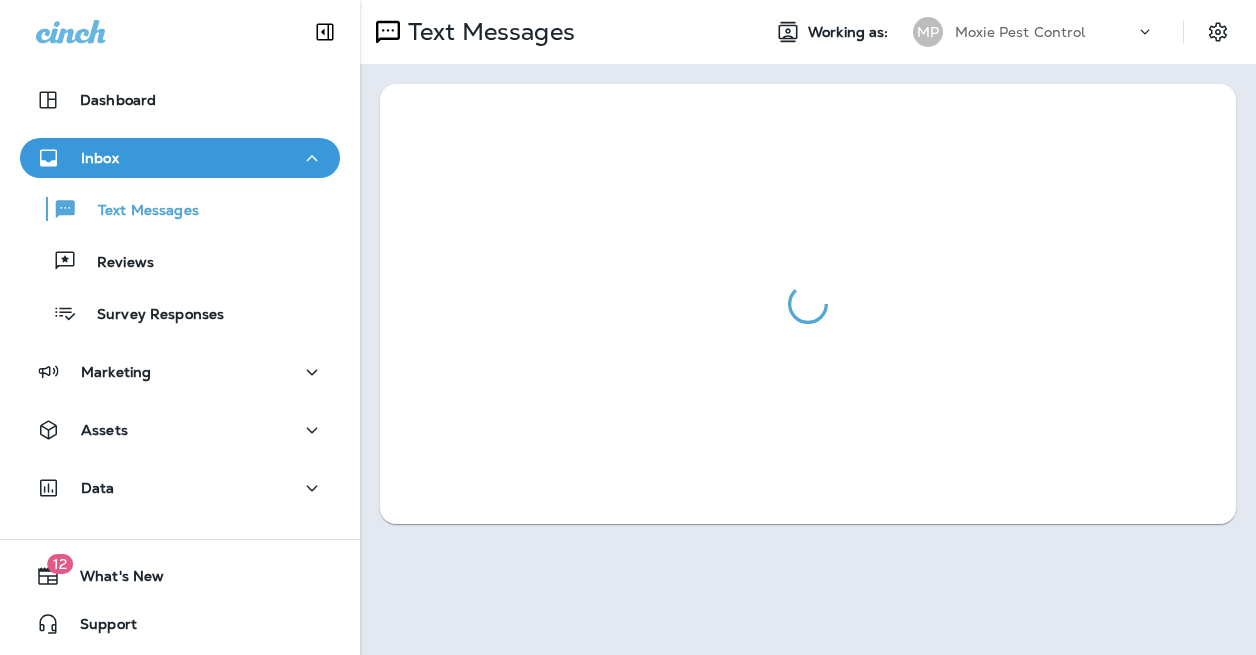scroll, scrollTop: 0, scrollLeft: 0, axis: both 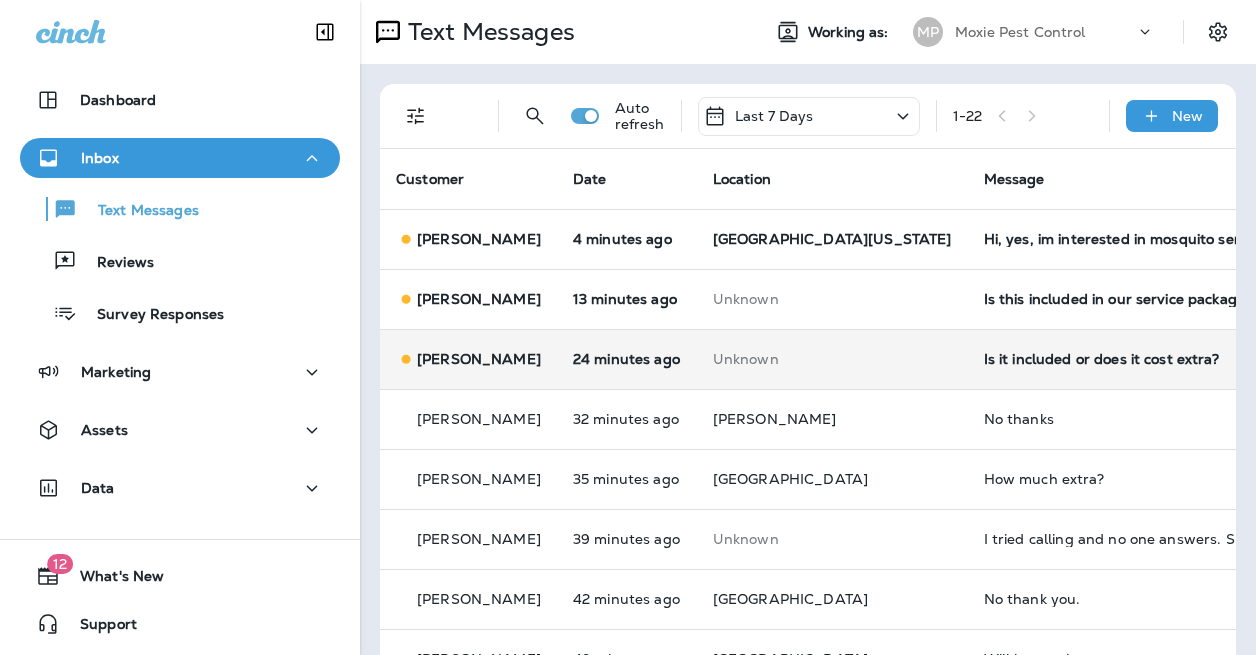click on "Is it included or does it cost extra?" at bounding box center [1118, 359] 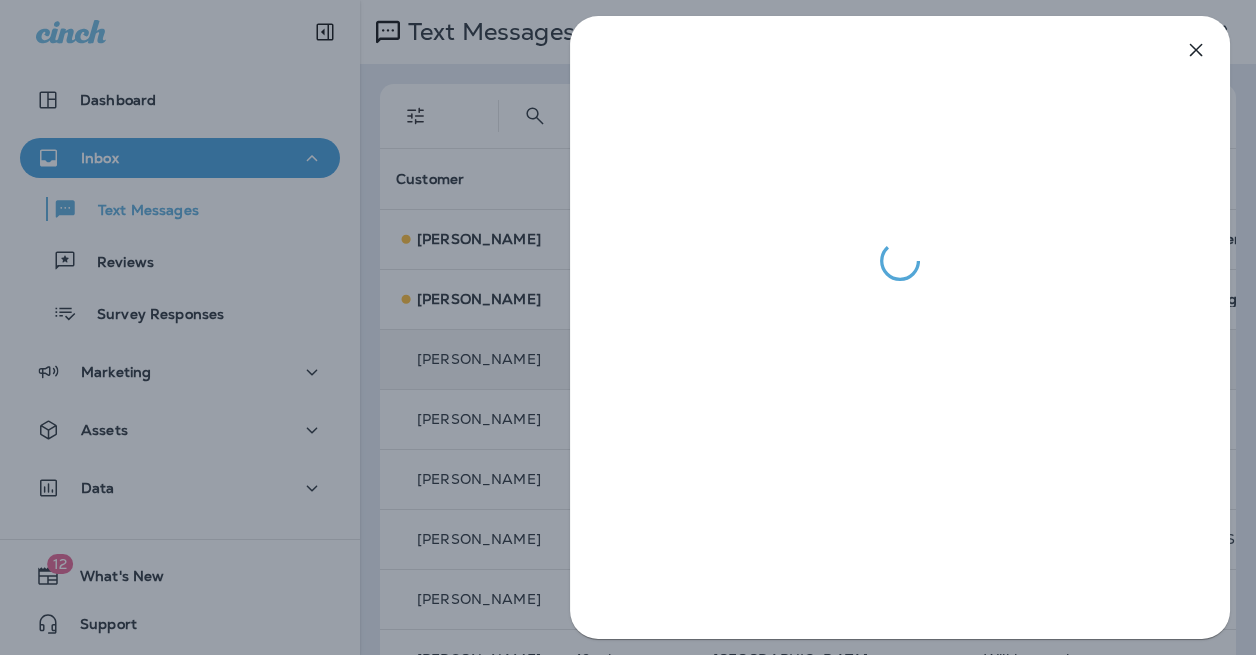 click at bounding box center (628, 327) 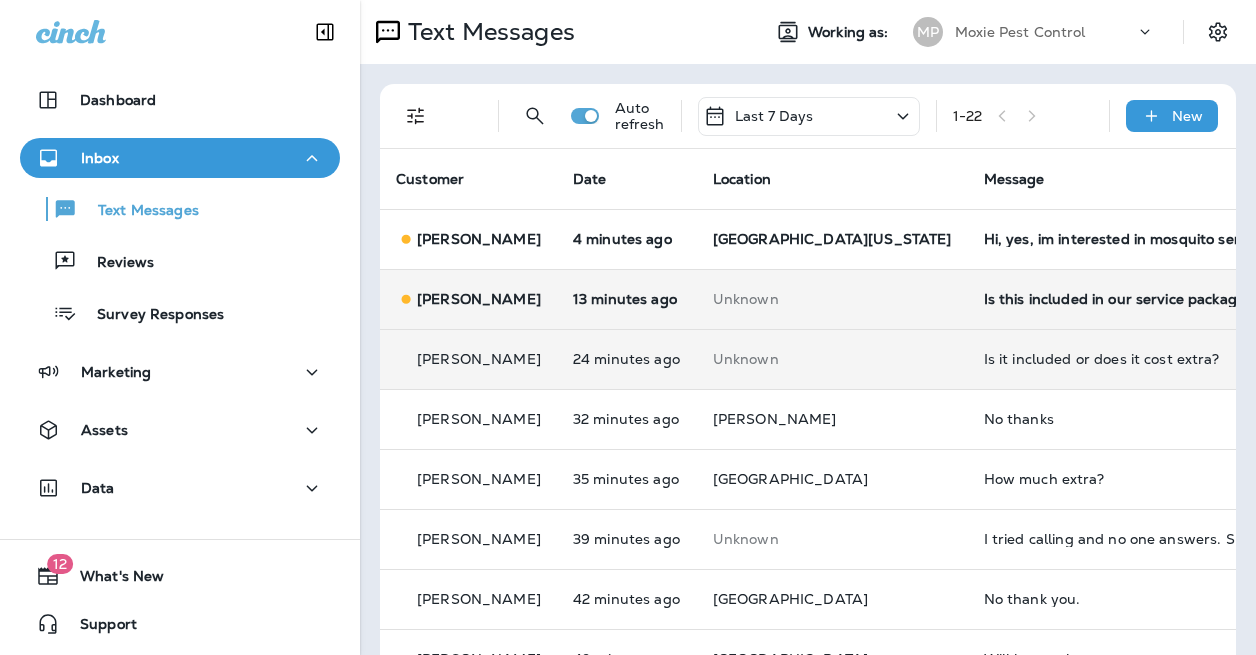 click on "Is this included in our service package?" at bounding box center [1118, 299] 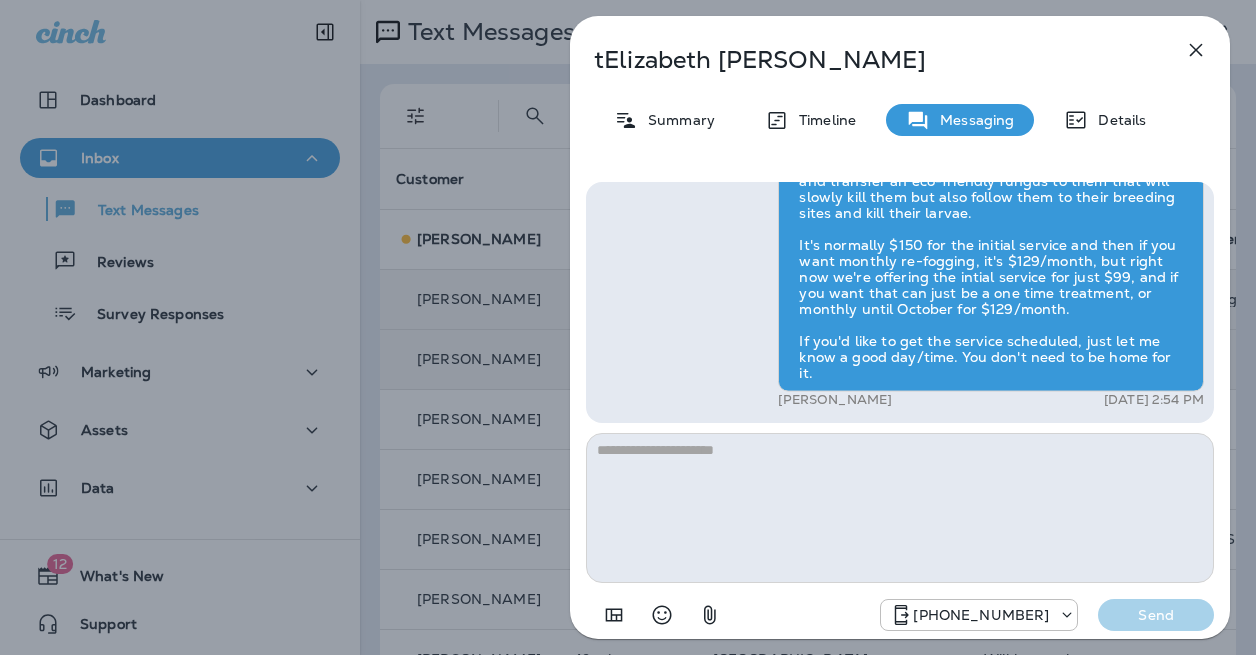 click on "tElizabeth   Willette Summary   Timeline   Messaging   Details   Hi,  tElizabeth , this is Cameron with Moxie Pest Control. We know Summer brings out the mosquitoes—and with the Summer season here, I’d love to get you on our schedule to come help take care of that. Just reply here if you're interested, and I'll let you know the details!
Reply STOP to optout +18174823792 Jul 7, 2025 11:41 AM Is this included in our service package?  +1 (303) 883-5844 Jul 7, 2025 2:48 PM Gavin Tobin Jul 7, 2025 2:54 PM +18174823792 Send" at bounding box center (628, 327) 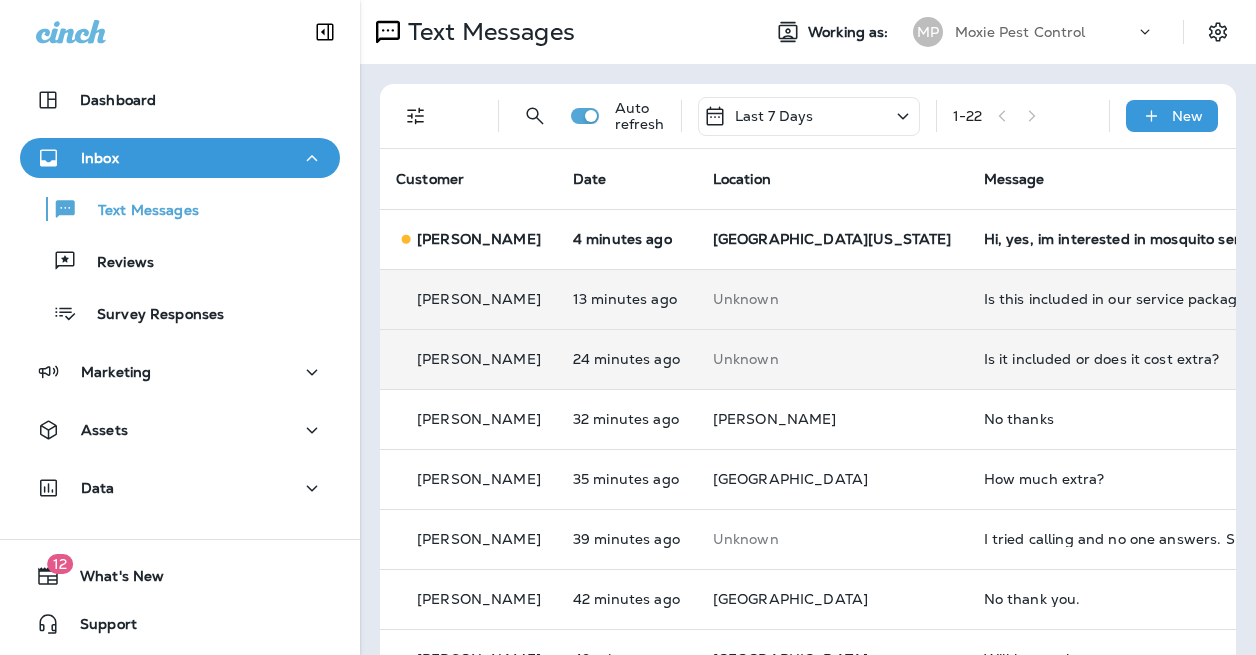 click at bounding box center [628, 327] 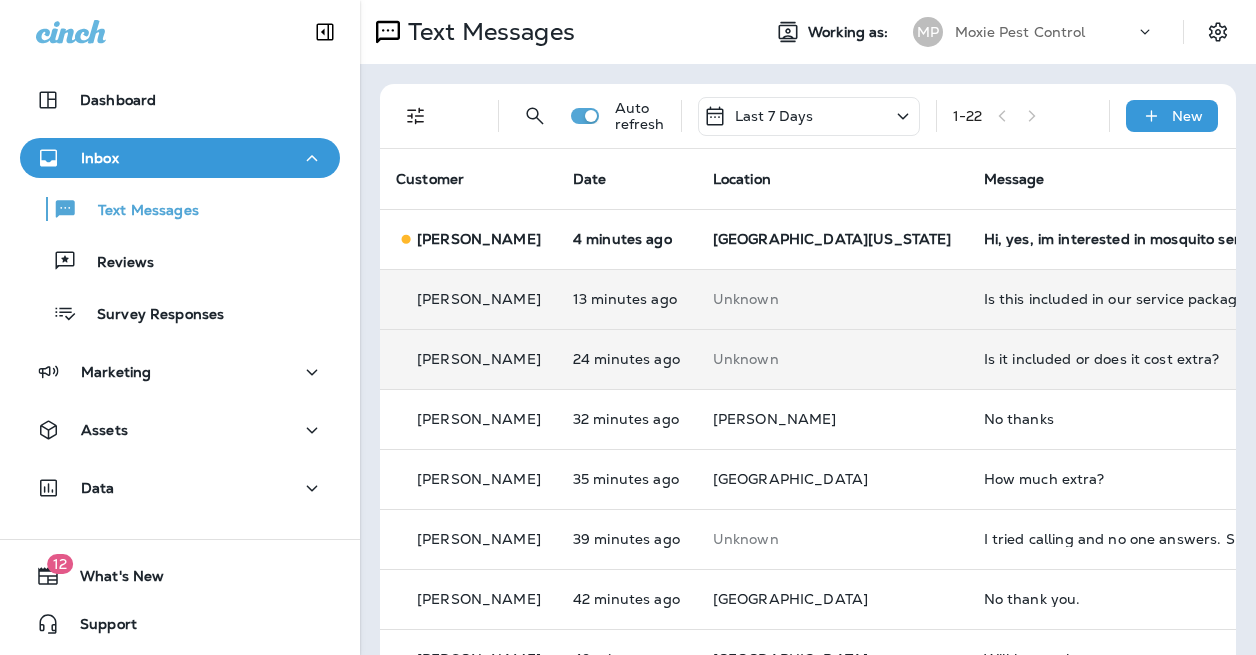 click on "Hi, yes, im interested in mosquito service" at bounding box center [1118, 239] 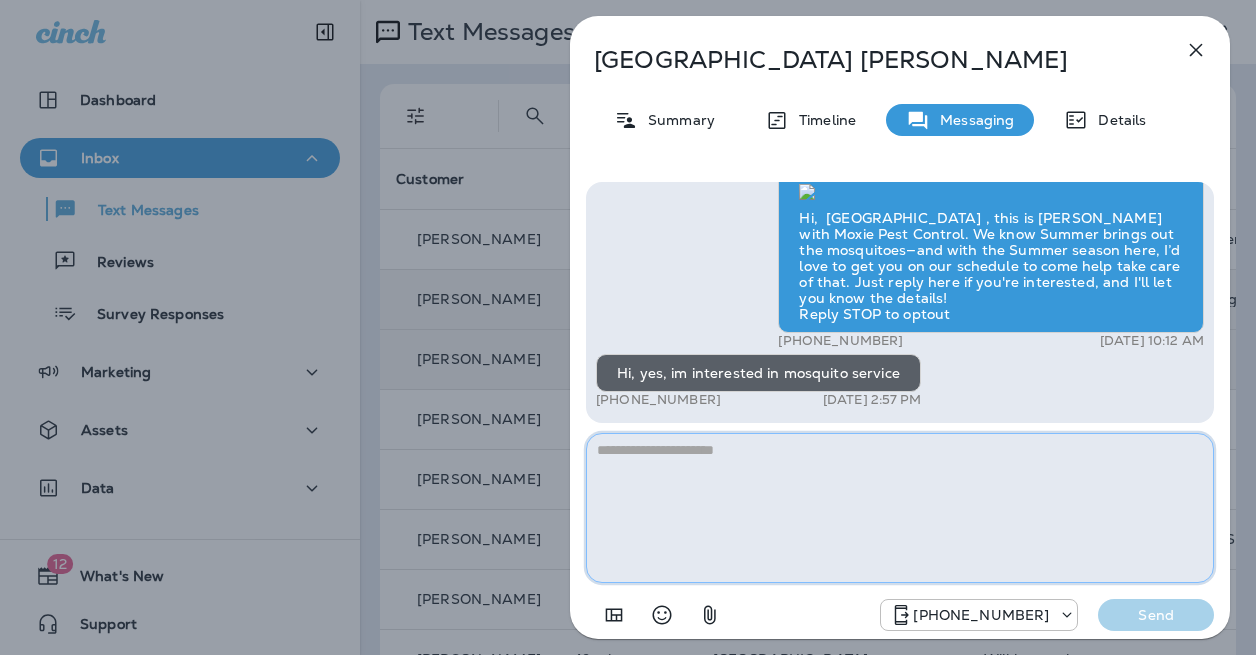 paste on "**********" 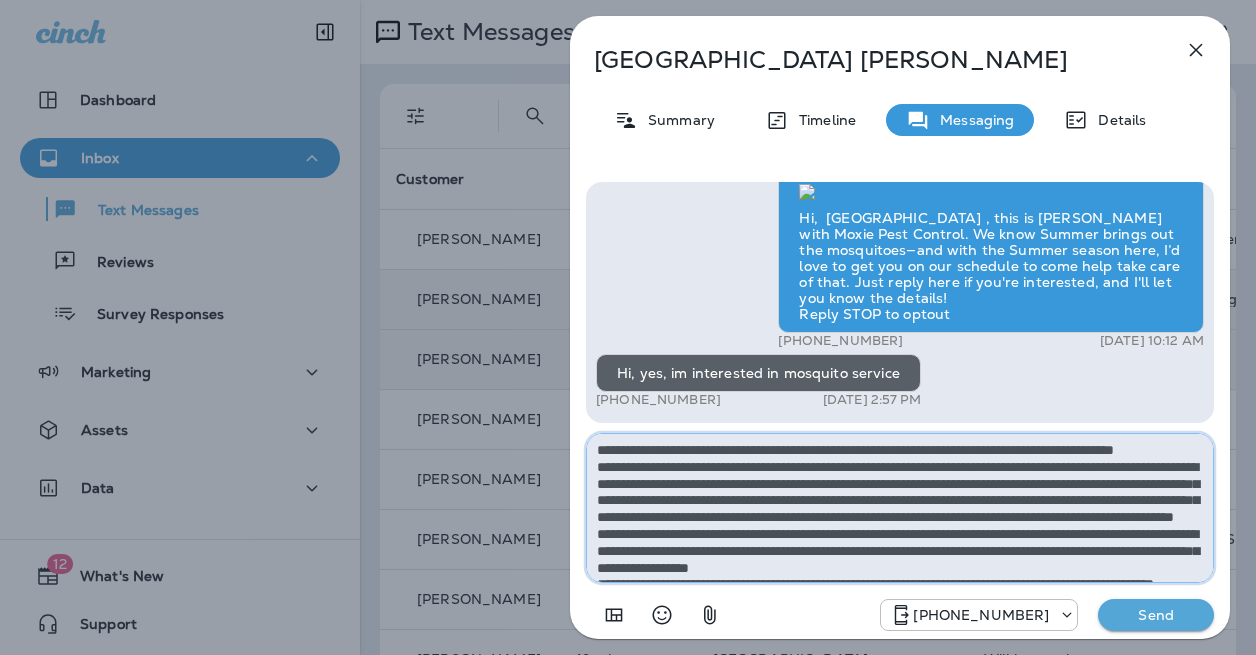 scroll, scrollTop: 61, scrollLeft: 0, axis: vertical 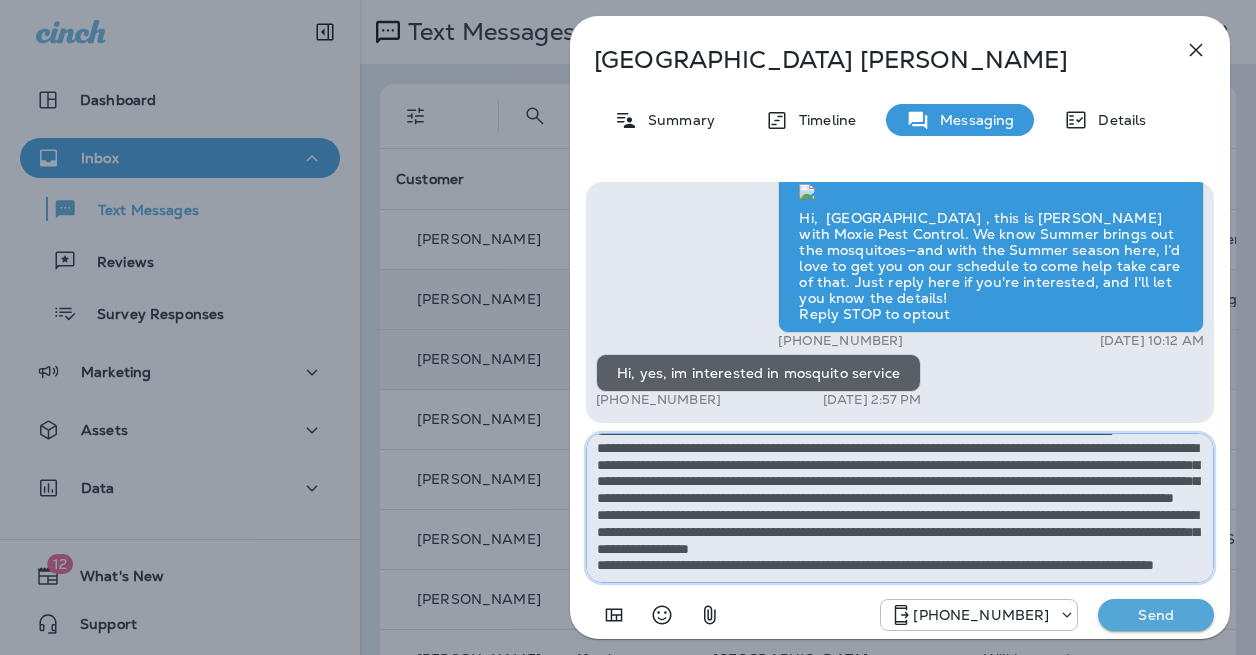 type on "**********" 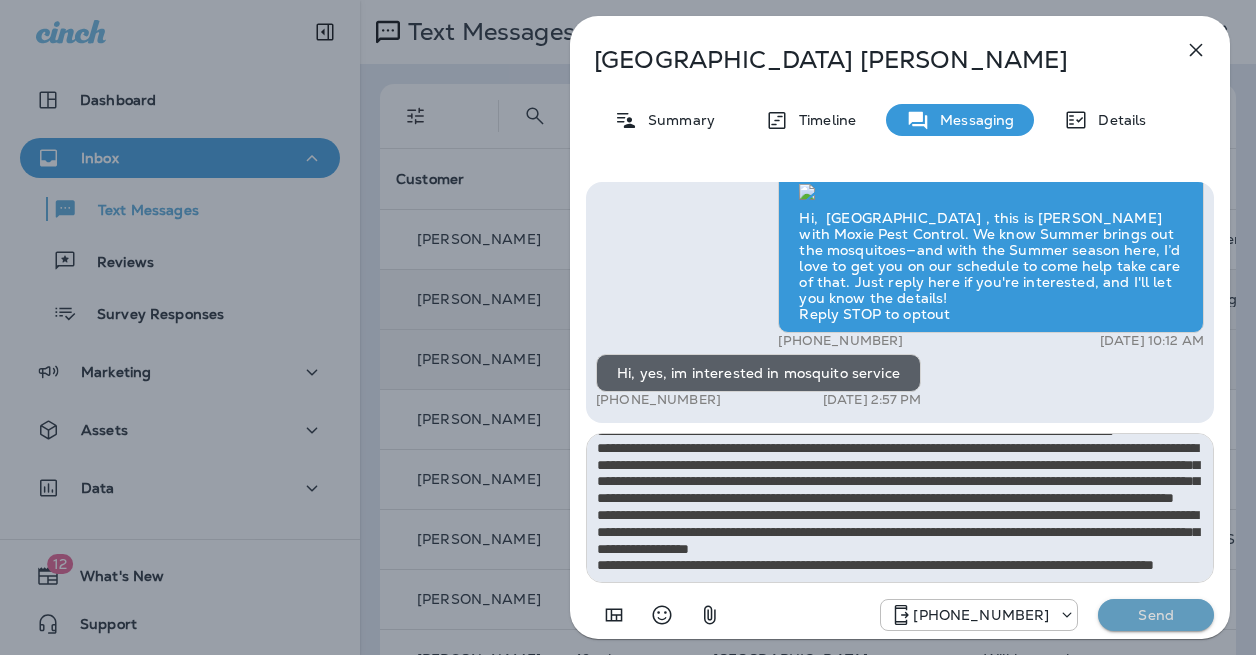 click on "Send" at bounding box center (1156, 615) 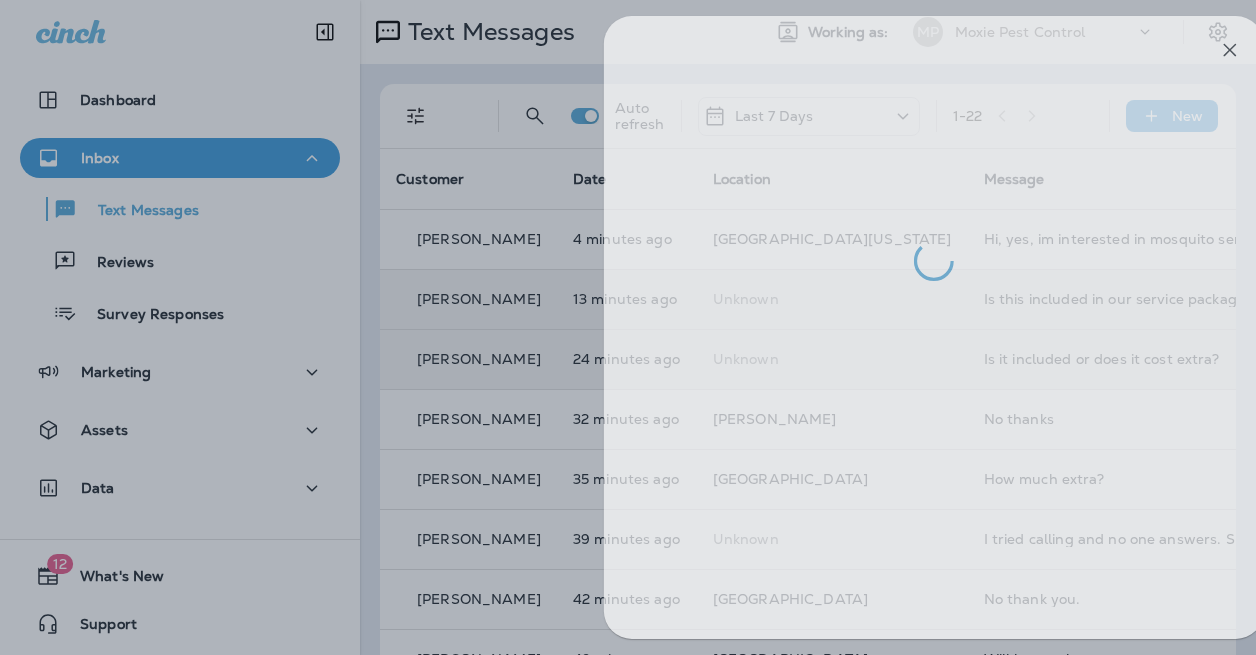 click at bounding box center [662, 327] 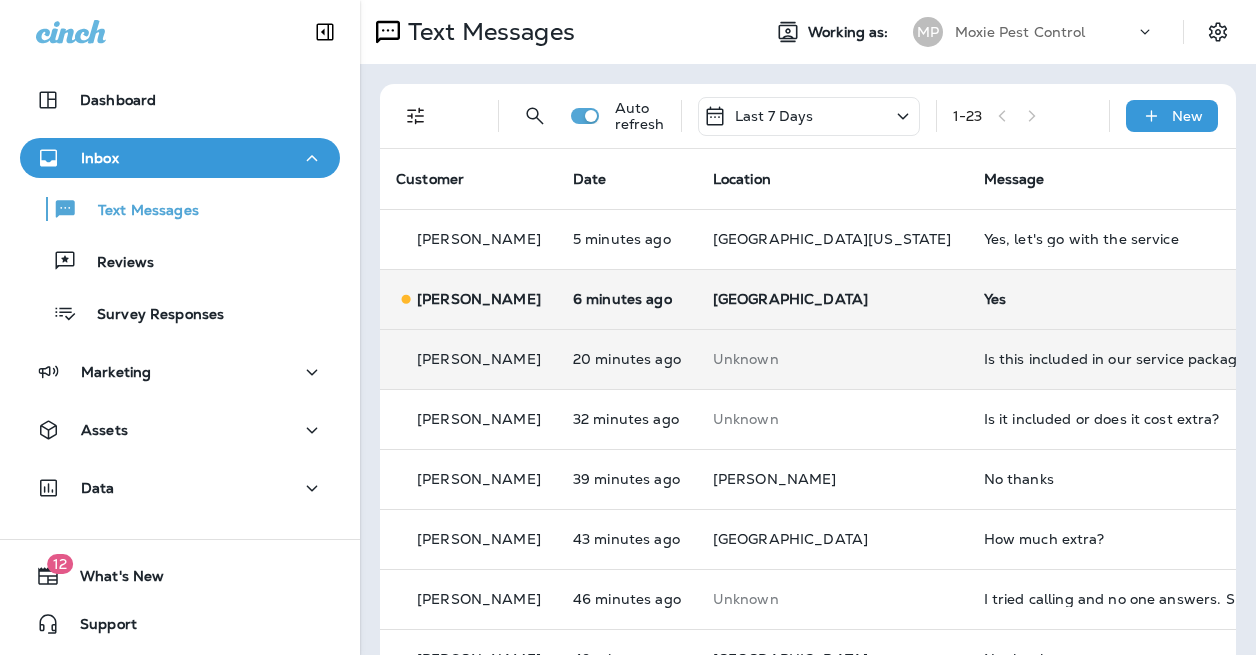 click on "Yes" at bounding box center (1118, 299) 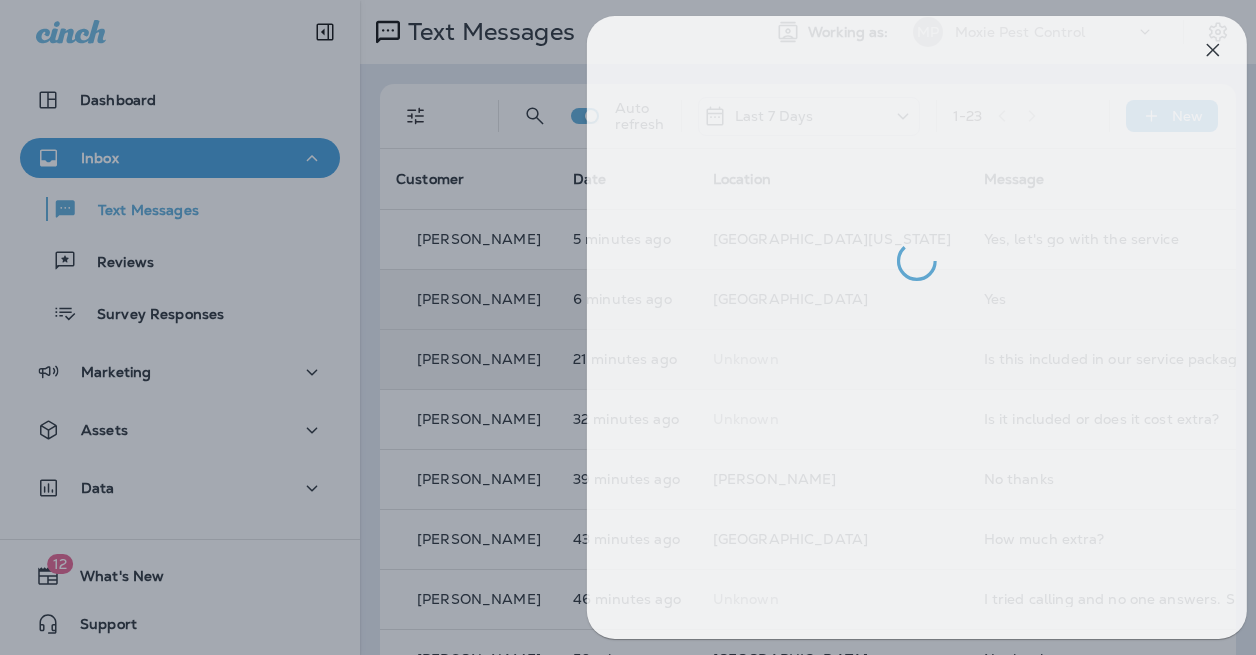 click at bounding box center [645, 327] 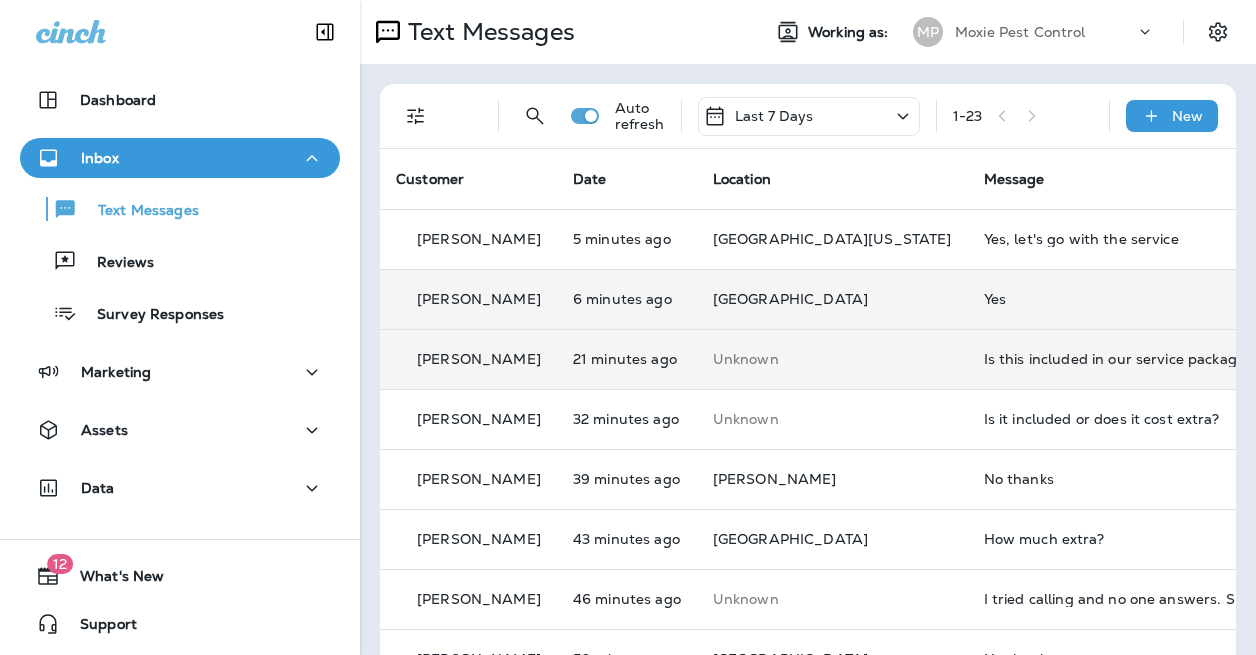 click on "Yes" at bounding box center (1118, 299) 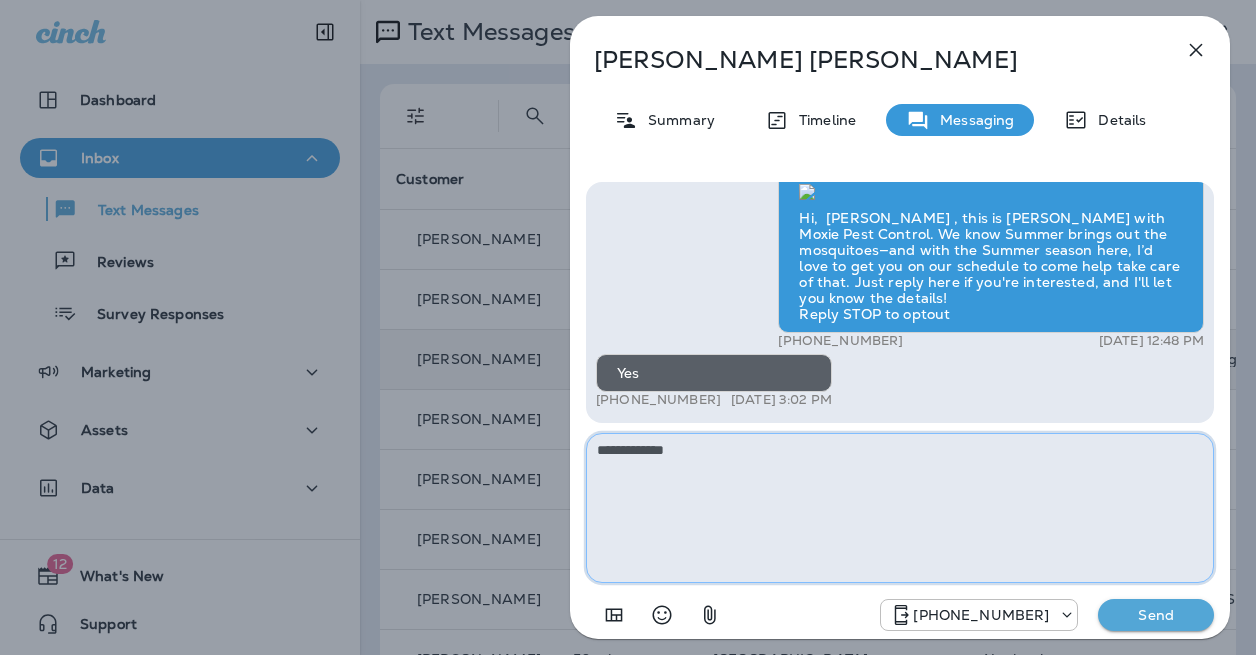 drag, startPoint x: 701, startPoint y: 459, endPoint x: 571, endPoint y: 446, distance: 130.64838 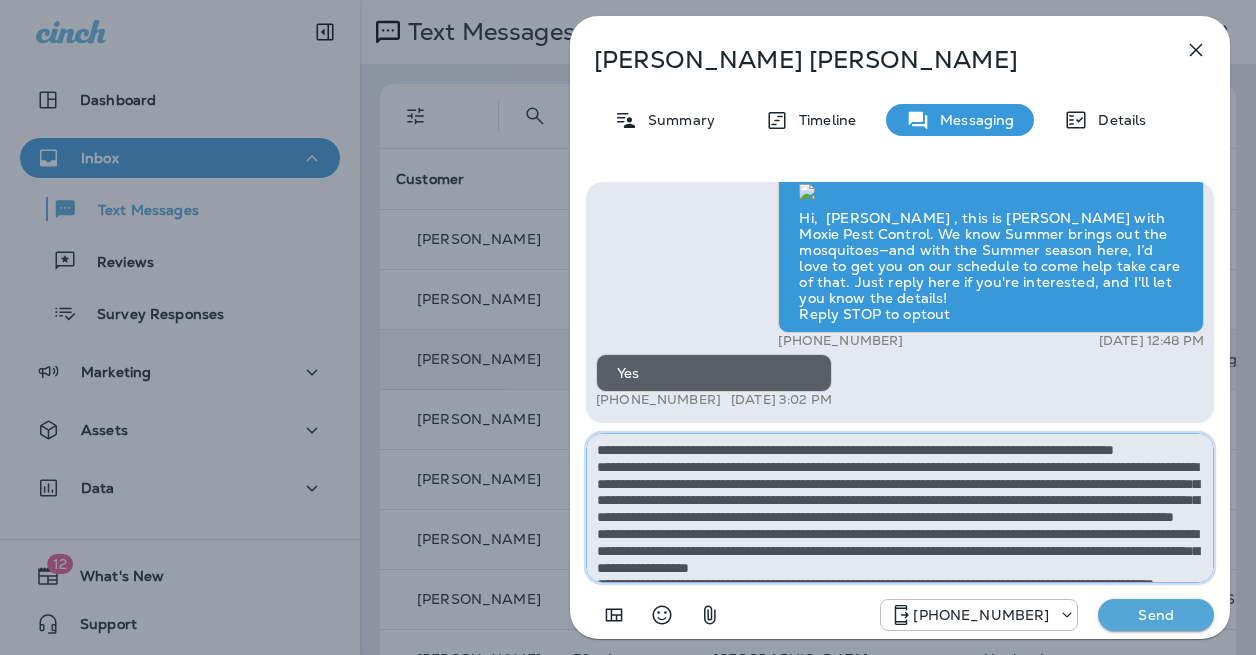 scroll, scrollTop: 61, scrollLeft: 0, axis: vertical 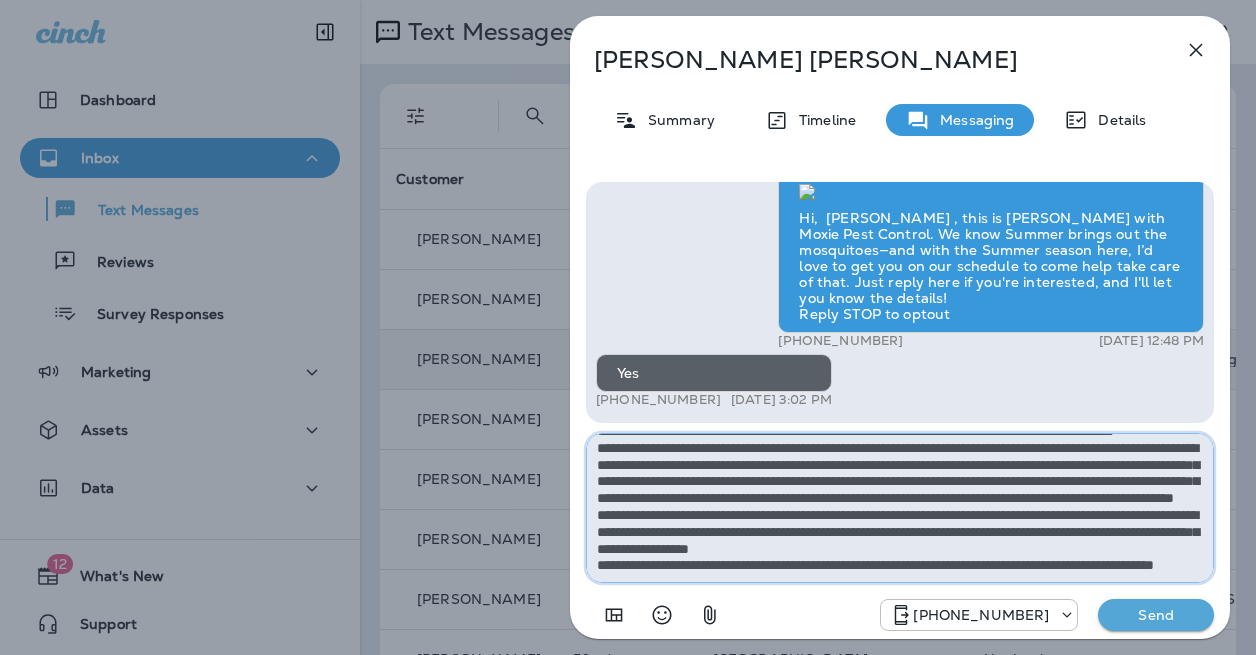 type on "**********" 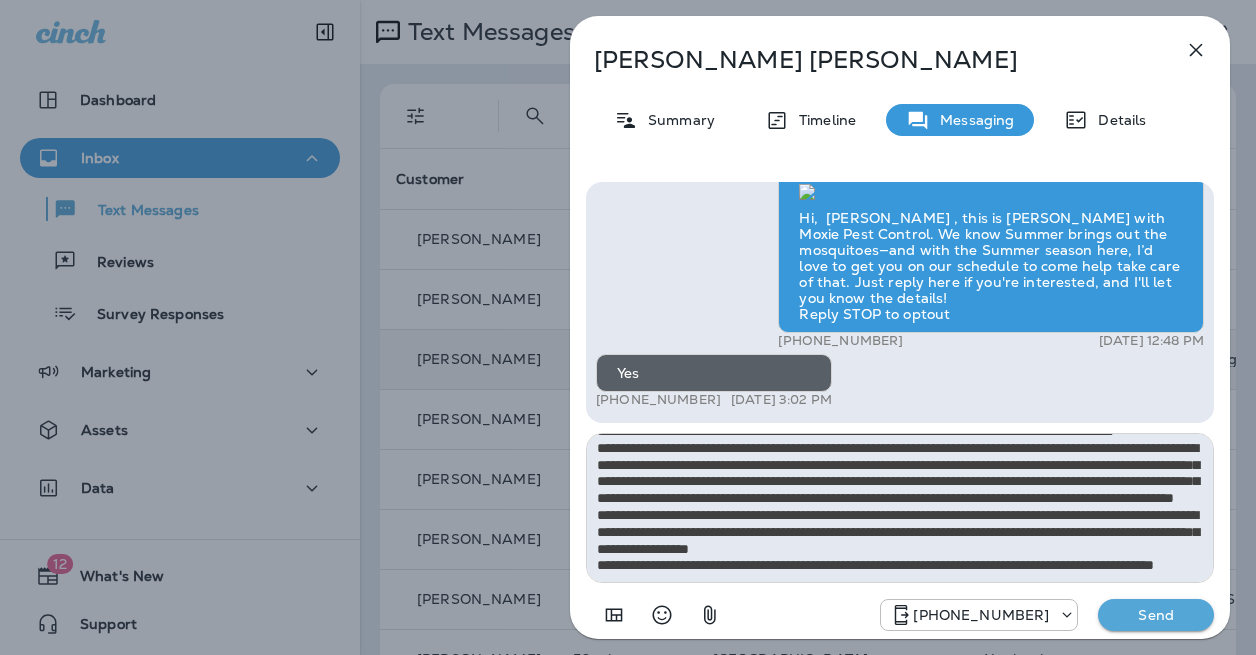 click on "Send" at bounding box center (1156, 615) 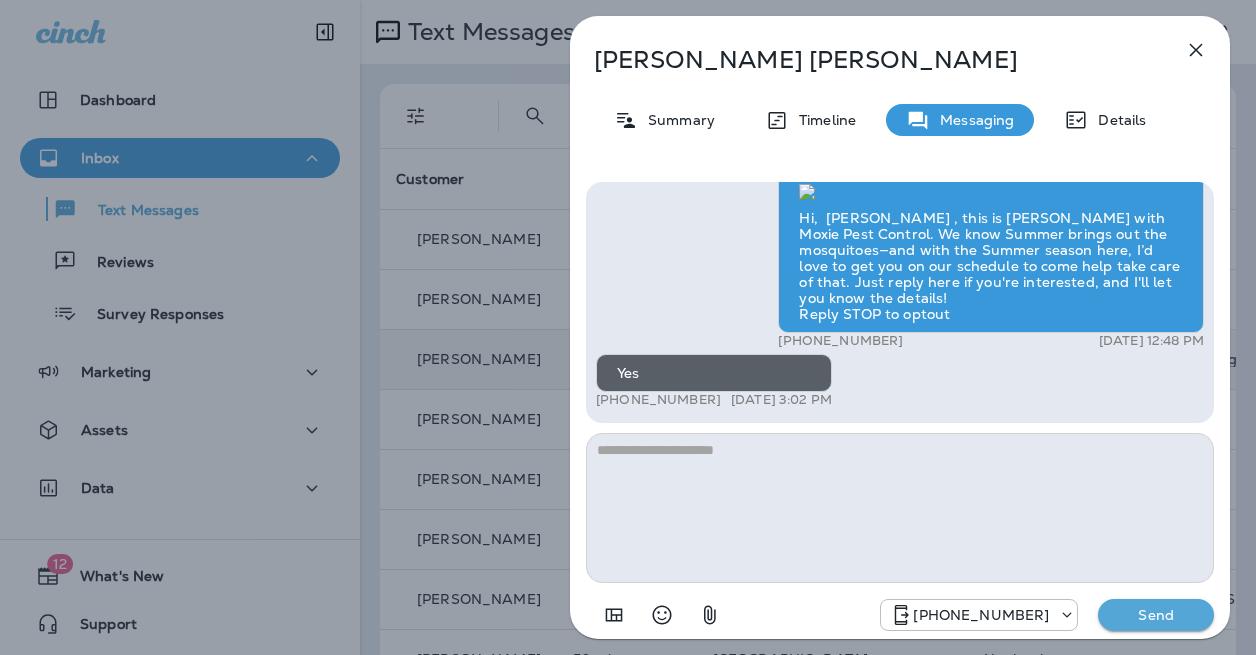 scroll, scrollTop: 0, scrollLeft: 0, axis: both 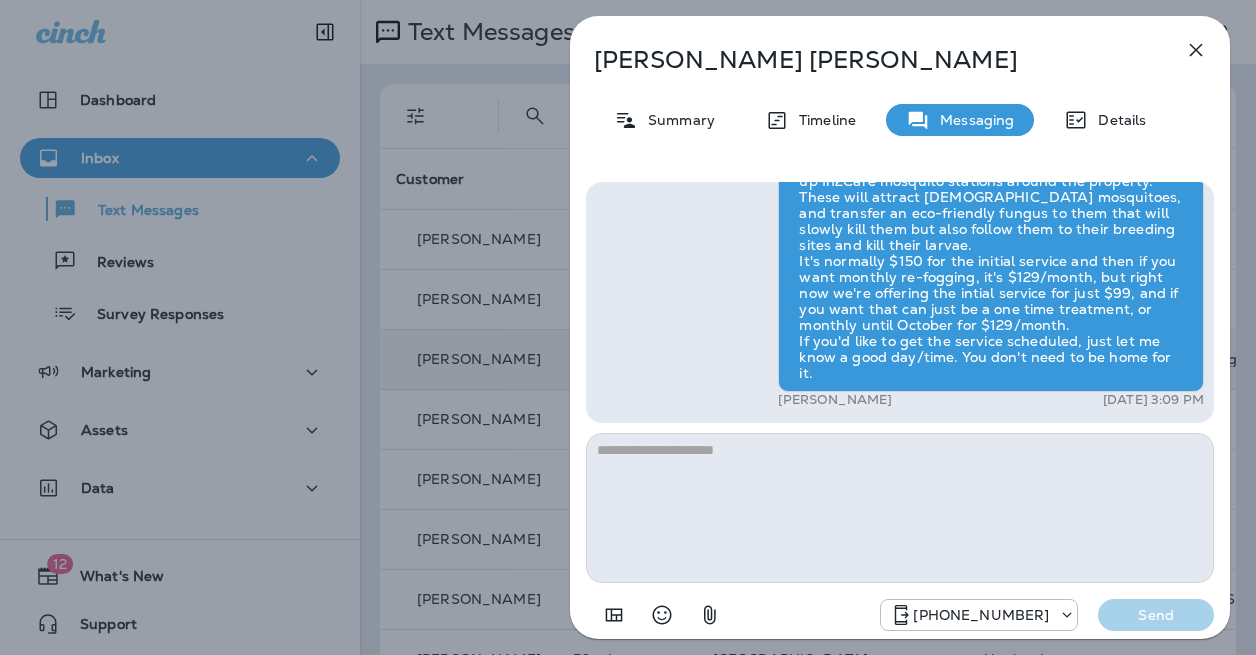 click on "Becky   Griffin Summary   Timeline   Messaging   Details   Hi,  Becky , this is Cameron with Moxie Pest Control. We know Summer brings out the mosquitoes—and with the Summer season here, I’d love to get you on our schedule to come help take care of that. Just reply here if you're interested, and I'll let you know the details!
Reply STOP to optout +18174823792 Jul 7, 2025 12:48 PM Yes +1 (314) 258-0090 Jul 7, 2025 3:02 PM   Andrew Awbrey Jul 7, 2025 3:09 PM +18174823792 Send" at bounding box center [628, 327] 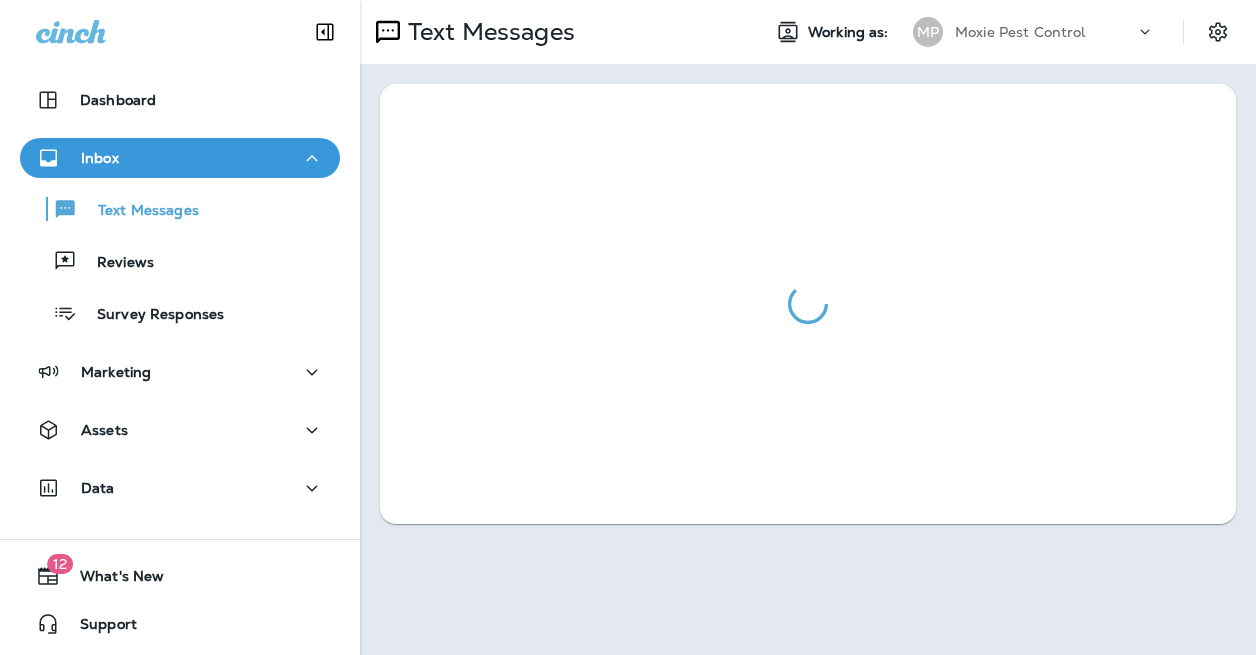 scroll, scrollTop: 0, scrollLeft: 0, axis: both 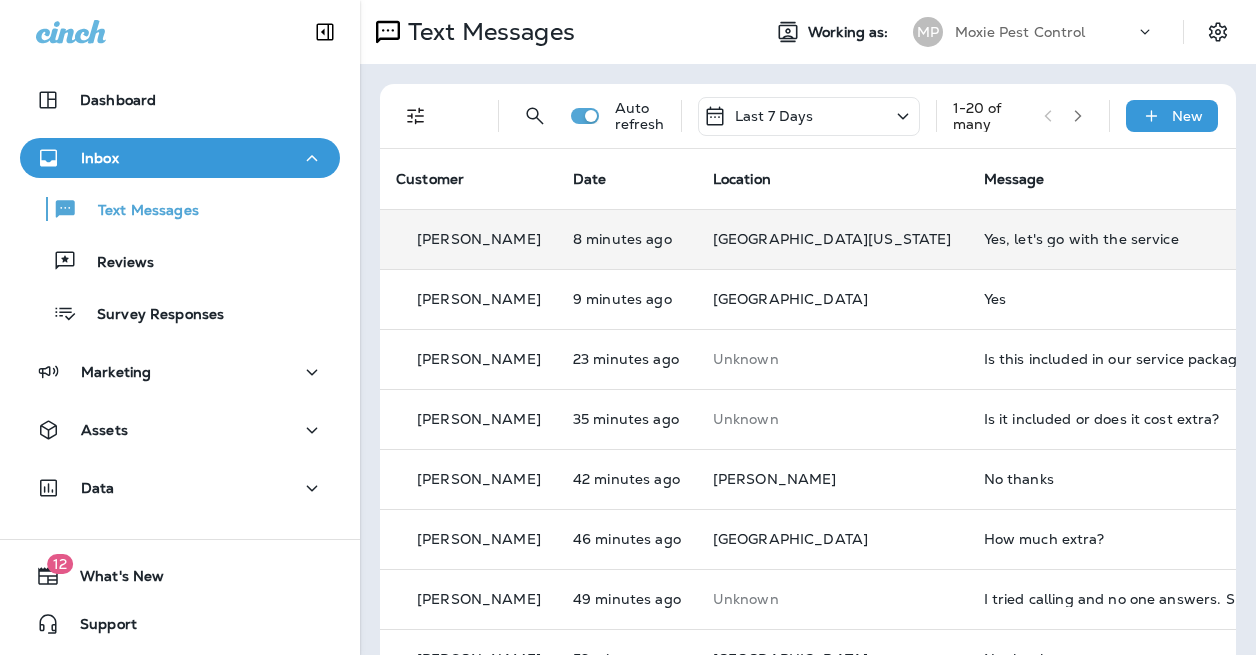 click on "Yes, let's go with the service" at bounding box center (1118, 239) 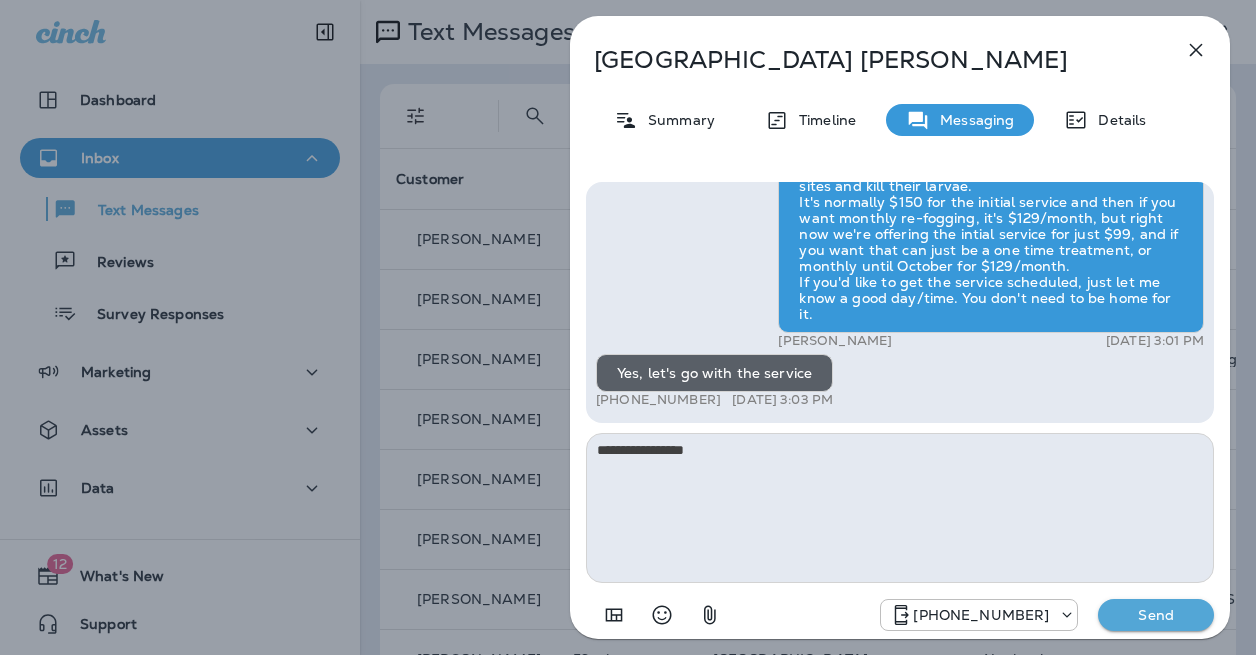 type on "**********" 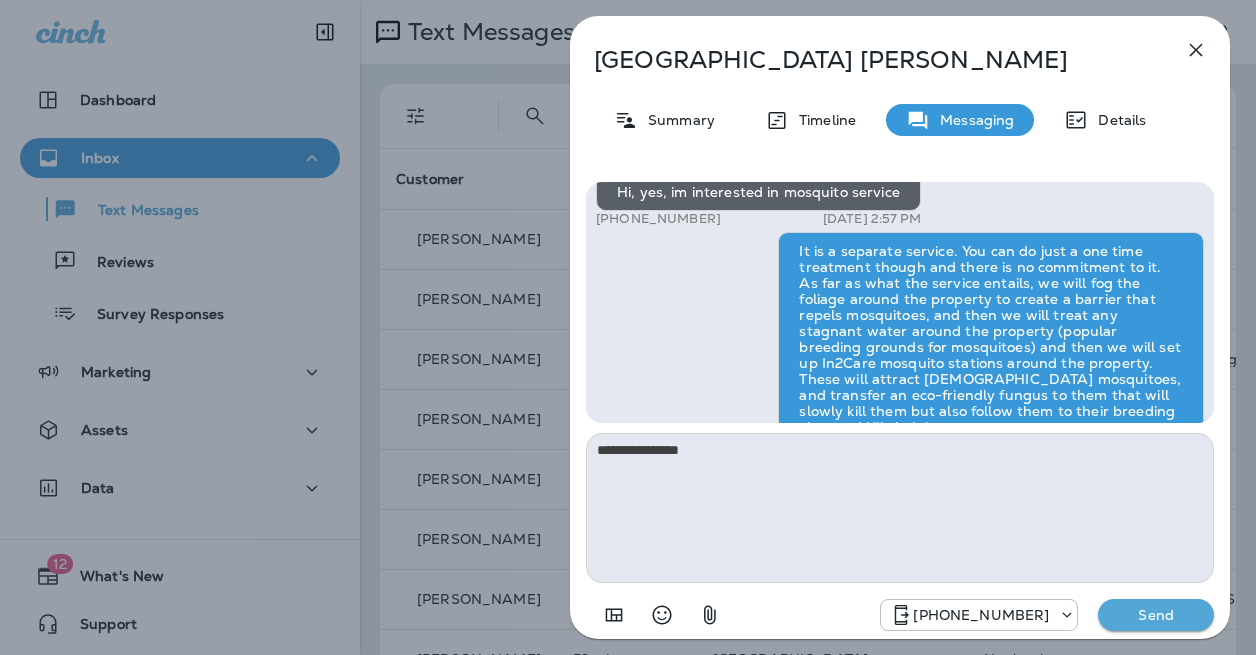 scroll, scrollTop: 0, scrollLeft: 0, axis: both 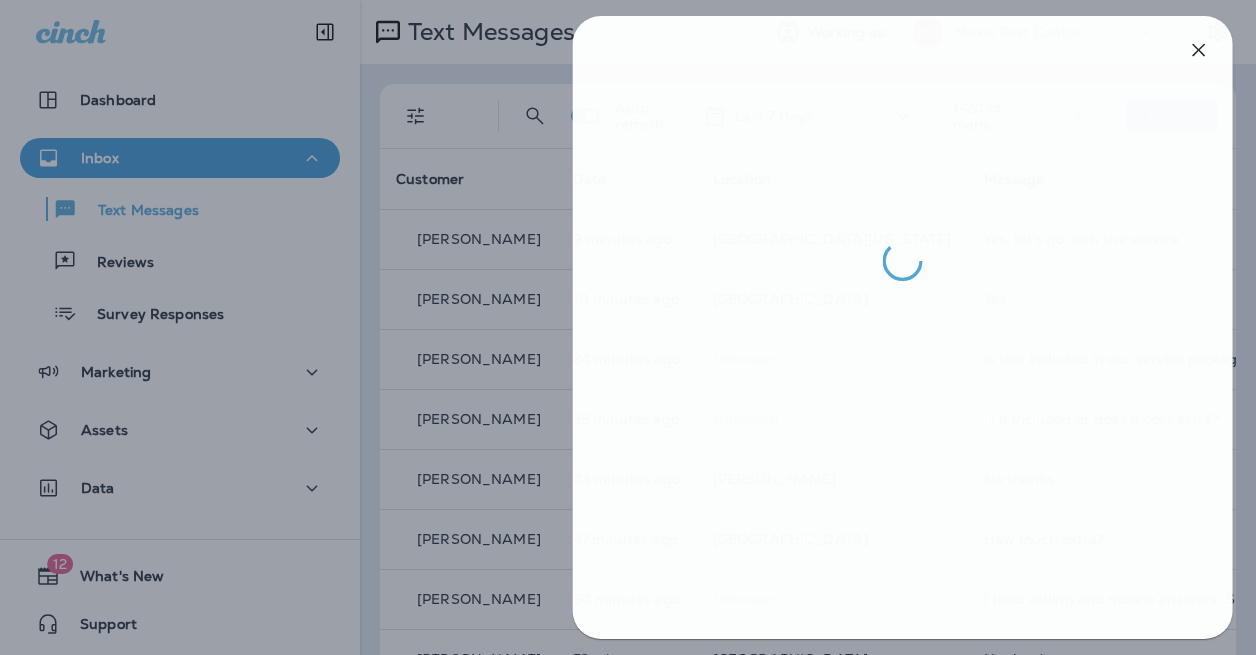 click at bounding box center (631, 327) 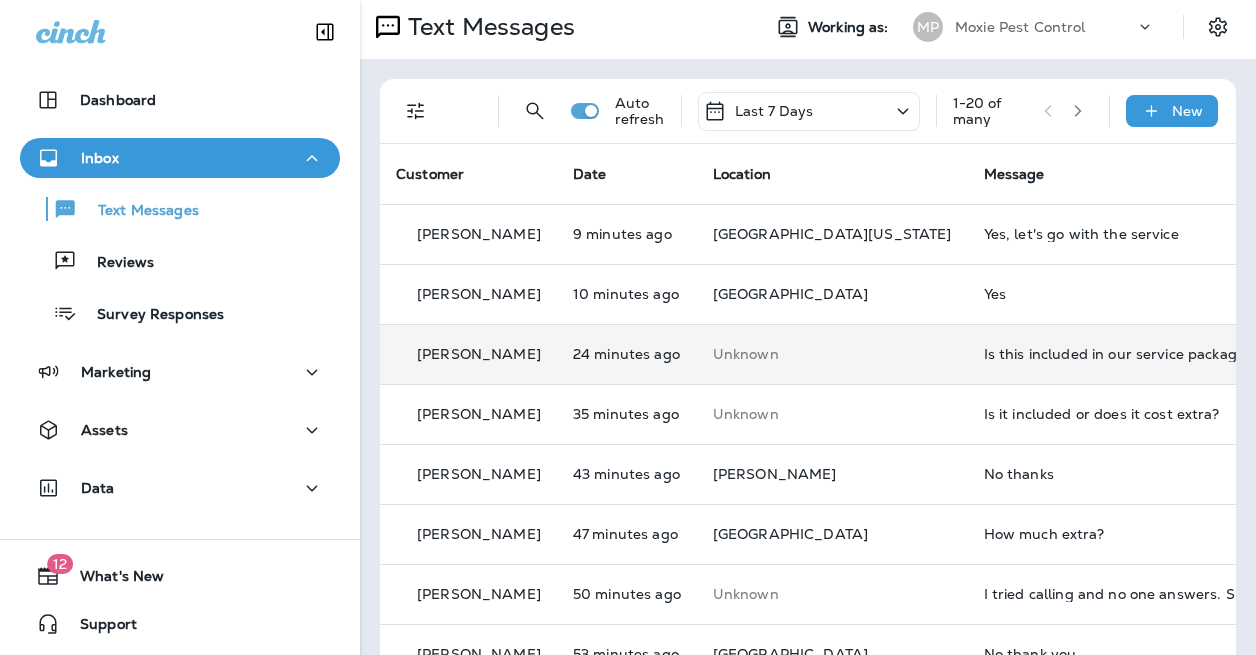 scroll, scrollTop: 10, scrollLeft: 0, axis: vertical 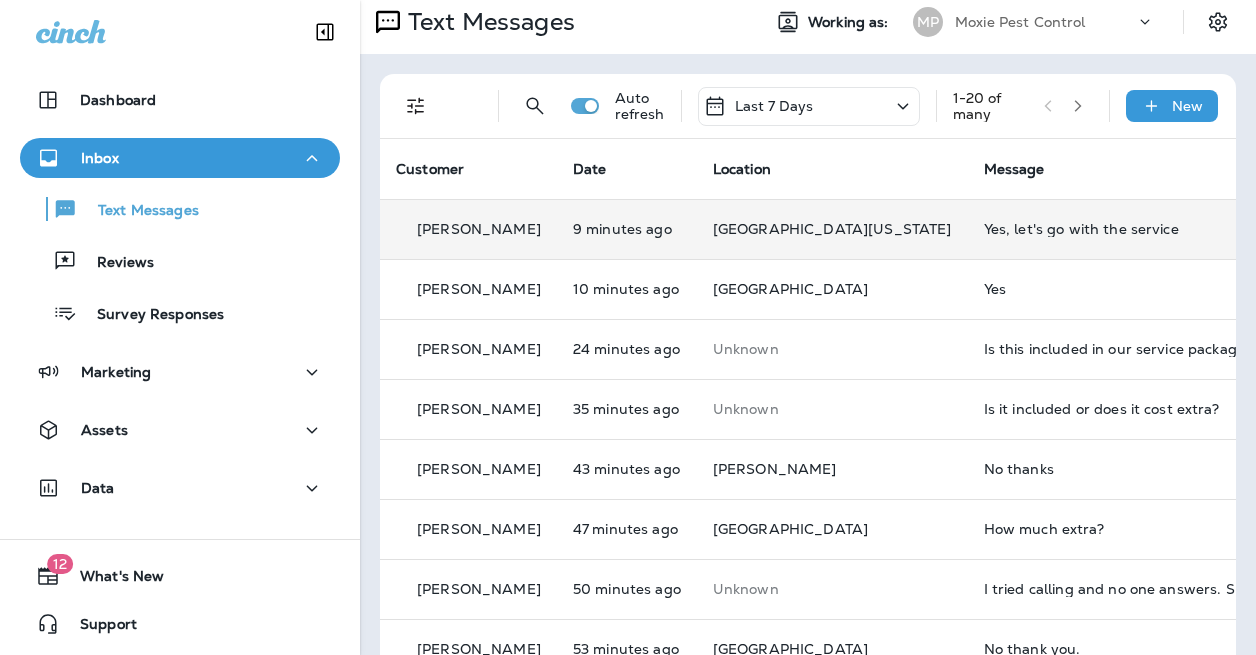 click on "Yes, let's go with the service" at bounding box center [1118, 229] 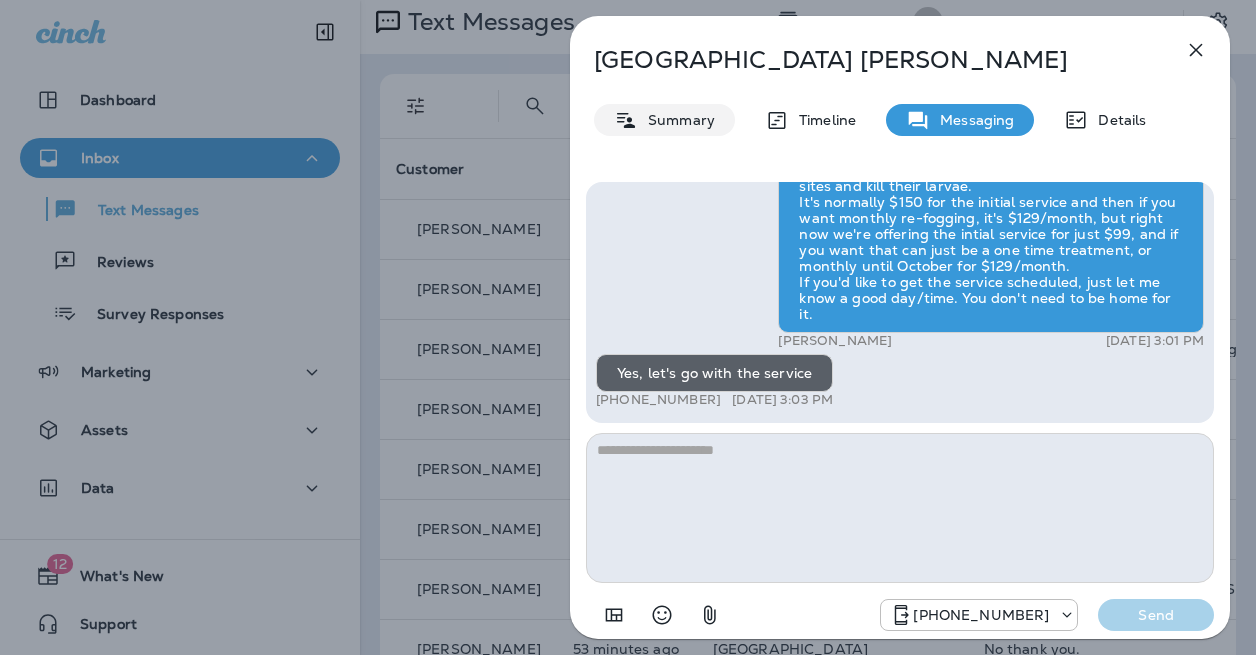 click on "Summary" at bounding box center (676, 120) 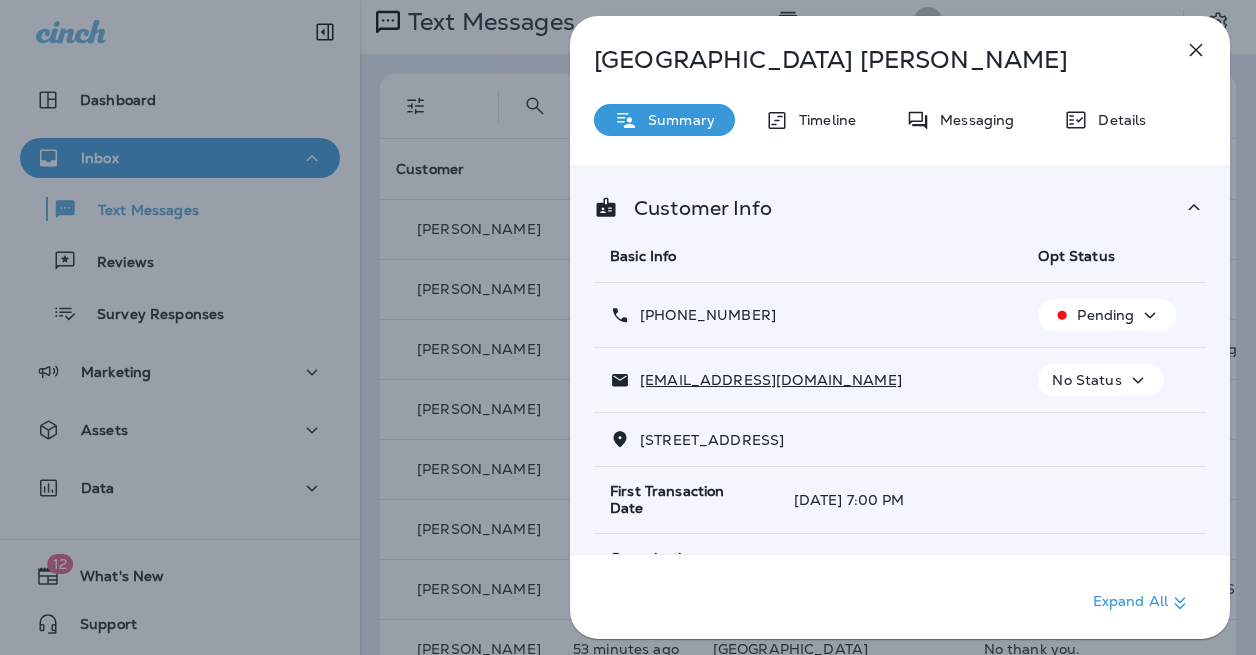 drag, startPoint x: 790, startPoint y: 319, endPoint x: 658, endPoint y: 317, distance: 132.01515 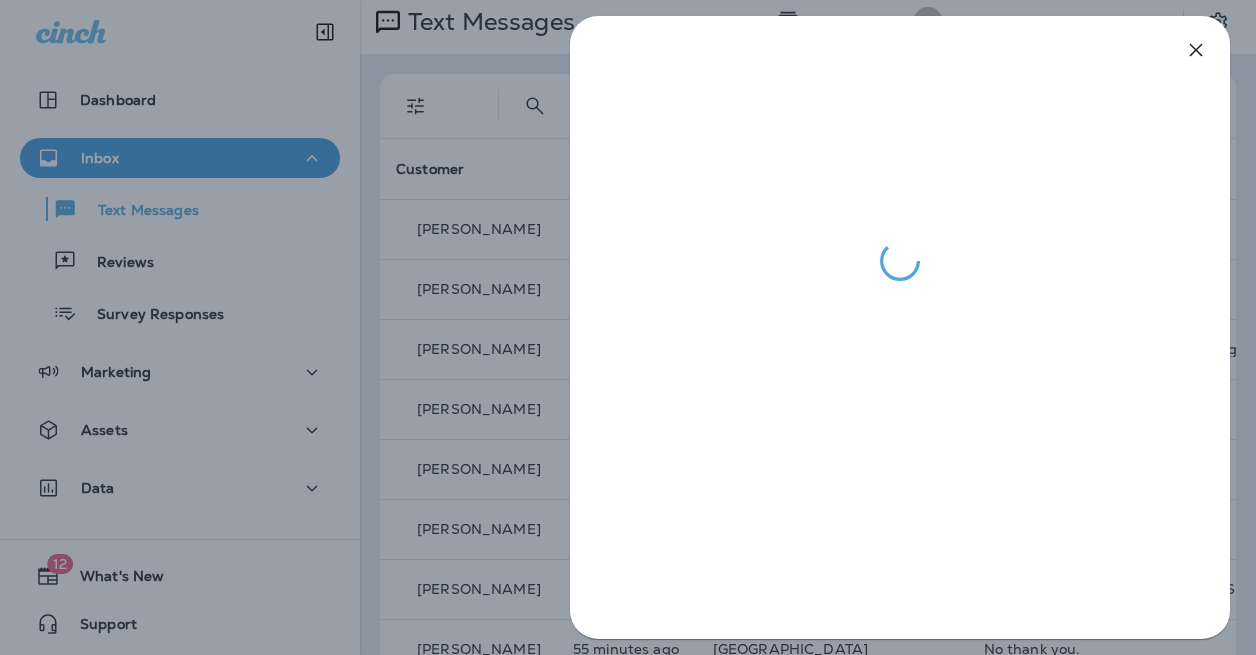 click at bounding box center [628, 327] 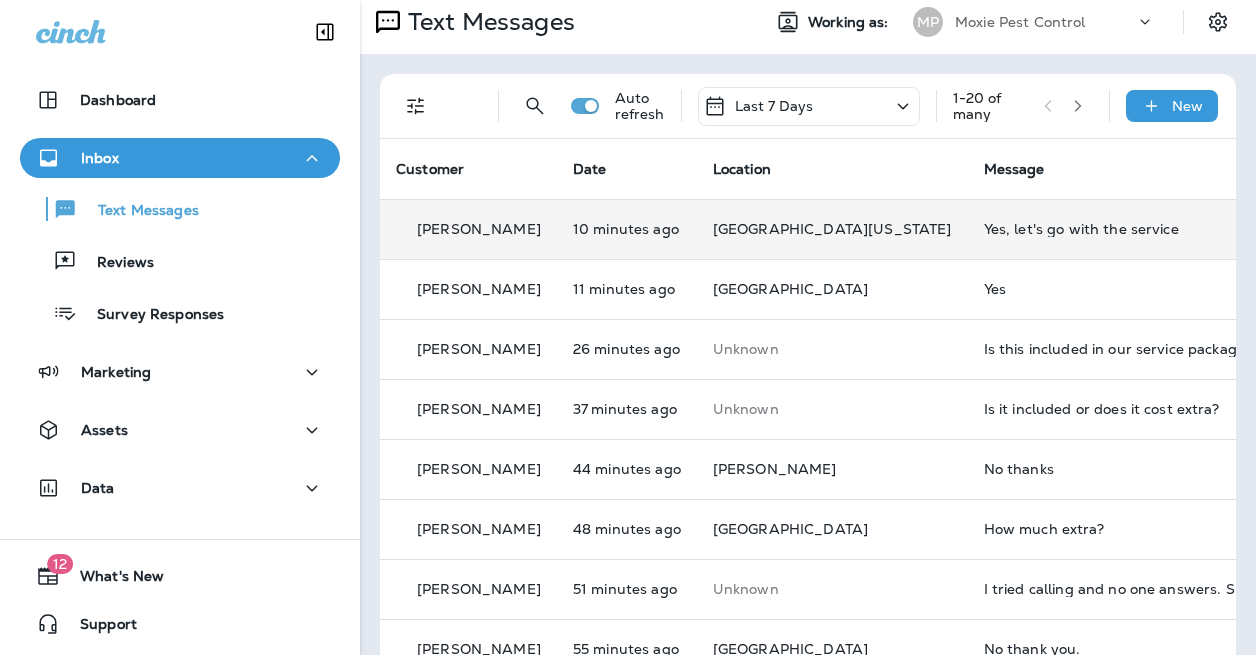 click on "[GEOGRAPHIC_DATA][US_STATE]" at bounding box center (832, 229) 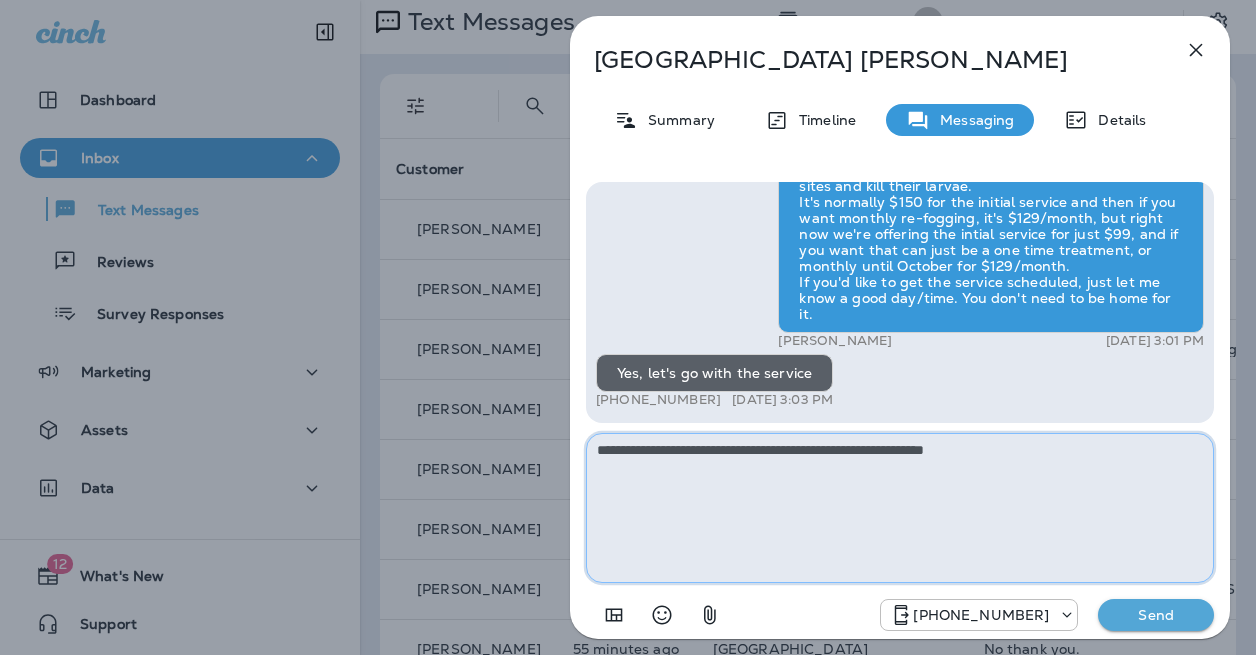 click on "**********" at bounding box center [900, 508] 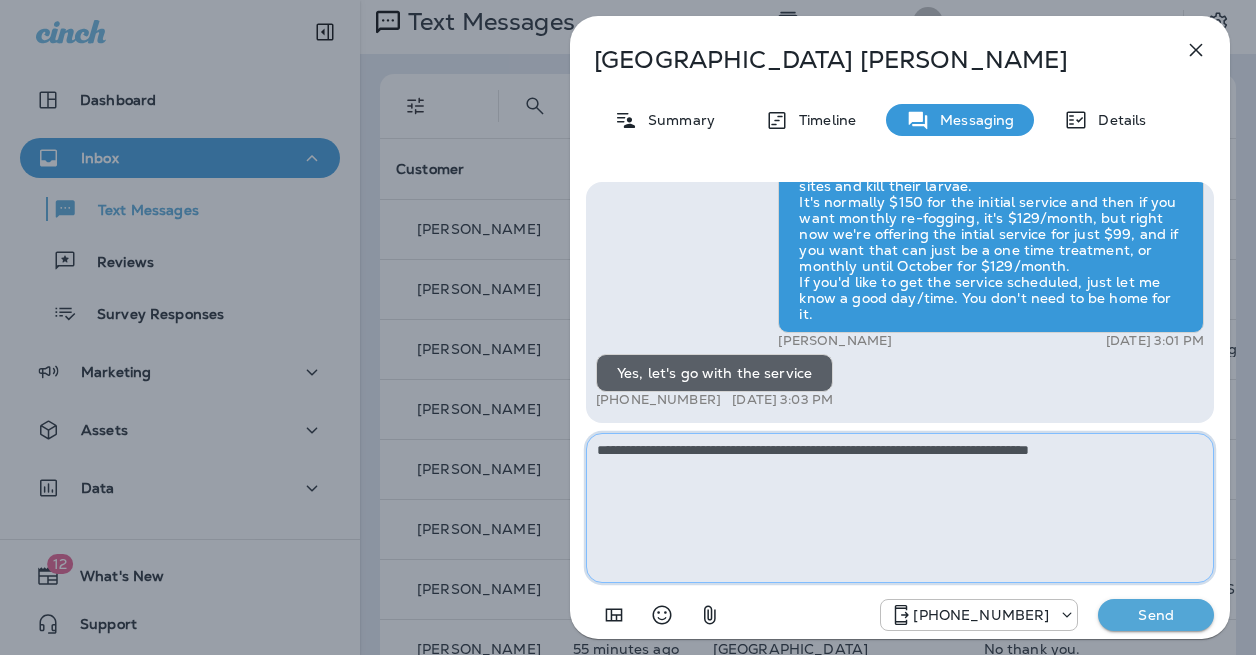type on "**********" 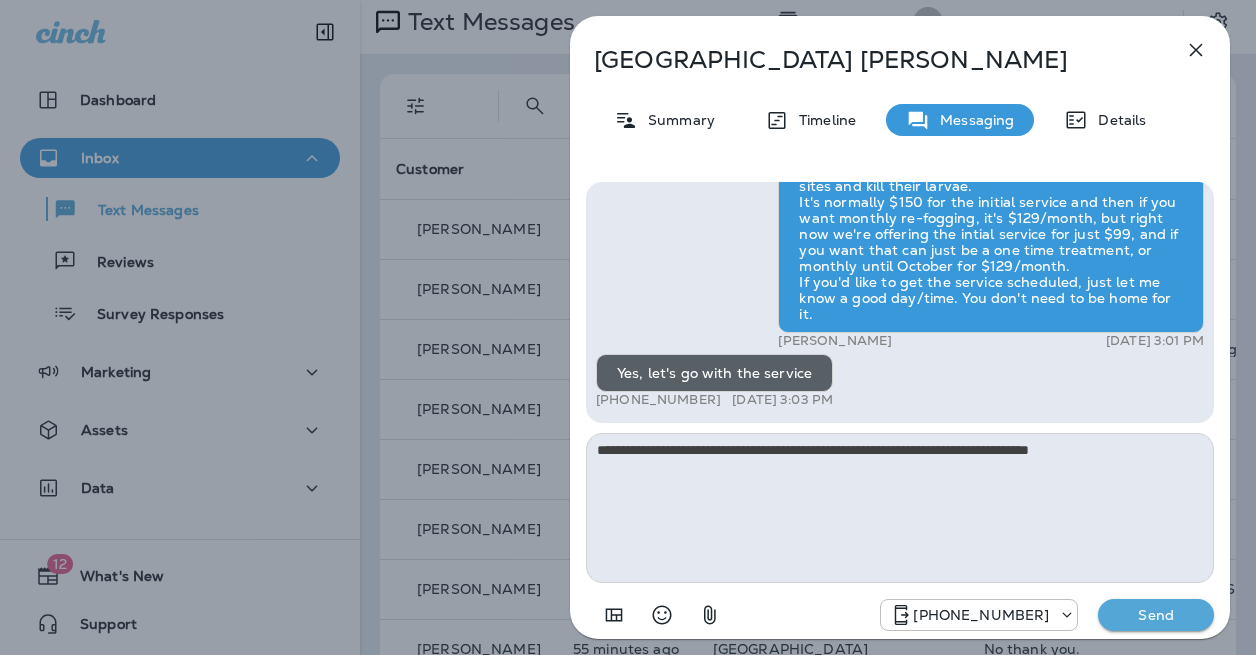 click on "Send" at bounding box center [1156, 615] 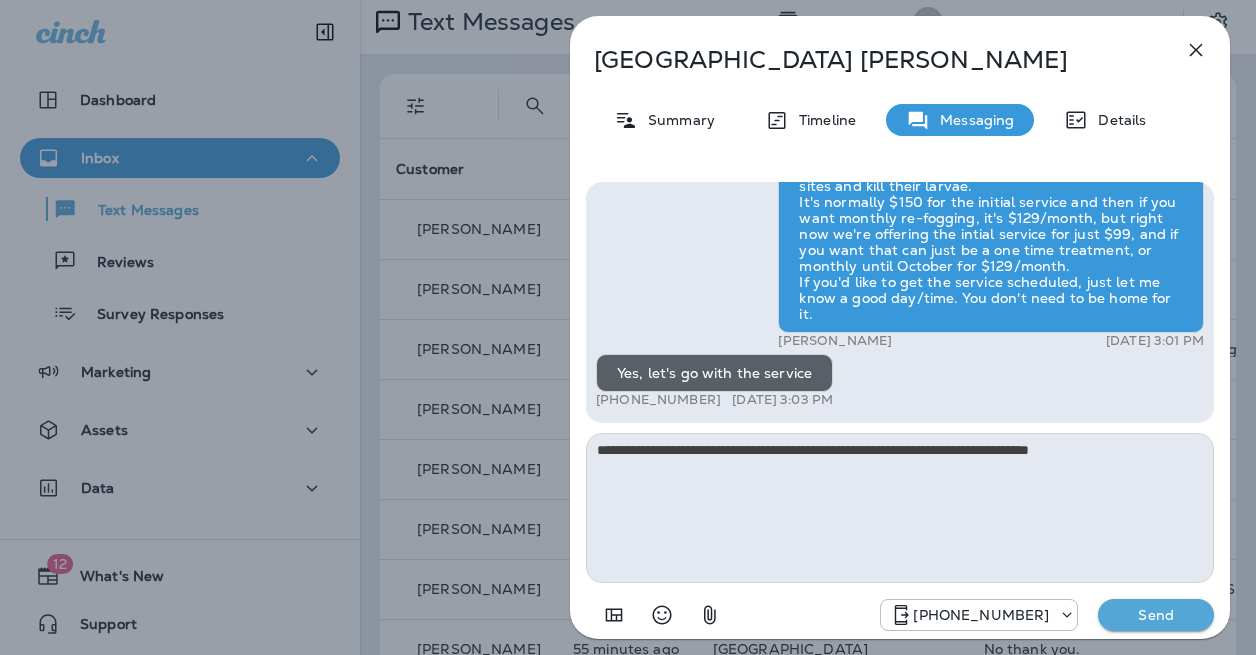 type 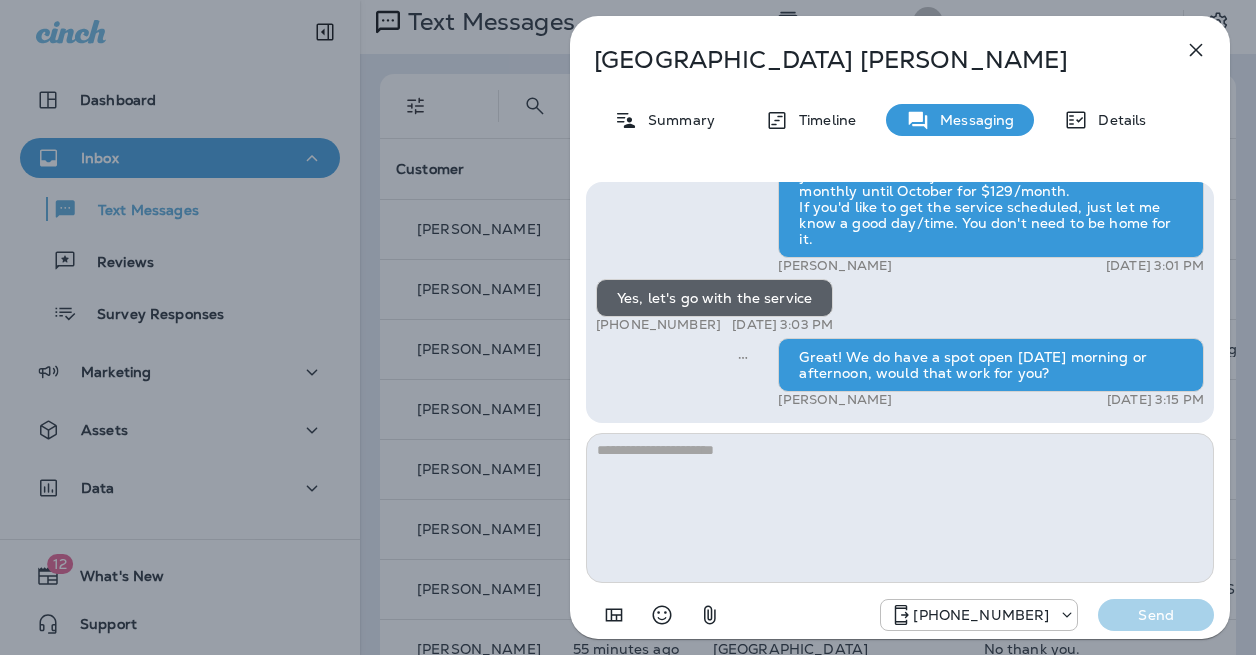 click on "Milan   Stankovic Summary   Timeline   Messaging   Details   Hi,  Milan , this is Cameron with Moxie Pest Control. We know Summer brings out the mosquitoes—and with the Summer season here, I’d love to get you on our schedule to come help take care of that. Just reply here if you're interested, and I'll let you know the details!
Reply STOP to optout +18174823792 Jul 1, 2025 10:12 AM Hi, yes, im interested in mosquito service +1 (202) 320-9019 Jul 7, 2025 2:57 PM Andrew Awbrey Jul 7, 2025 3:01 PM Yes, let's go with the service +1 (202) 320-9019 Jul 7, 2025 3:03 PM   Great! We do have a spot open tomorrow morning or afternoon, would that work for you? Andrew Awbrey Jul 7, 2025 3:15 PM +18174823792 Send" at bounding box center [628, 327] 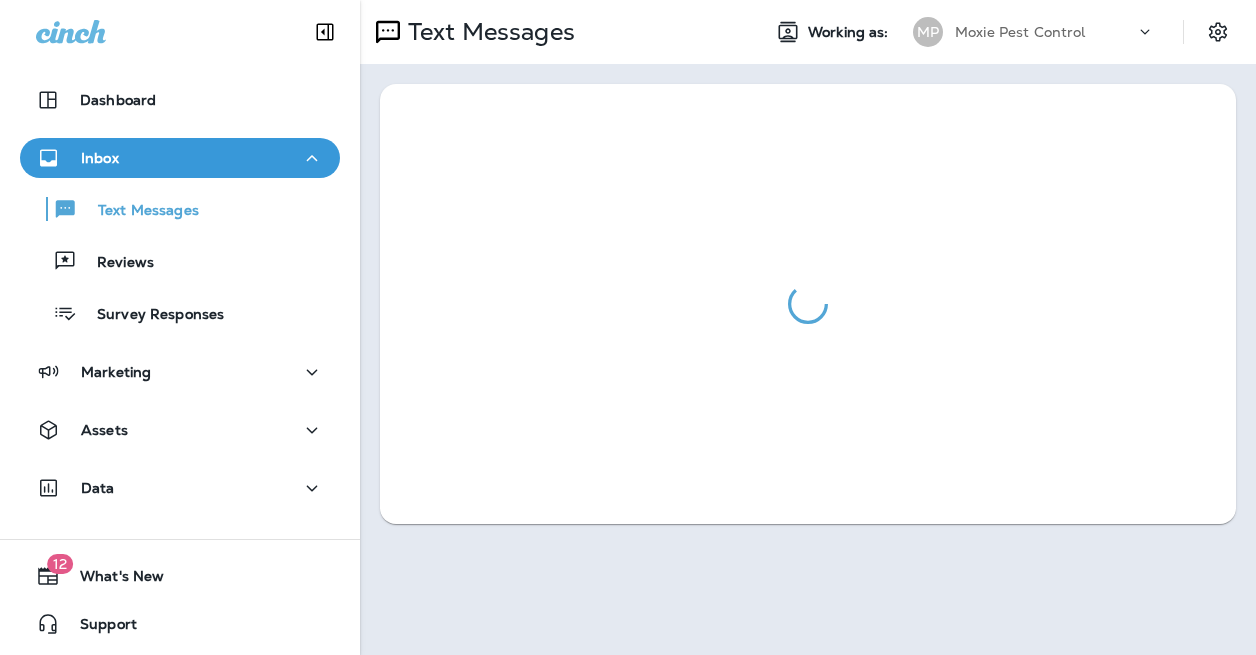 scroll, scrollTop: 0, scrollLeft: 0, axis: both 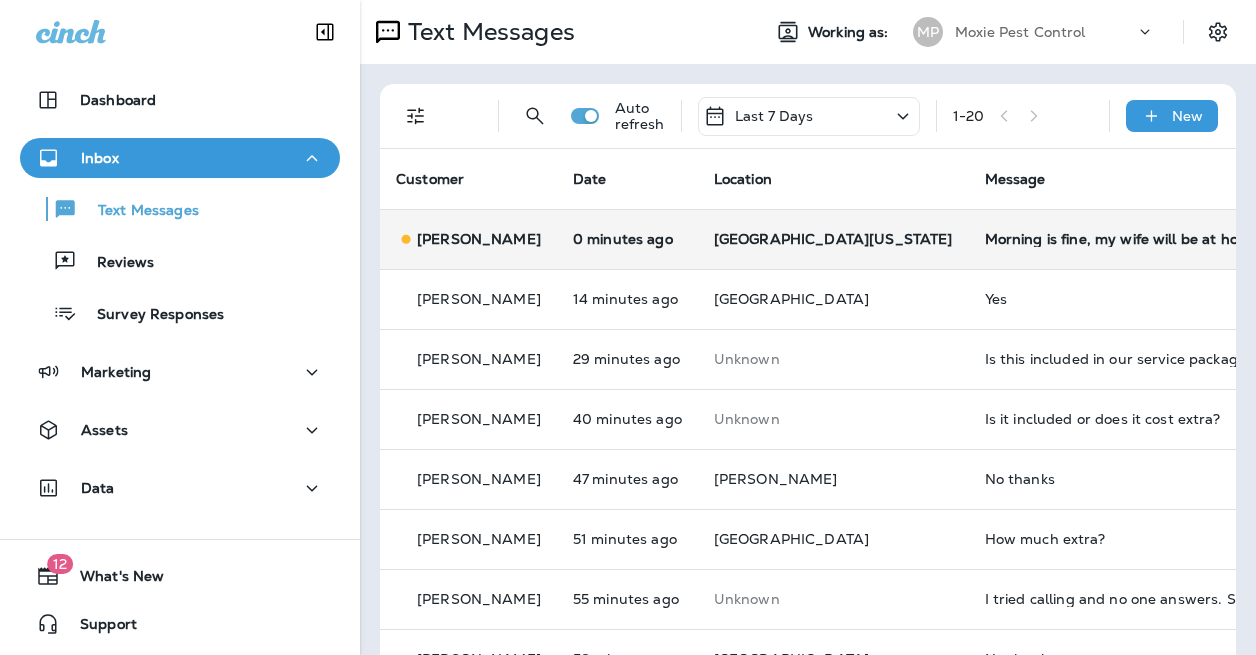 click on "Morning is fine, my wife will be at home" at bounding box center [1119, 239] 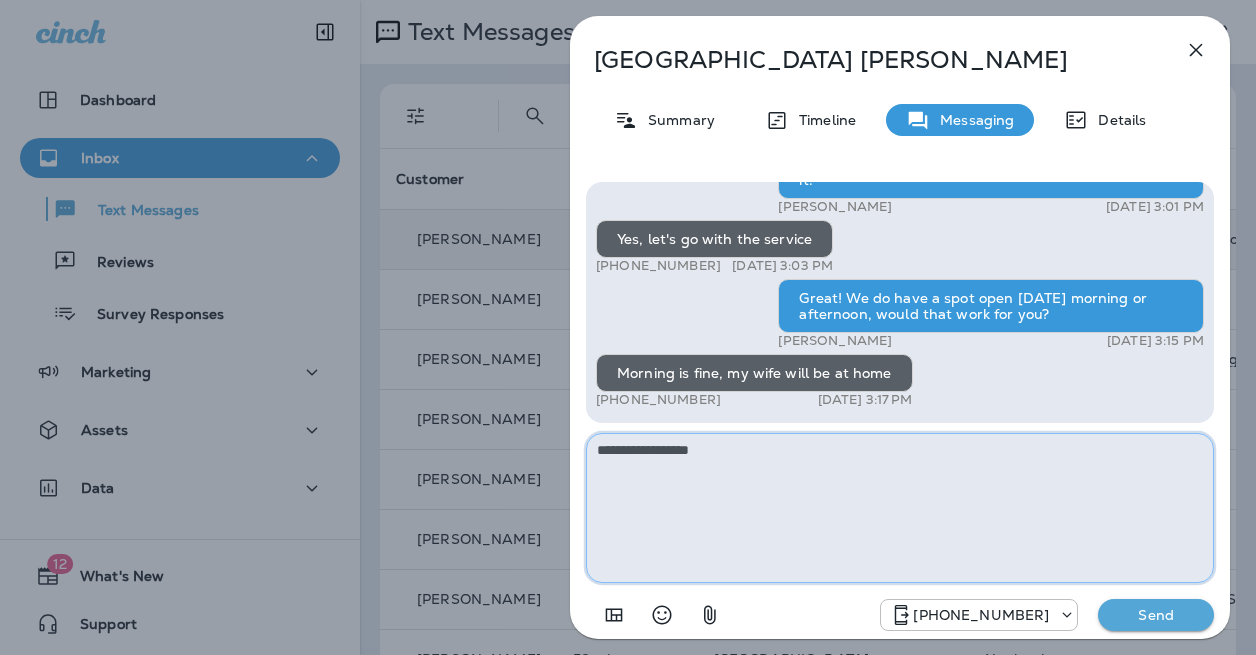 type on "**********" 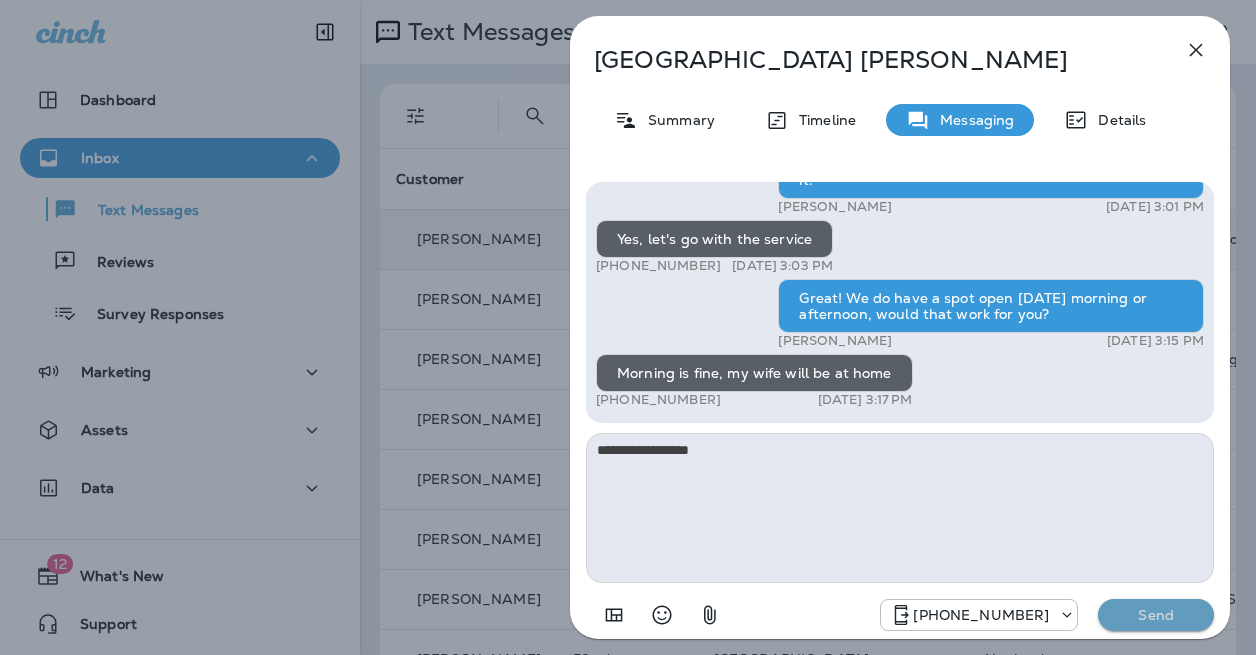 click on "Send" at bounding box center [1156, 615] 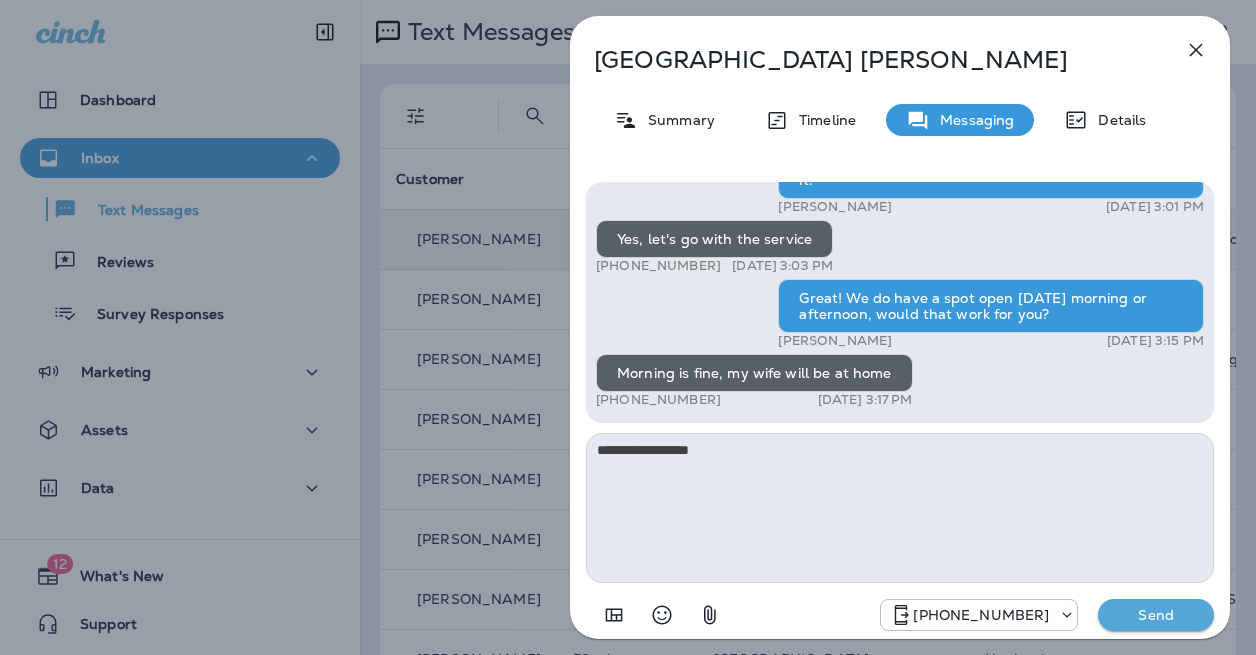 type 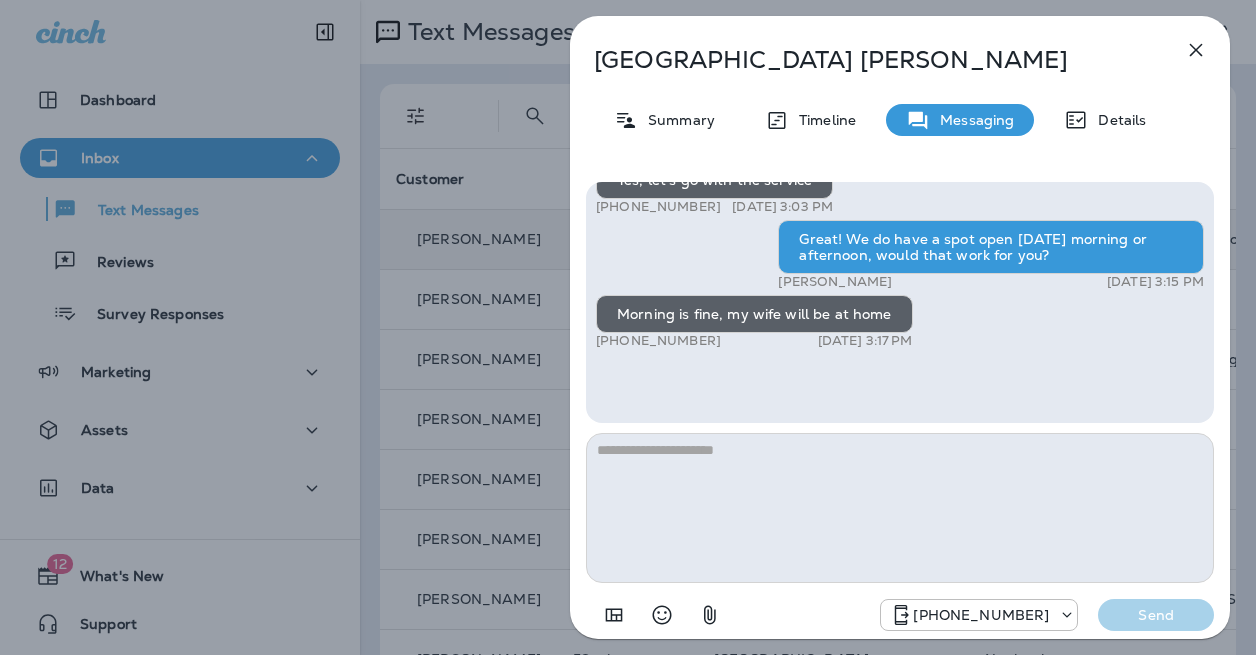 click on "[PERSON_NAME] Summary   Timeline   Messaging   Details   Hi,  [GEOGRAPHIC_DATA] , this is [PERSON_NAME] with Moxie Pest Control. We know Summer brings out the mosquitoes—and with the Summer season here, I’d love to get you on our schedule to come help take care of that. Just reply here if you're interested, and I'll let you know the details!
Reply STOP to optout +18174823792 [DATE] 10:12 AM Hi, yes, im interested in mosquito service +1 (202) 320-9019 [DATE] 2:57 PM [PERSON_NAME] [DATE] 3:01 PM Yes, let's go with the service +1 (202) 320-9019 [DATE] 3:03 PM Great! We do have a spot open [DATE] morning or afternoon, would that work for you? [PERSON_NAME] [DATE] 3:15 PM Morning is fine, my wife will be at home +1 (202) 320-9019 [DATE] 3:17 PM   I got you all set! [PERSON_NAME] [DATE] 3:20 PM [PHONE_NUMBER] Send" at bounding box center (628, 327) 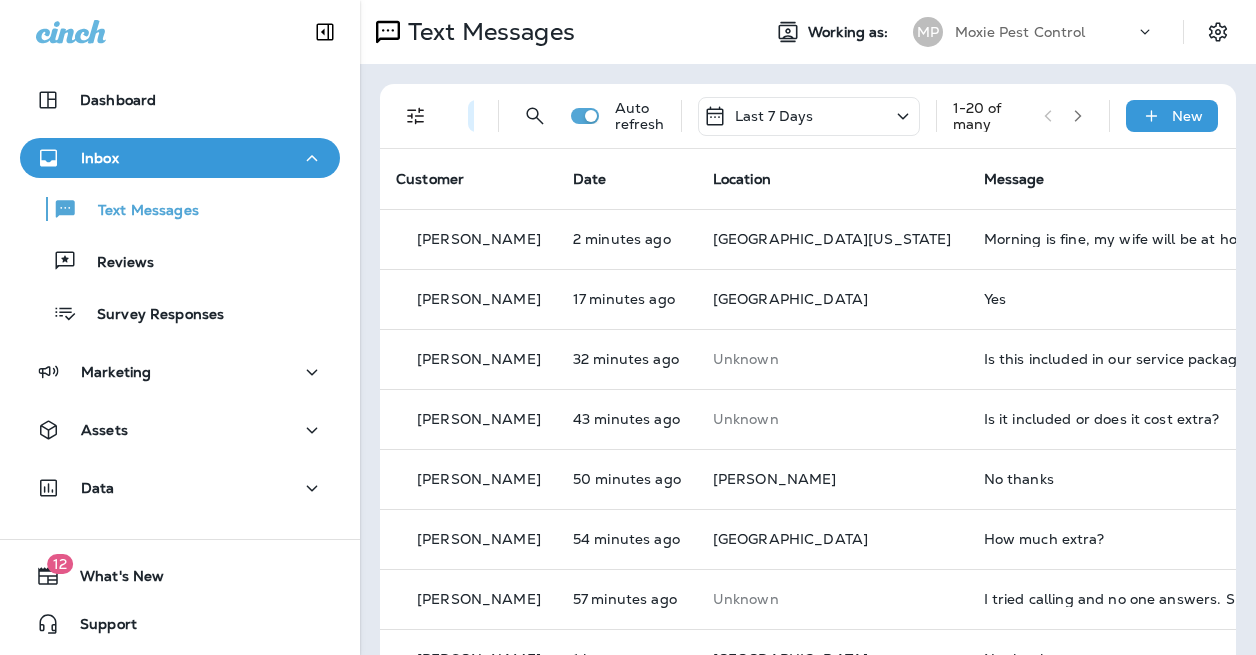 scroll, scrollTop: 0, scrollLeft: 0, axis: both 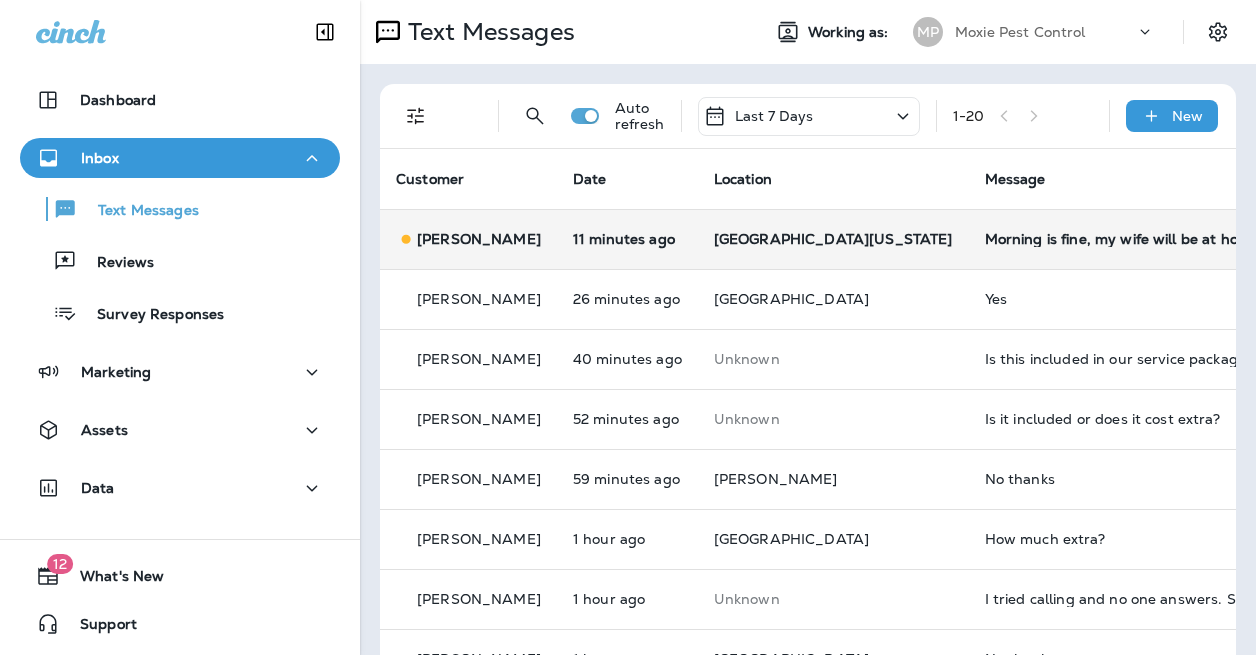 click on "Morning is fine, my wife will be at home" at bounding box center (1119, 239) 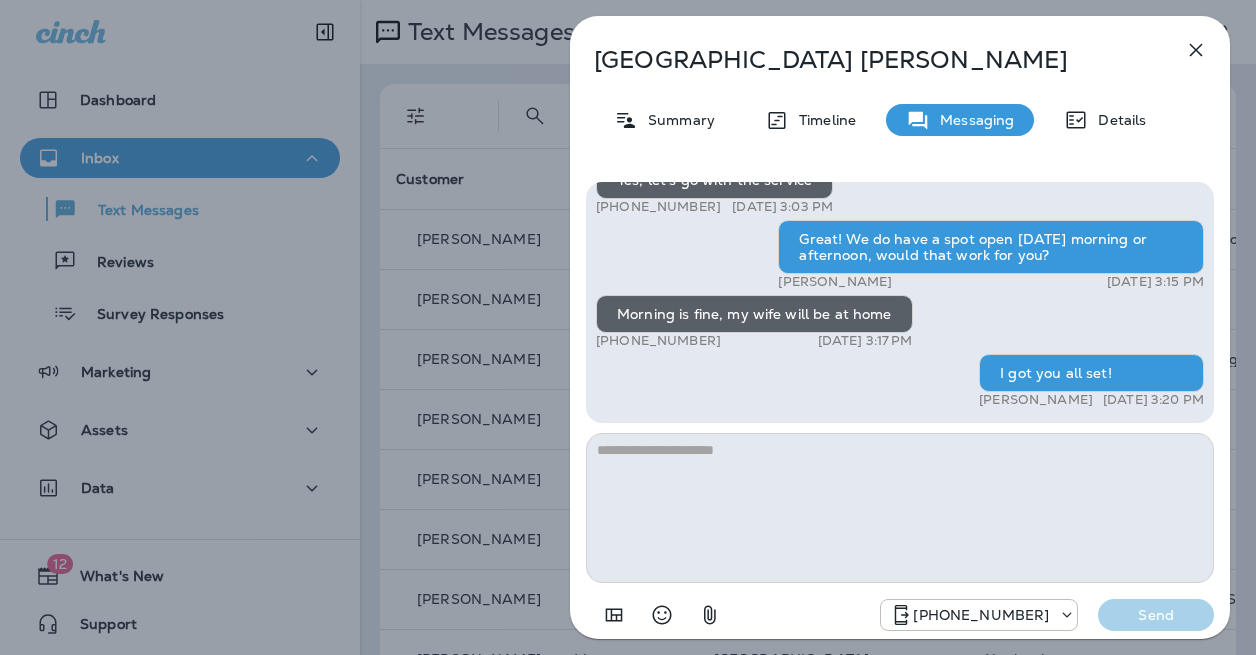 click on "Milan   Stankovic Summary   Timeline   Messaging   Details   Hi,  Milan , this is Cameron with Moxie Pest Control. We know Summer brings out the mosquitoes—and with the Summer season here, I’d love to get you on our schedule to come help take care of that. Just reply here if you're interested, and I'll let you know the details!
Reply STOP to optout +18174823792 Jul 1, 2025 10:12 AM Hi, yes, im interested in mosquito service +1 (202) 320-9019 Jul 7, 2025 2:57 PM Andrew Awbrey Jul 7, 2025 3:01 PM Yes, let's go with the service +1 (202) 320-9019 Jul 7, 2025 3:03 PM Great! We do have a spot open tomorrow morning or afternoon, would that work for you? Andrew Awbrey Jul 7, 2025 3:15 PM Morning is fine, my wife will be at home +1 (202) 320-9019 Jul 7, 2025 3:17 PM I got you all set! Andrew Awbrey Jul 7, 2025 3:20 PM +18174823792 Send" at bounding box center [628, 327] 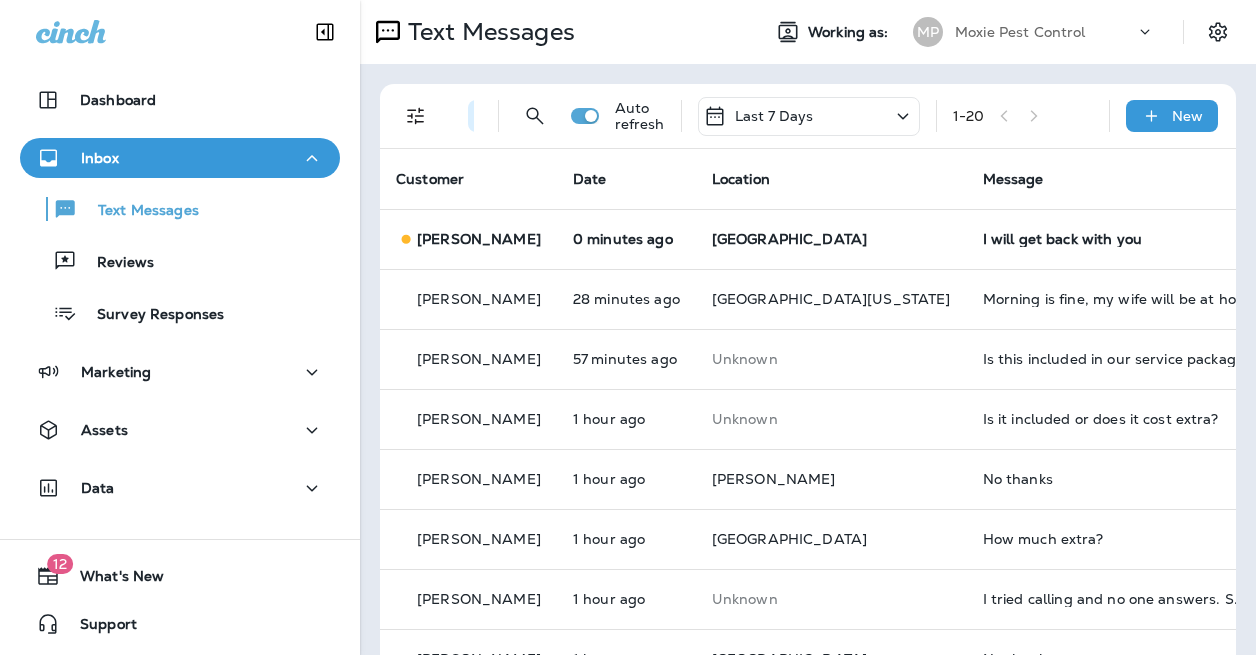 scroll, scrollTop: 0, scrollLeft: 0, axis: both 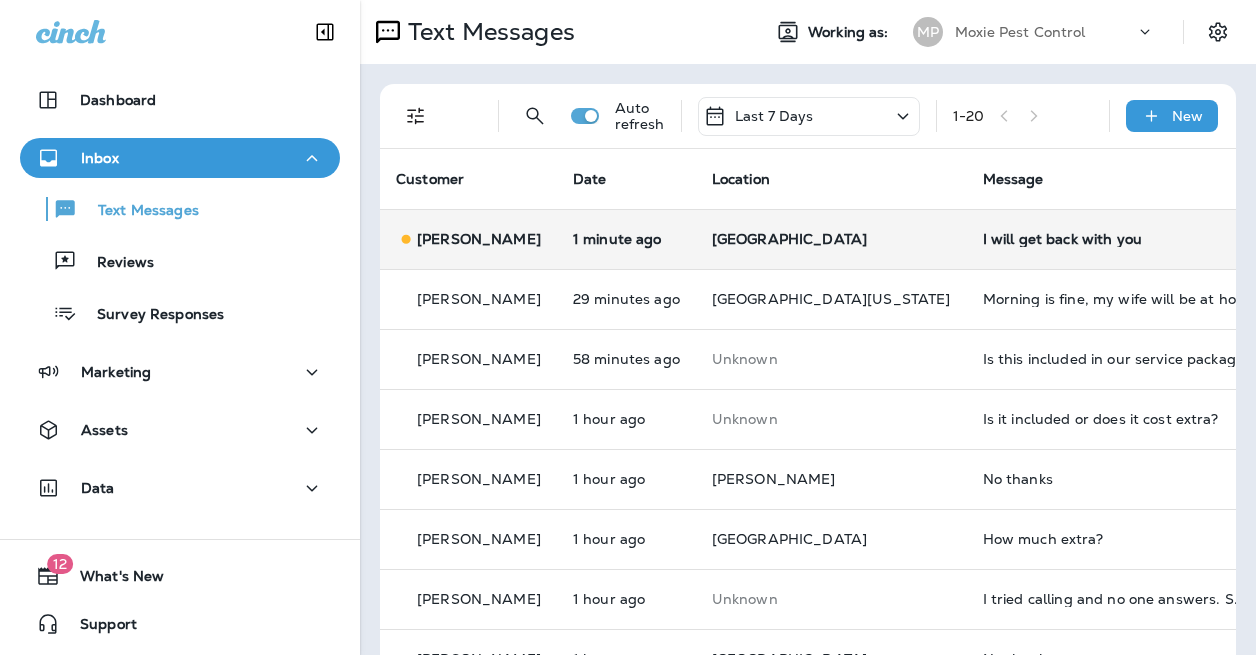 click on "I will get back with you" at bounding box center (1117, 239) 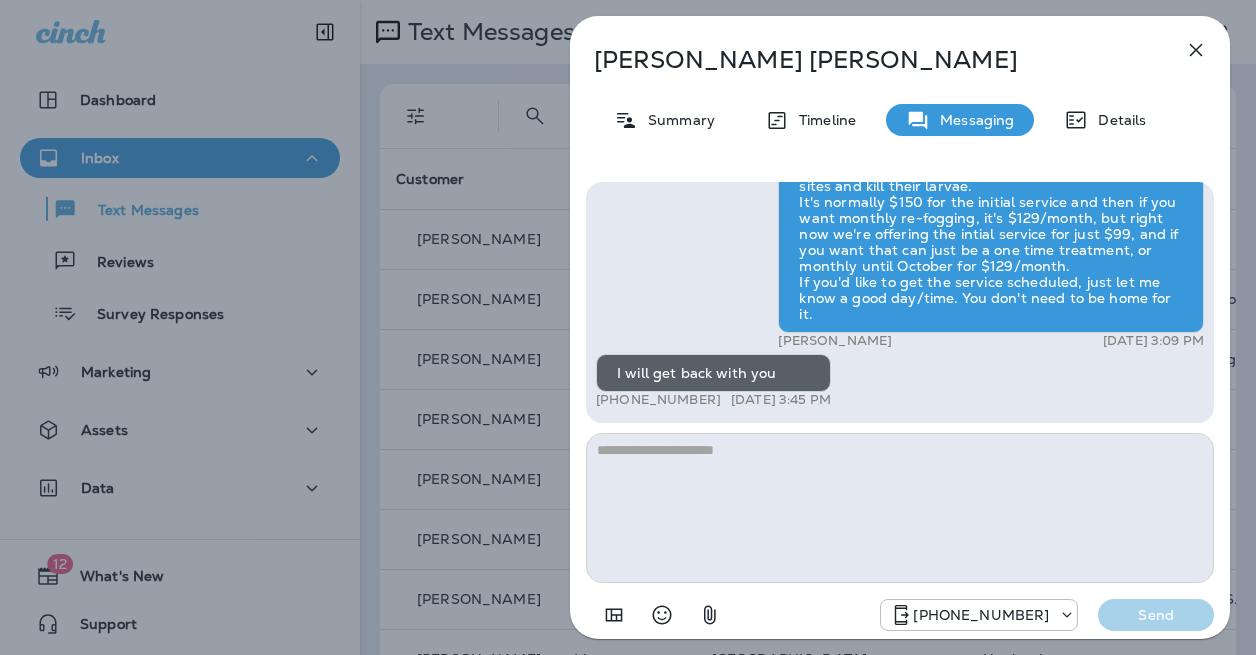 click on "Hi,  Becky , this is Cameron with Moxie Pest Control. We know Summer brings out the mosquitoes—and with the Summer season here, I’d love to get you on our schedule to come help take care of that. Just reply here if you're interested, and I'll let you know the details!
Reply STOP to optout +18174823792 Jul 7, 2025 12:48 PM Yes +1 (314) 258-0090 Jul 7, 2025 3:02 PM Andrew Awbrey Jul 7, 2025 3:09 PM I will get back with you  +1 (314) 258-0090 Jul 7, 2025 3:45 PM +18174823792 Send" at bounding box center [900, 408] 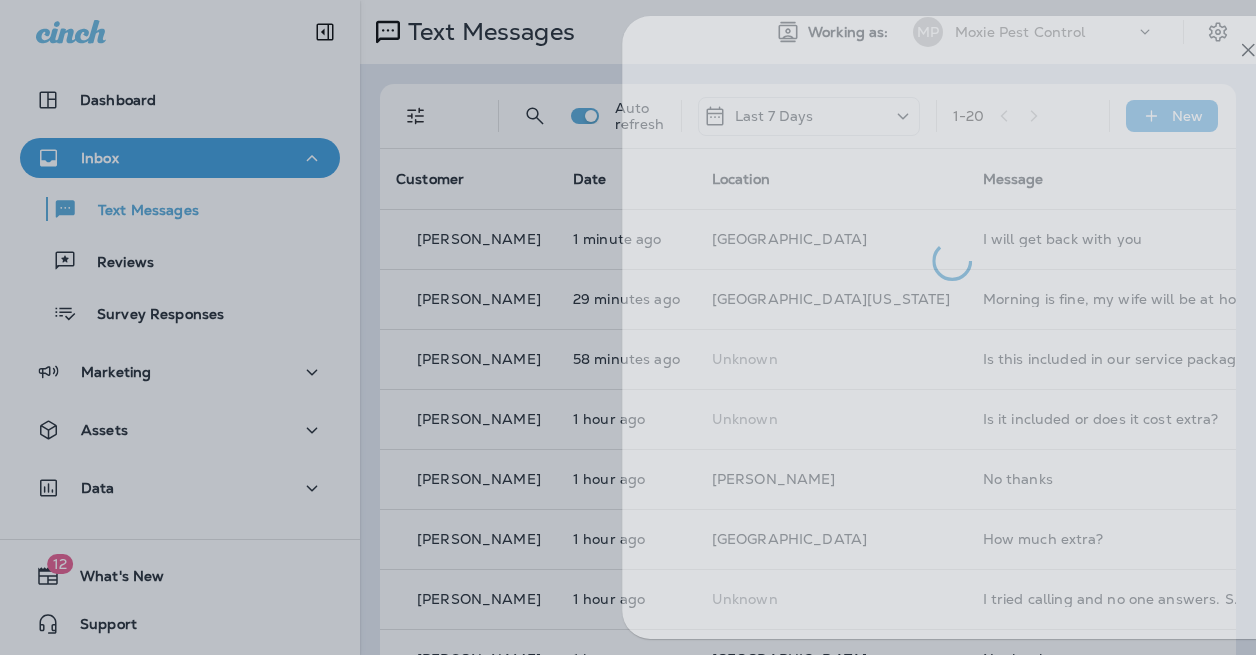 click at bounding box center [680, 327] 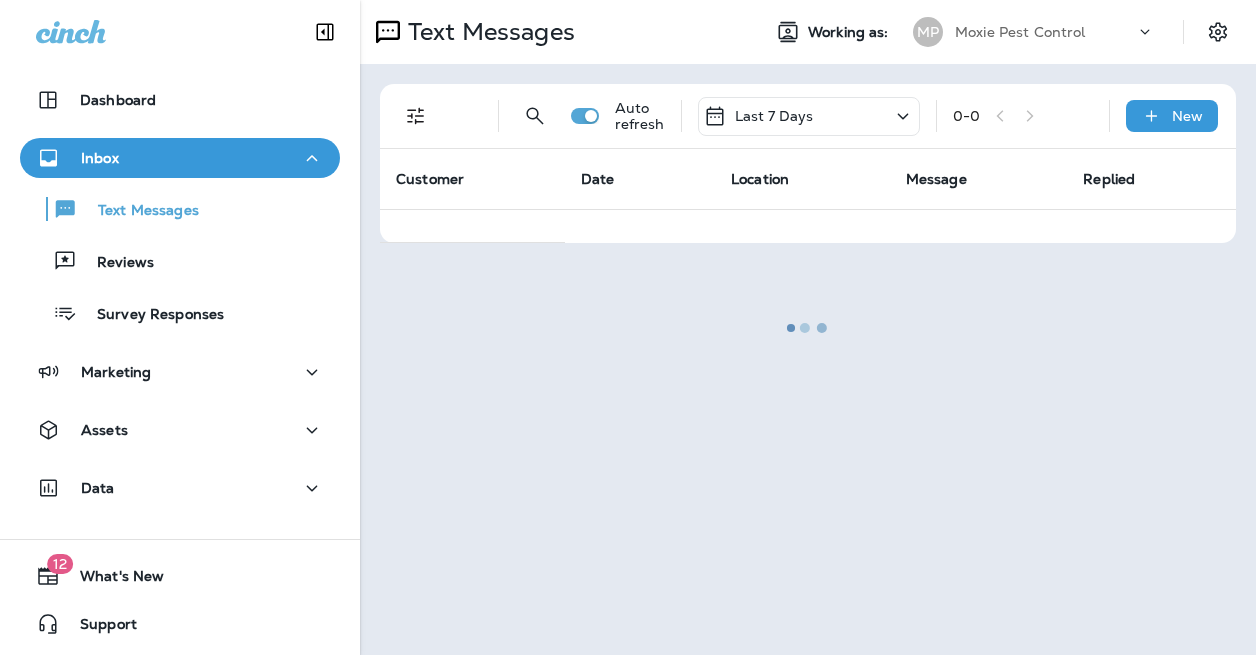 scroll, scrollTop: 0, scrollLeft: 0, axis: both 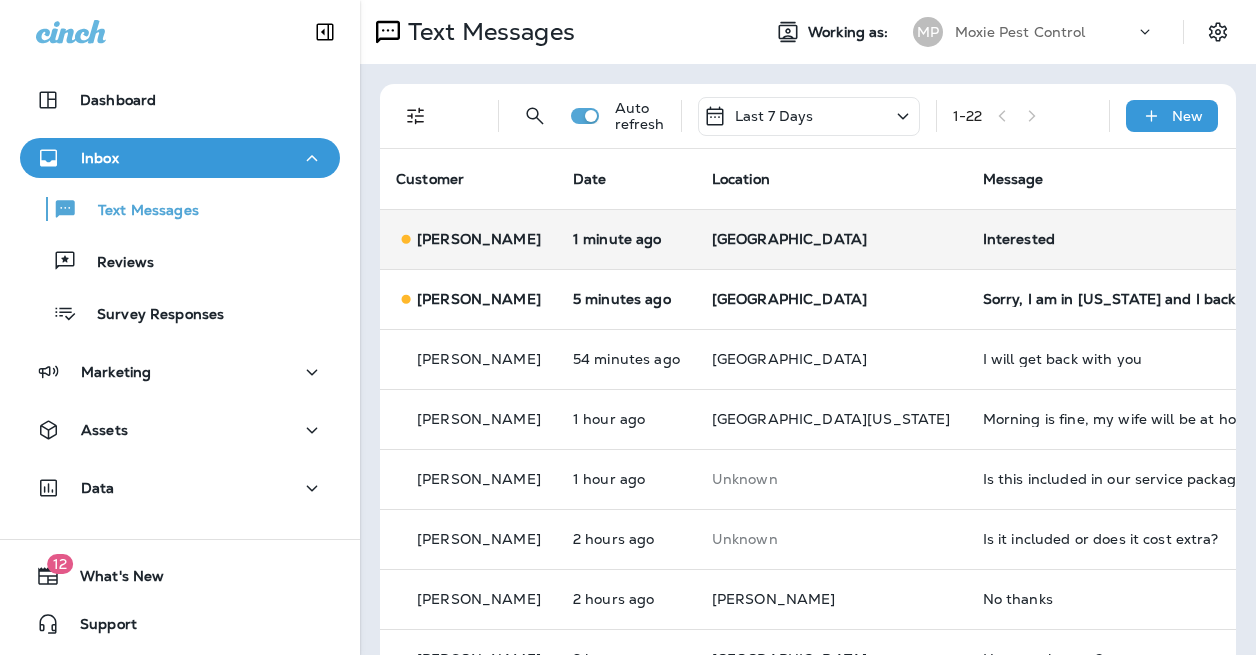 click on "Interested" at bounding box center [1117, 239] 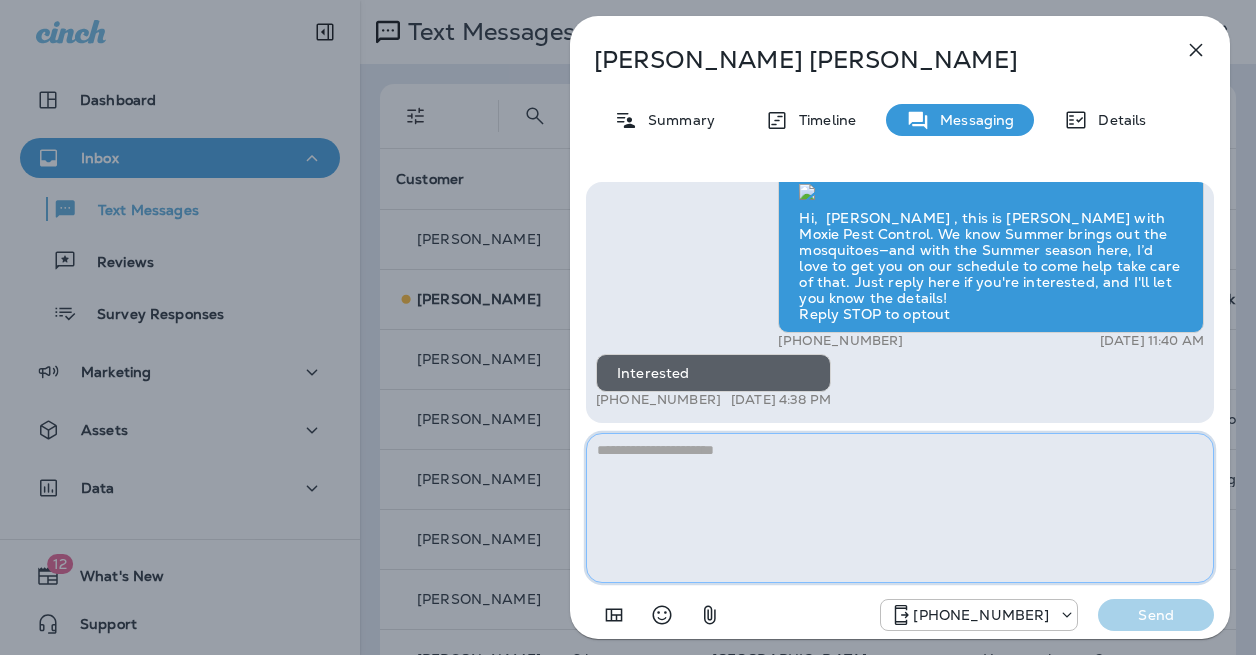 paste on "**********" 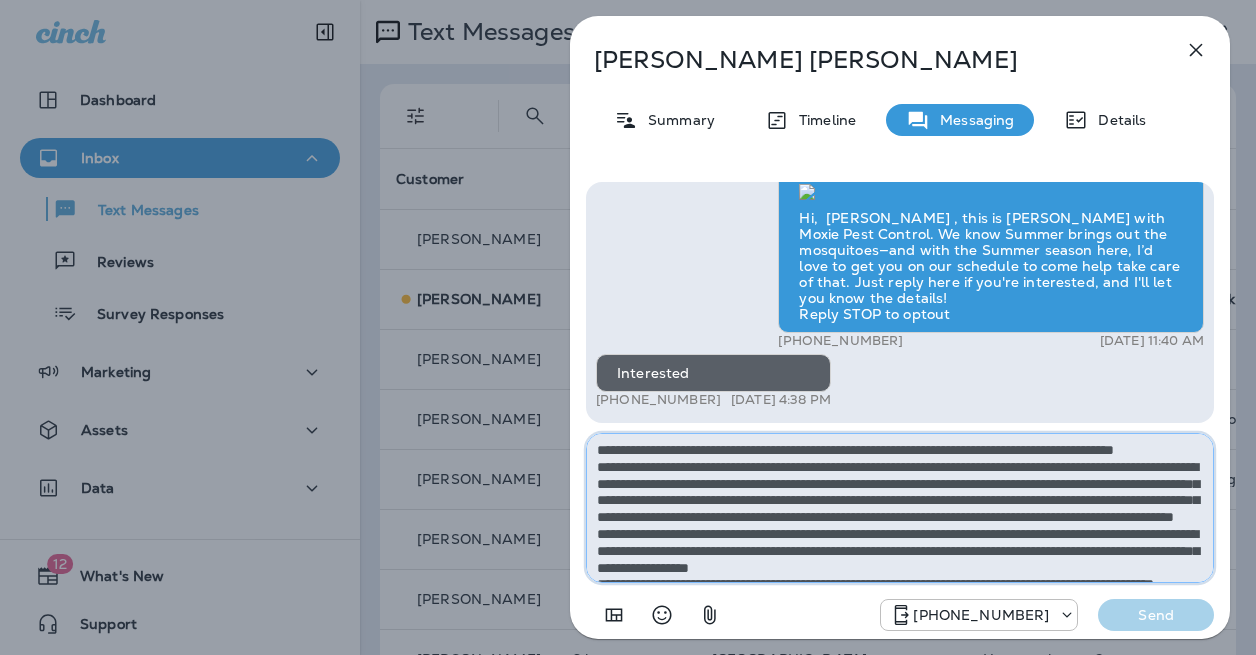 scroll, scrollTop: 61, scrollLeft: 0, axis: vertical 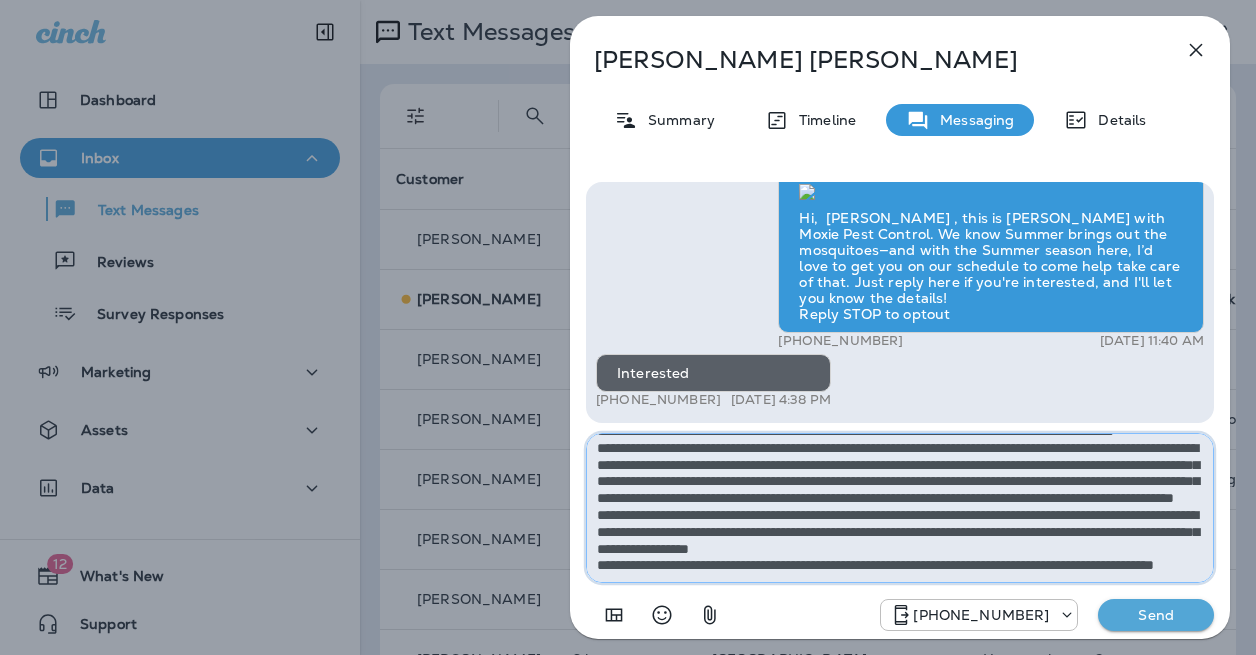 type on "**********" 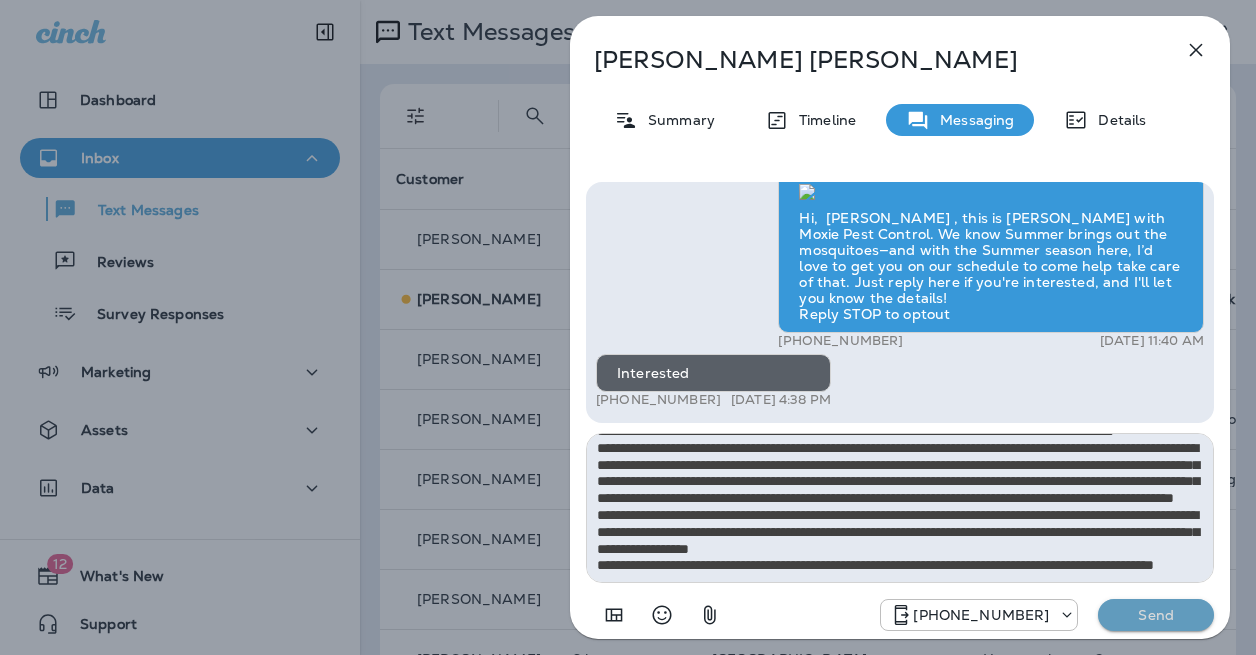 click on "Send" at bounding box center [1156, 615] 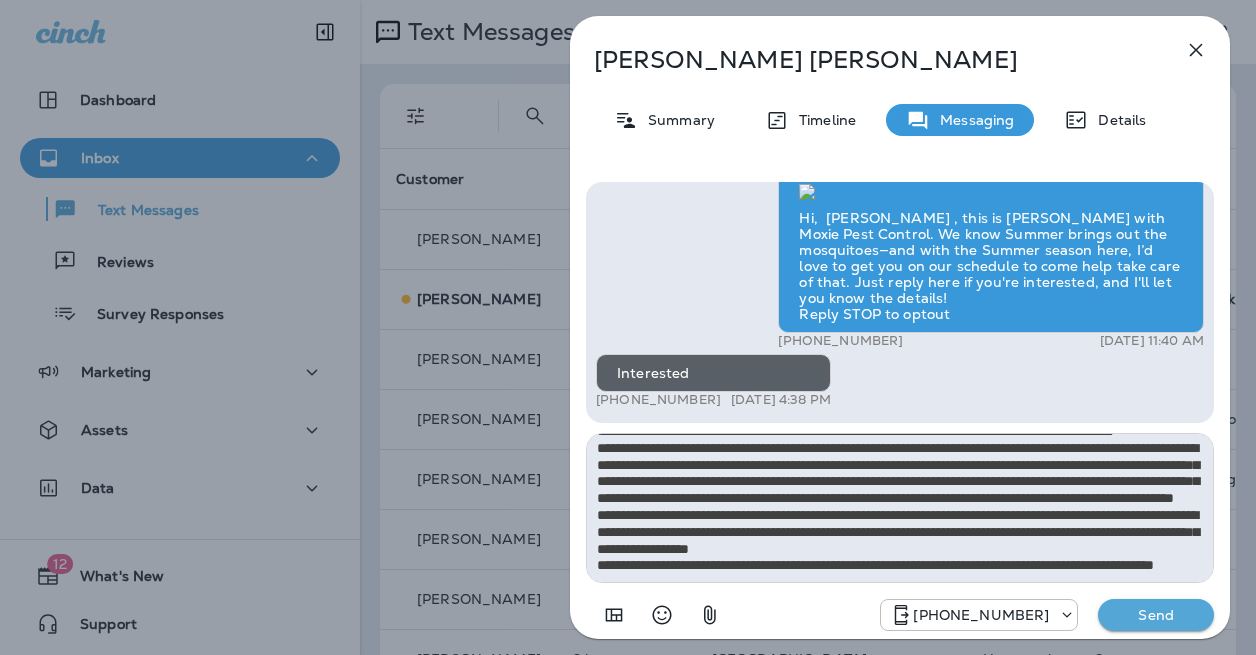 type 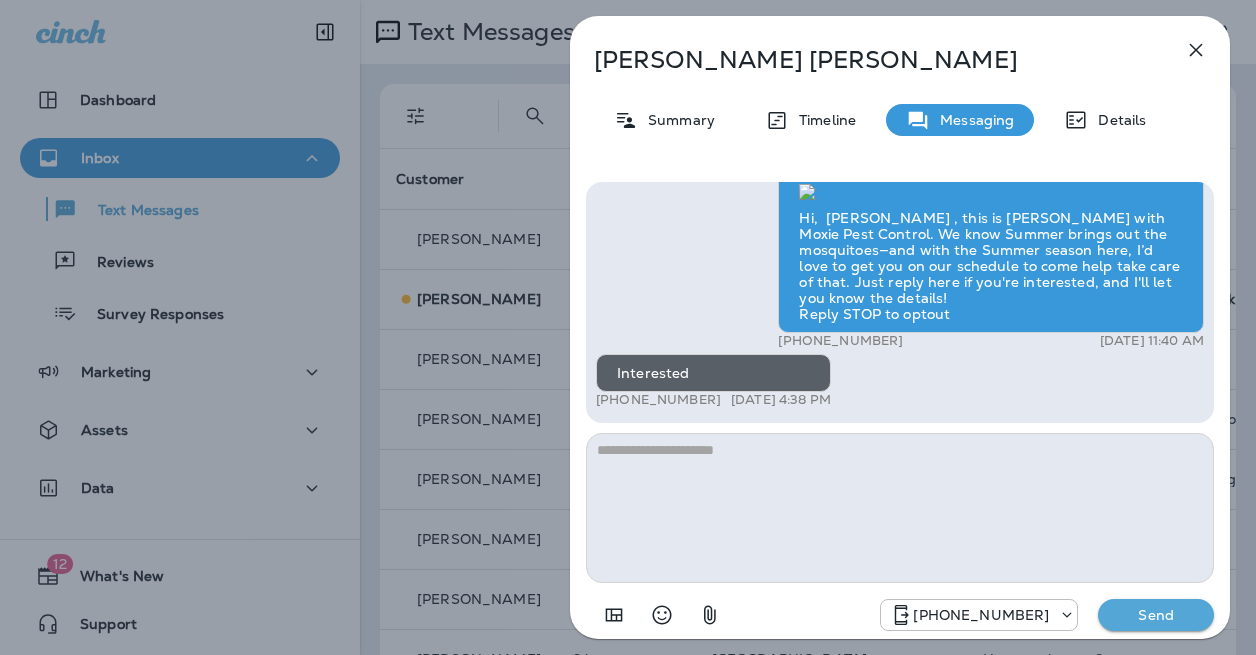 scroll, scrollTop: 0, scrollLeft: 0, axis: both 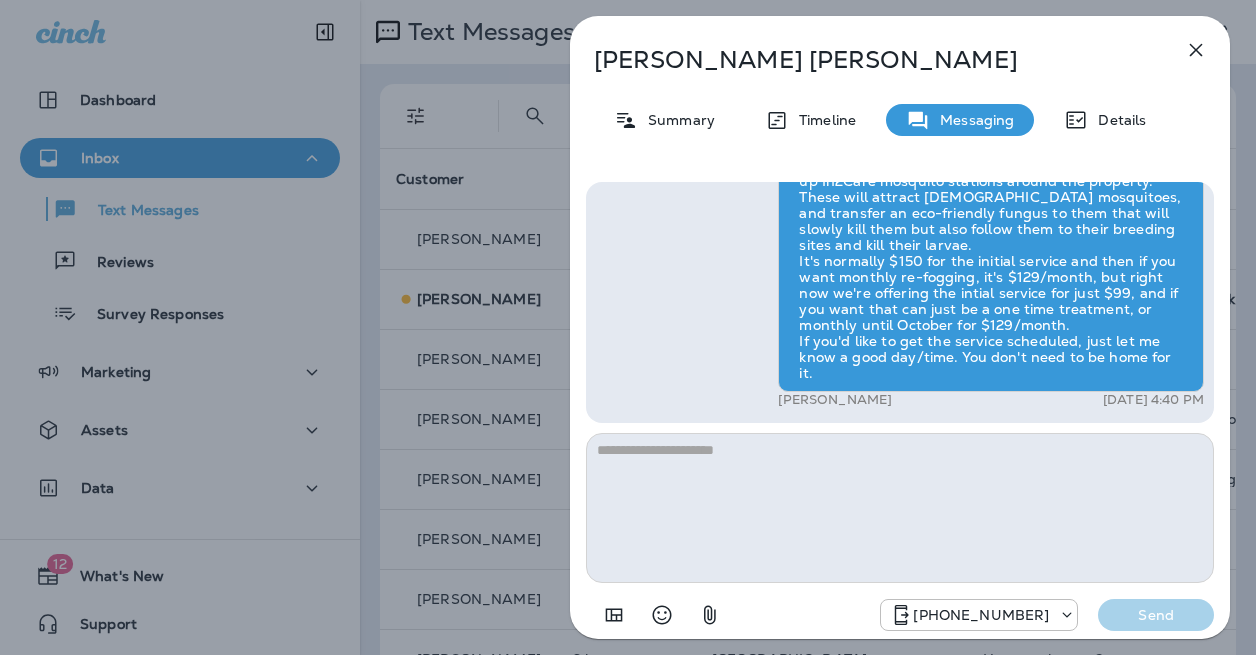 click on "Jon   Tolbert Summary   Timeline   Messaging   Details   Exciting News! Joshua’s Pest Control is now Moxie Pest Control! Same great service, new name. No changes to your protection—just a fresh look! Got questions? Call us anytime!
Reply STOP to optout +18174823792 Mar 8, 2025 12:30 AM Hi,  Jon , this is Cameron with Moxie Pest Control. We know Summer brings out the mosquitoes—and with the Summer season here, I’d love to get you on our schedule to come help take care of that. Just reply here if you're interested, and I'll let you know the details!
Reply STOP to optout +18174823792 Jul 7, 2025 11:40 AM Interested +1 (618) 304-5812 Jul 7, 2025 4:38 PM   Andrew Awbrey Jul 7, 2025 4:40 PM +18174823792 Send" at bounding box center [628, 327] 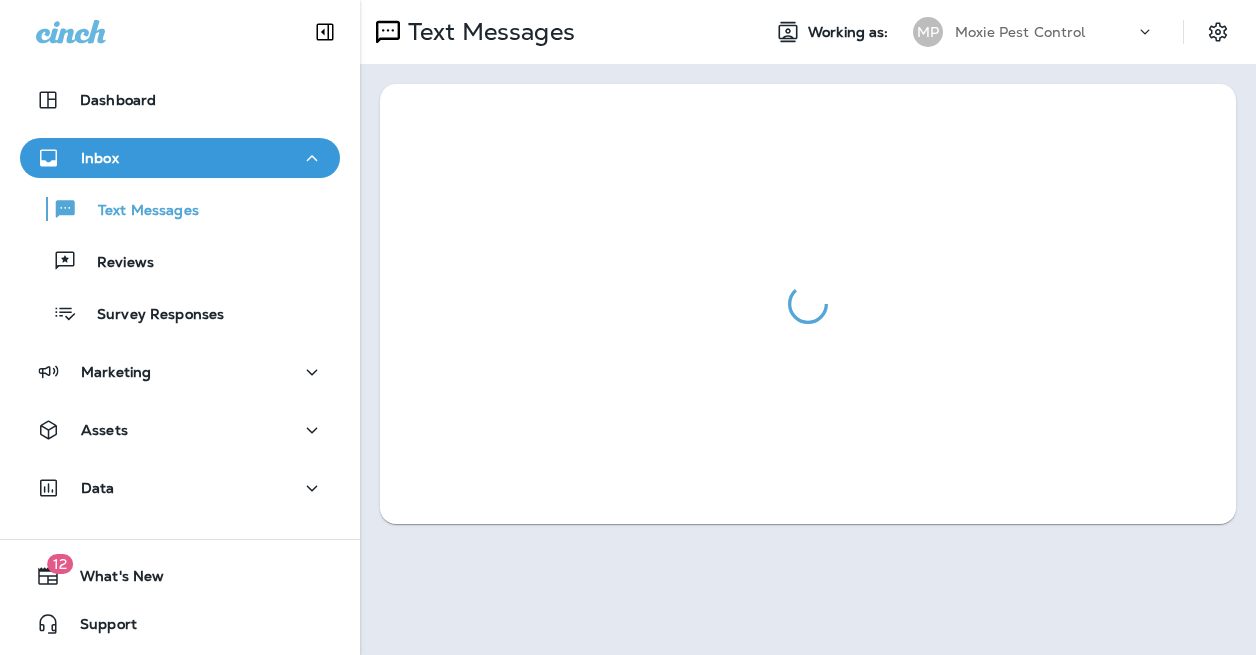 scroll, scrollTop: 0, scrollLeft: 0, axis: both 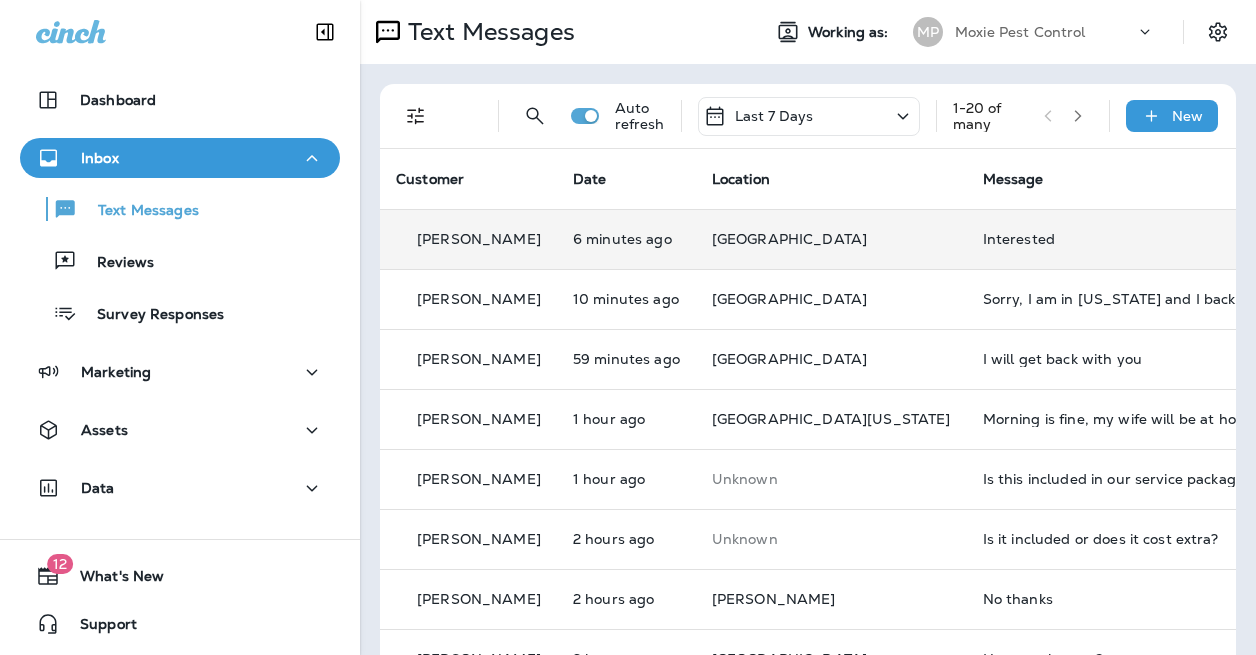 click on "Interested" at bounding box center (1117, 239) 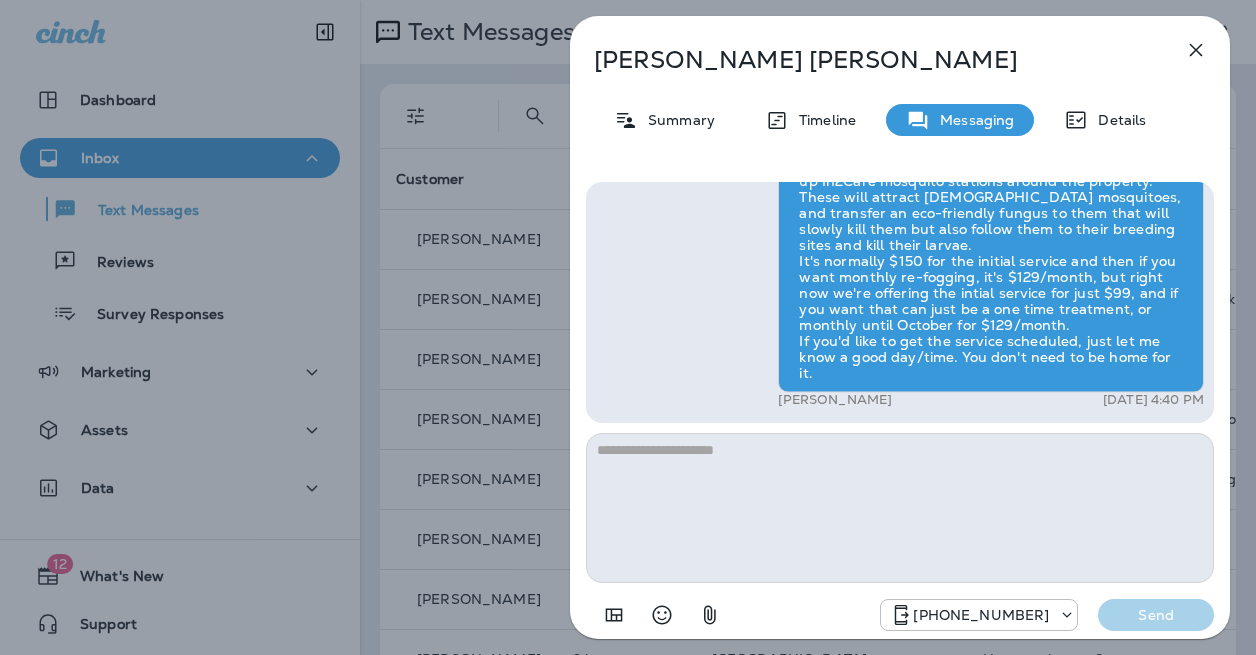 click on "Jon   Tolbert Summary   Timeline   Messaging   Details   Exciting News! Joshua’s Pest Control is now Moxie Pest Control! Same great service, new name. No changes to your protection—just a fresh look! Got questions? Call us anytime!
Reply STOP to optout +18174823792 Mar 8, 2025 12:30 AM Hi,  Jon , this is Cameron with Moxie Pest Control. We know Summer brings out the mosquitoes—and with the Summer season here, I’d love to get you on our schedule to come help take care of that. Just reply here if you're interested, and I'll let you know the details!
Reply STOP to optout +18174823792 Jul 7, 2025 11:40 AM Interested +1 (618) 304-5812 Jul 7, 2025 4:38 PM Andrew Awbrey Jul 7, 2025 4:40 PM +18174823792 Send" at bounding box center [628, 327] 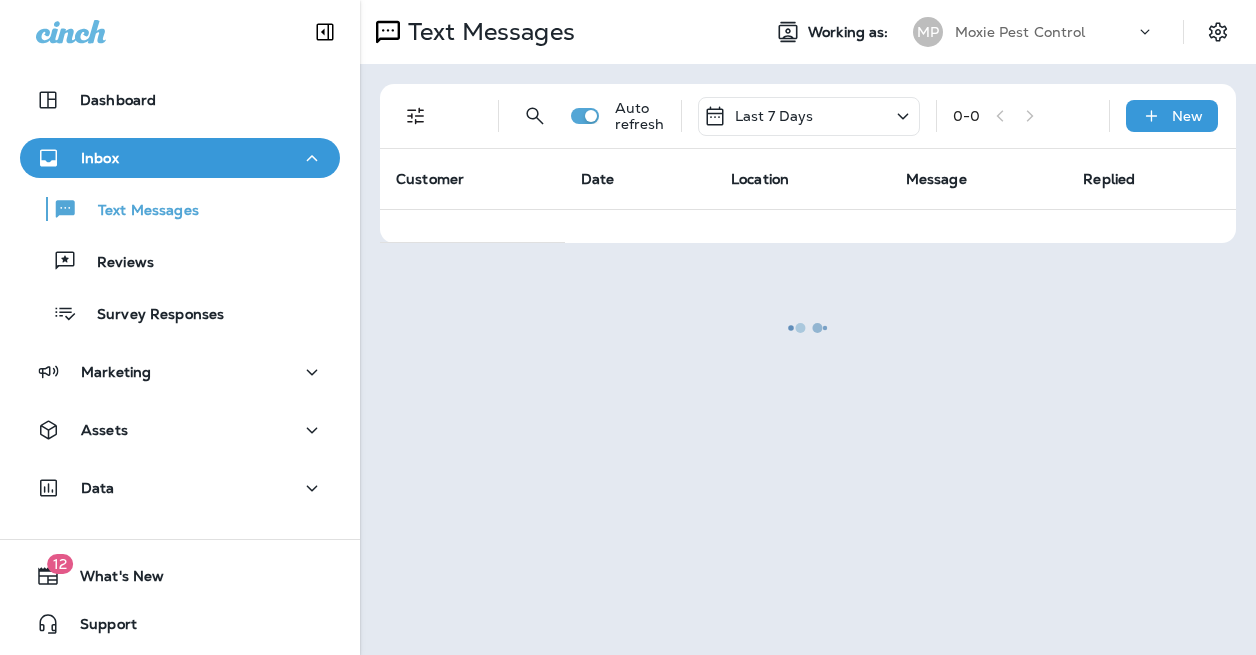 scroll, scrollTop: 0, scrollLeft: 0, axis: both 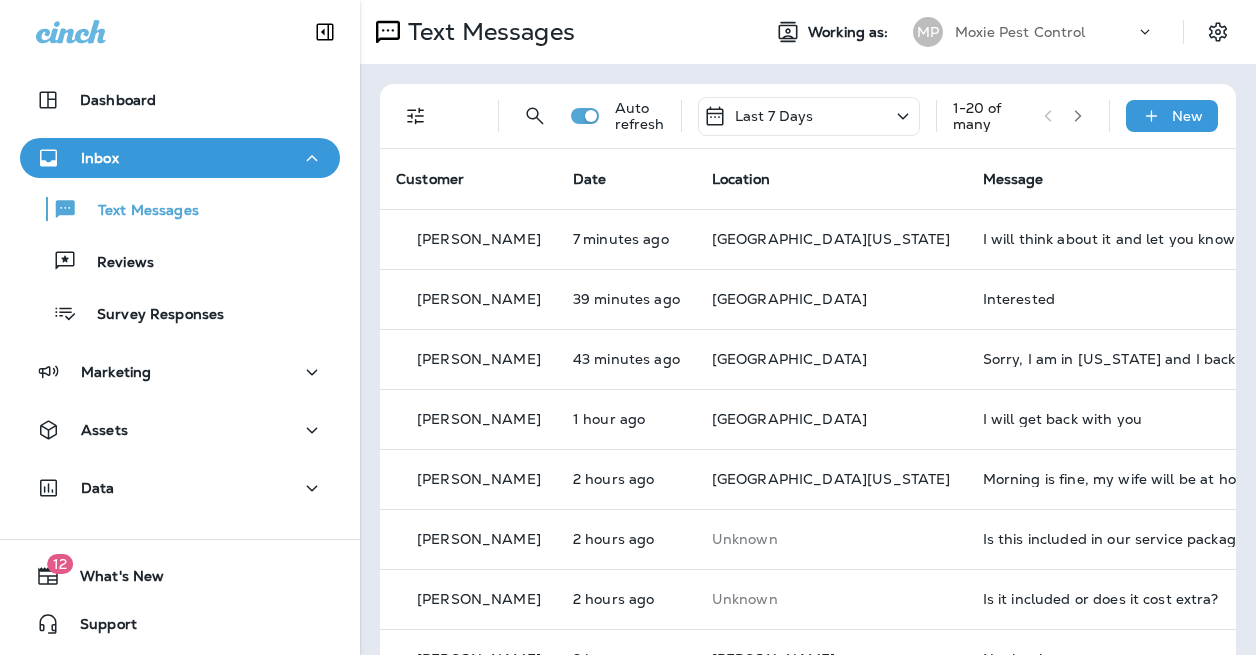 click at bounding box center [1078, 116] 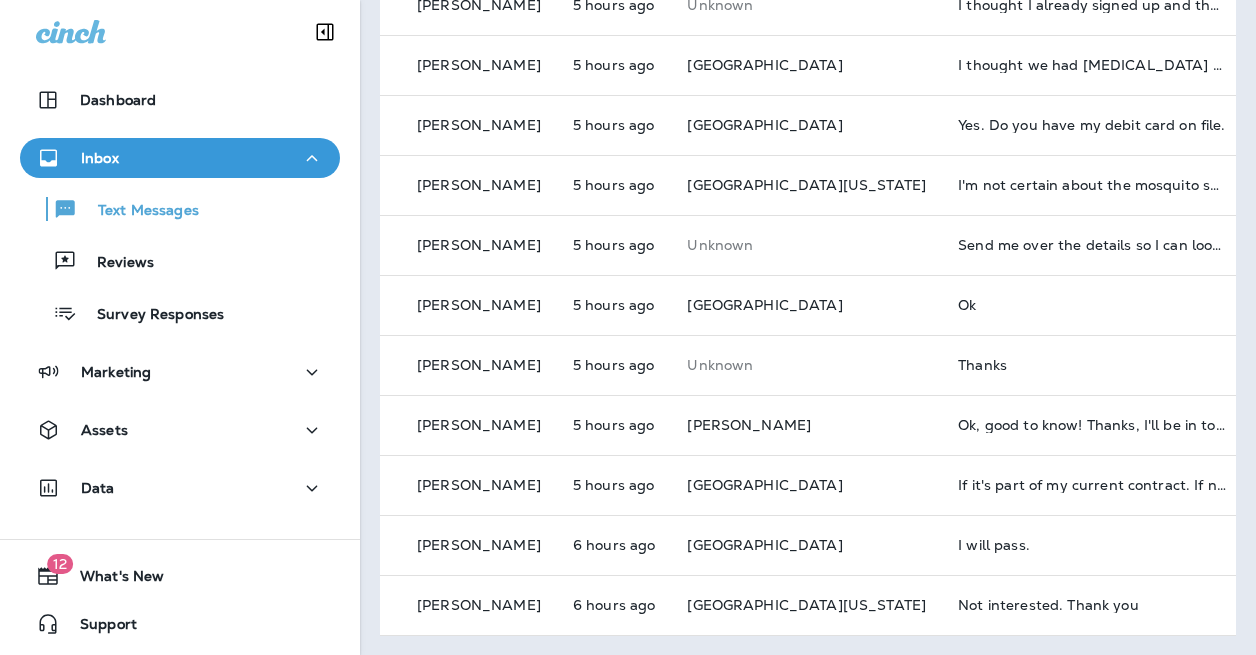 scroll, scrollTop: 0, scrollLeft: 0, axis: both 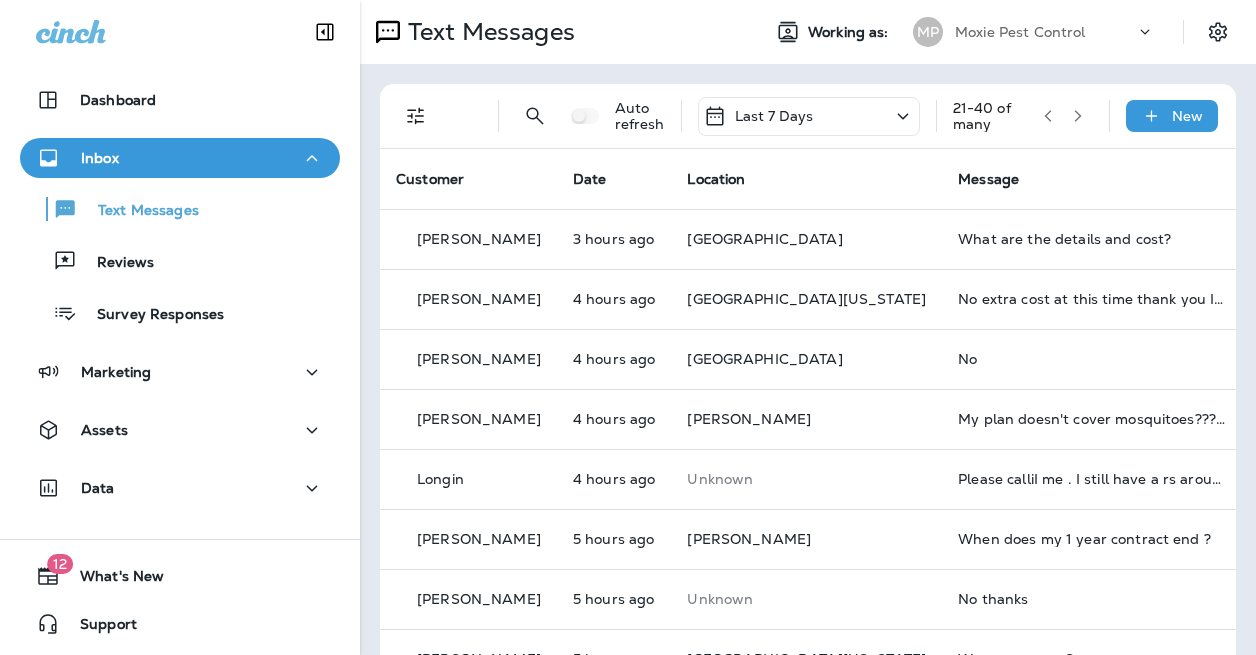click 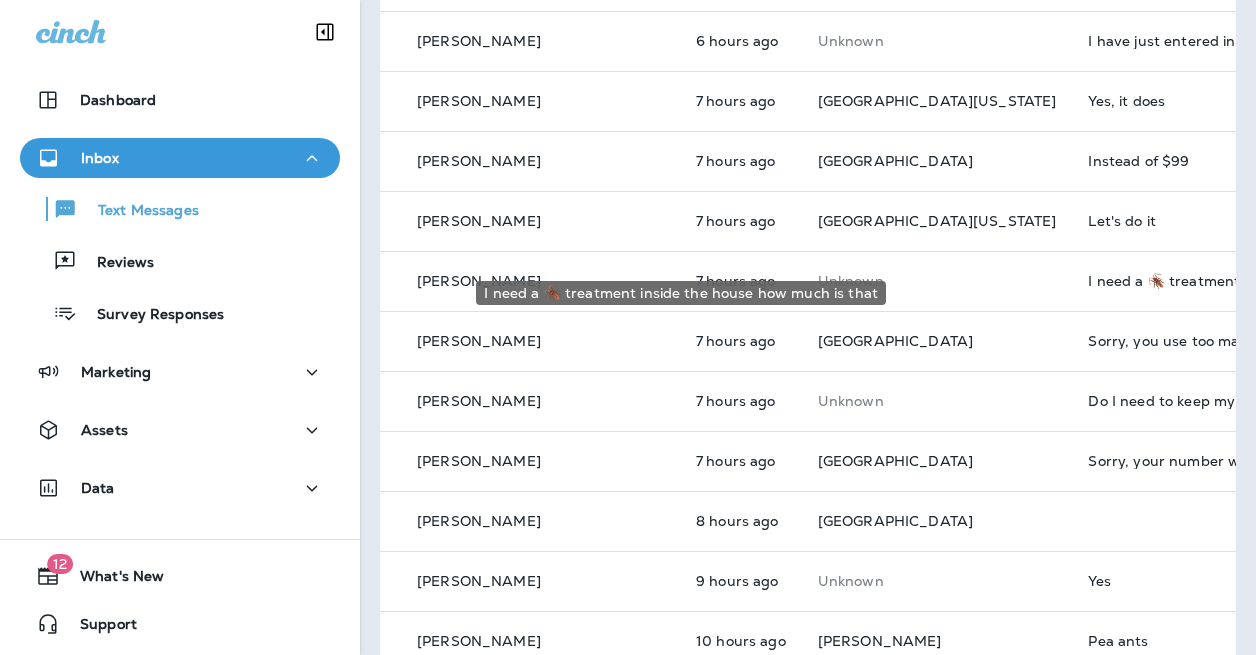 scroll, scrollTop: 441, scrollLeft: 0, axis: vertical 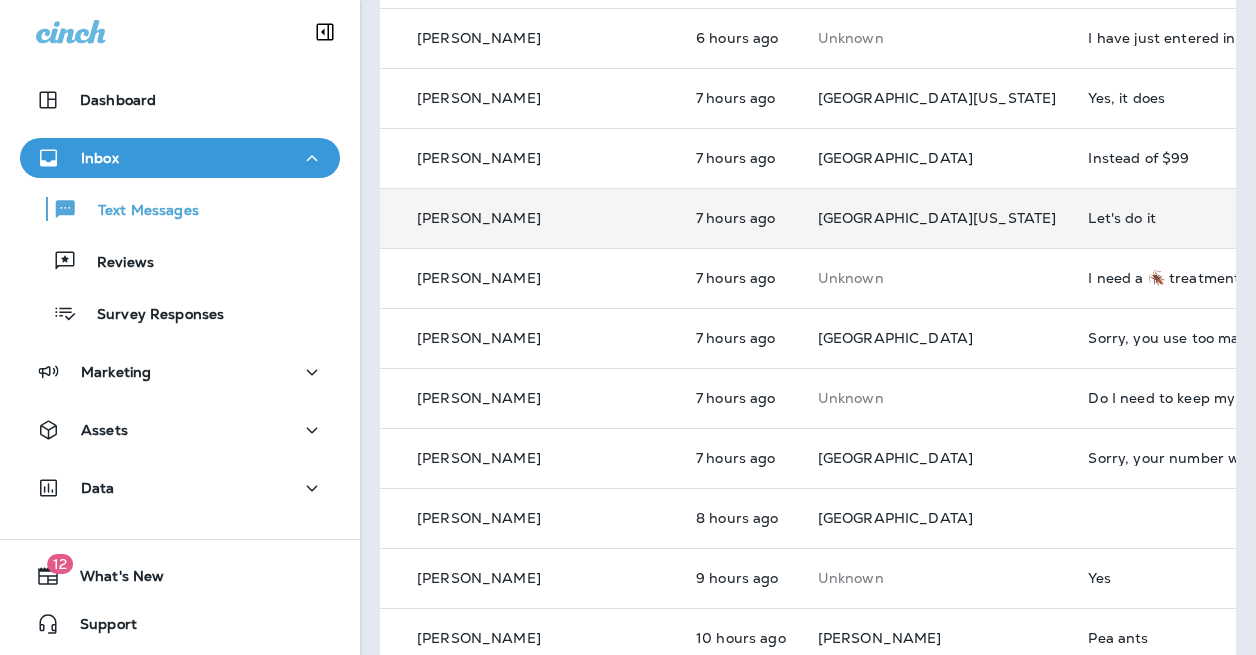click on "Let's do it" at bounding box center [1222, 218] 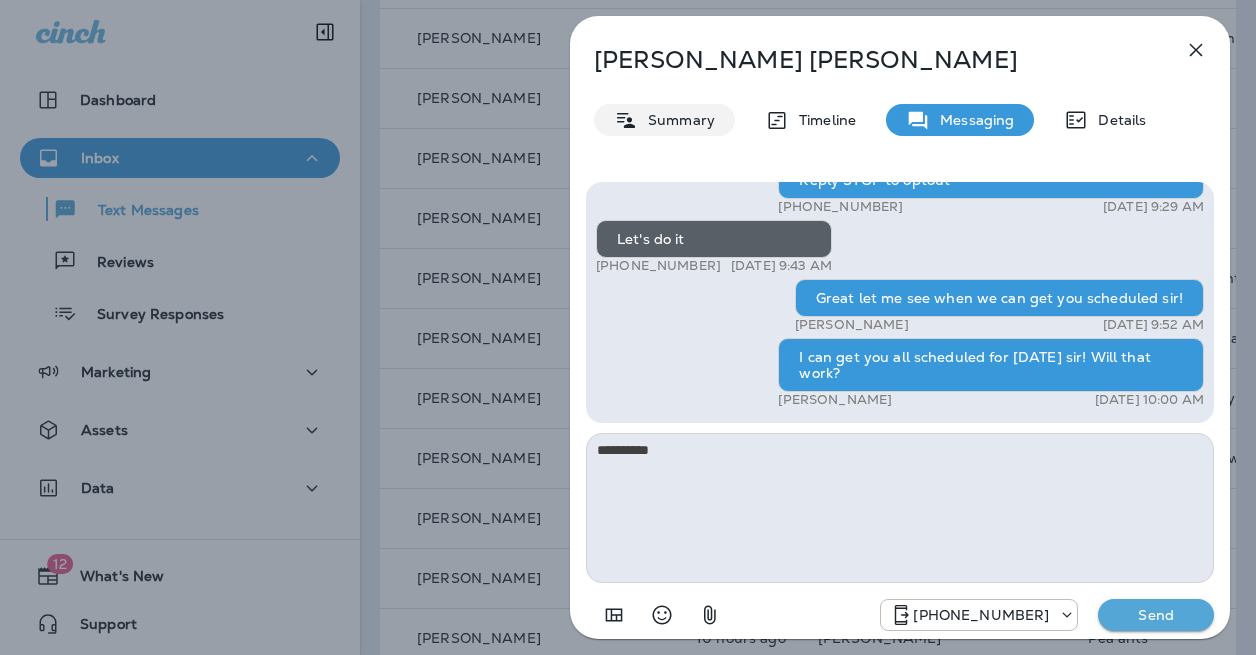type on "*********" 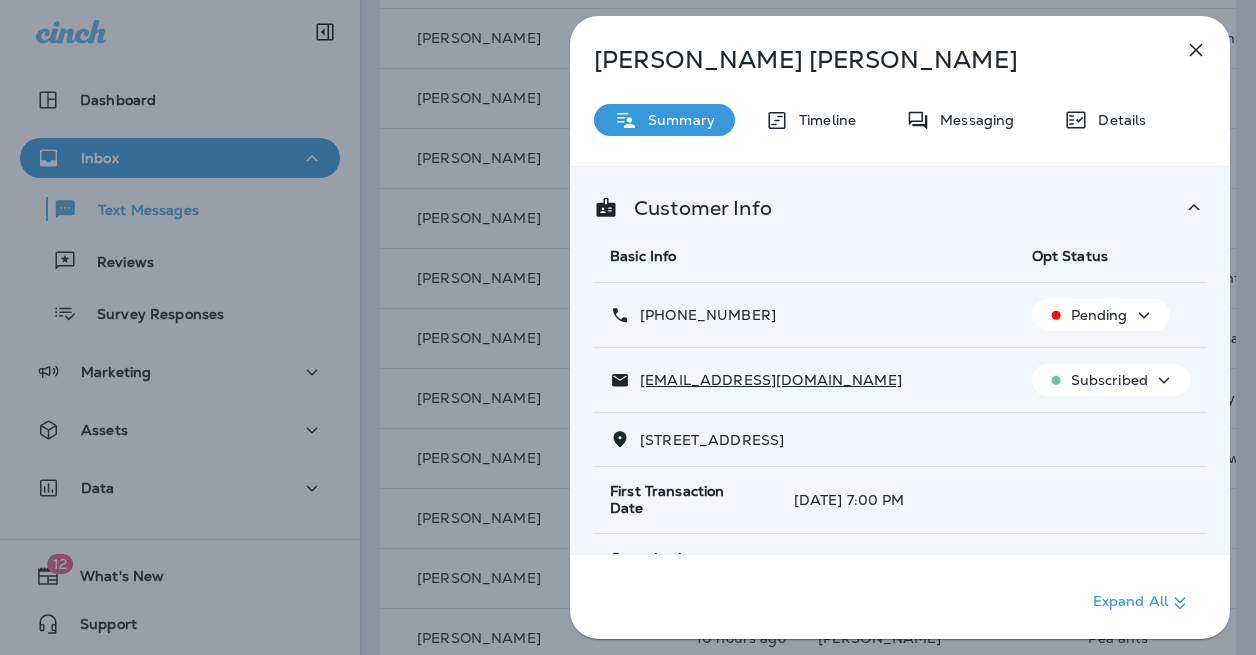 drag, startPoint x: 788, startPoint y: 330, endPoint x: 658, endPoint y: 318, distance: 130.55267 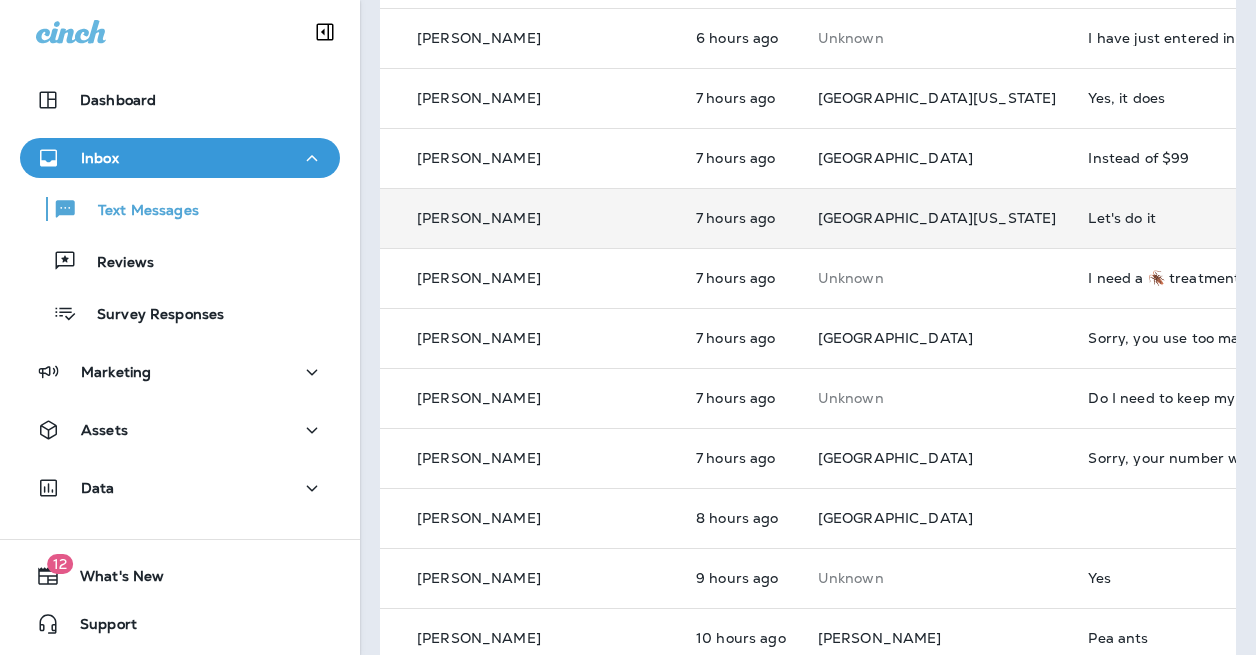 click on "Let's do it" at bounding box center (1222, 218) 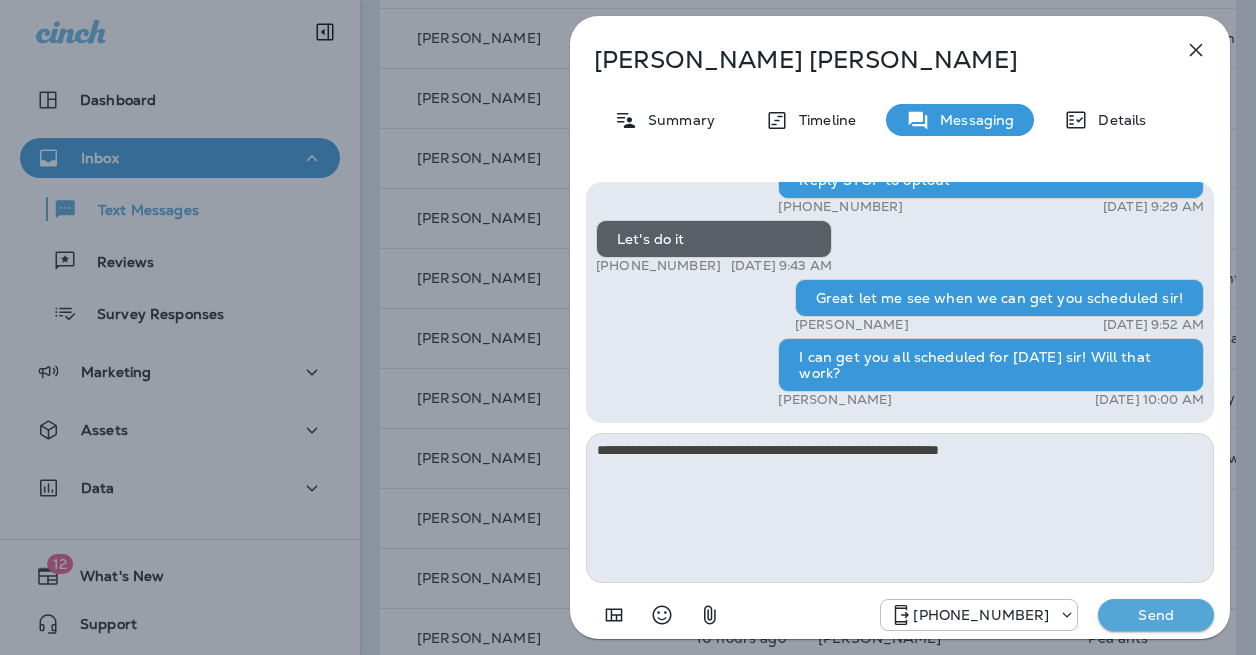 type on "**********" 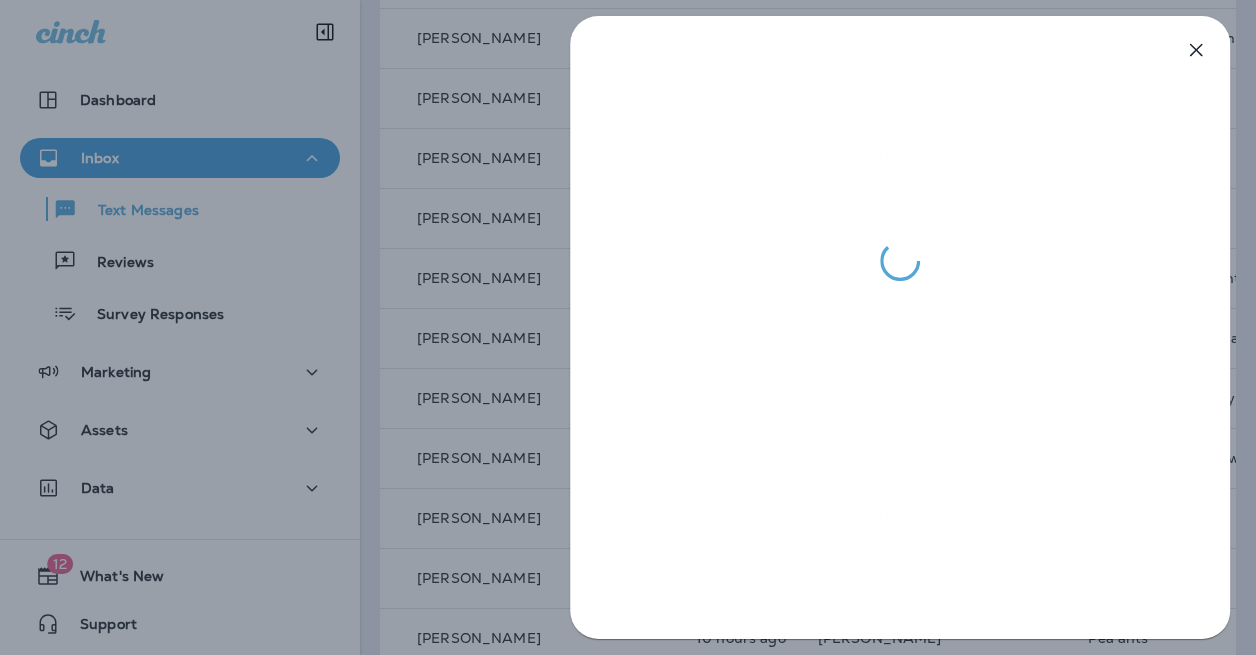 click at bounding box center [628, 327] 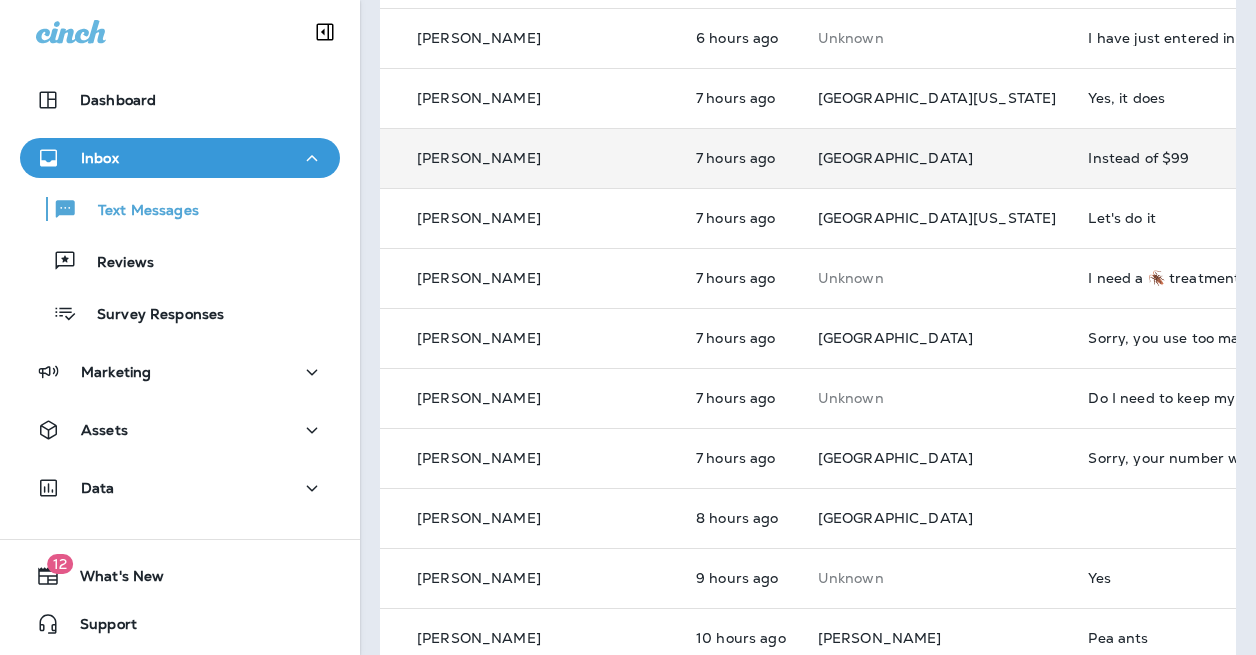 scroll, scrollTop: 0, scrollLeft: 0, axis: both 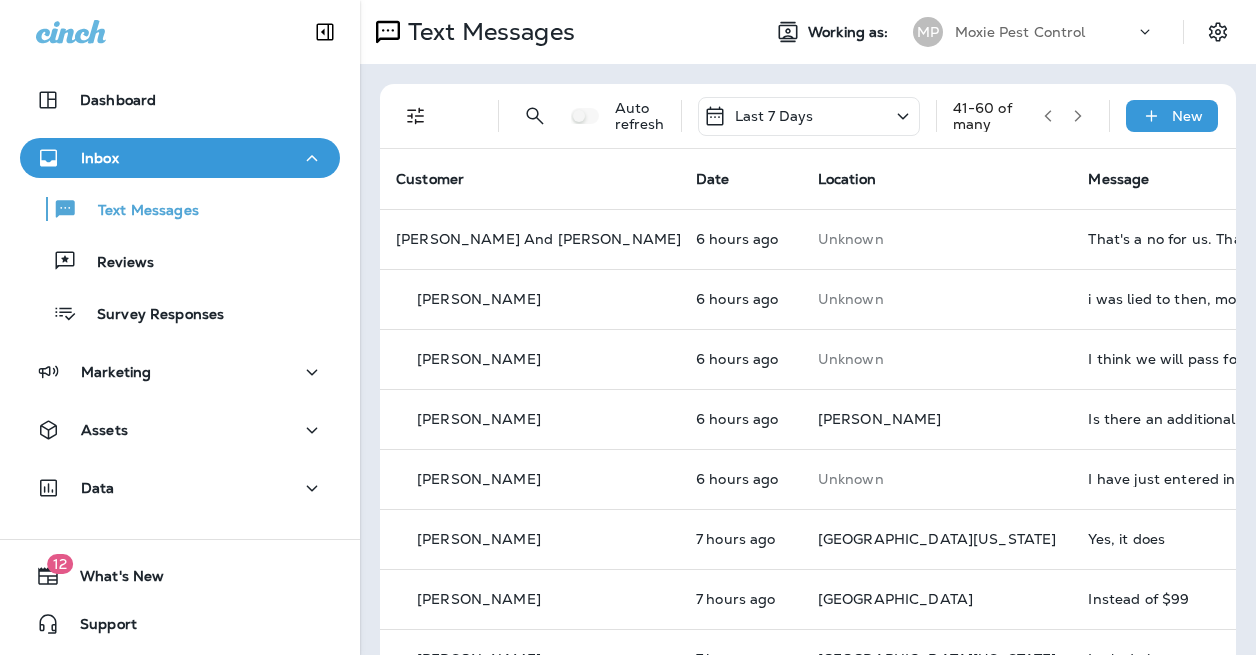 click on "Inbox" at bounding box center [180, 158] 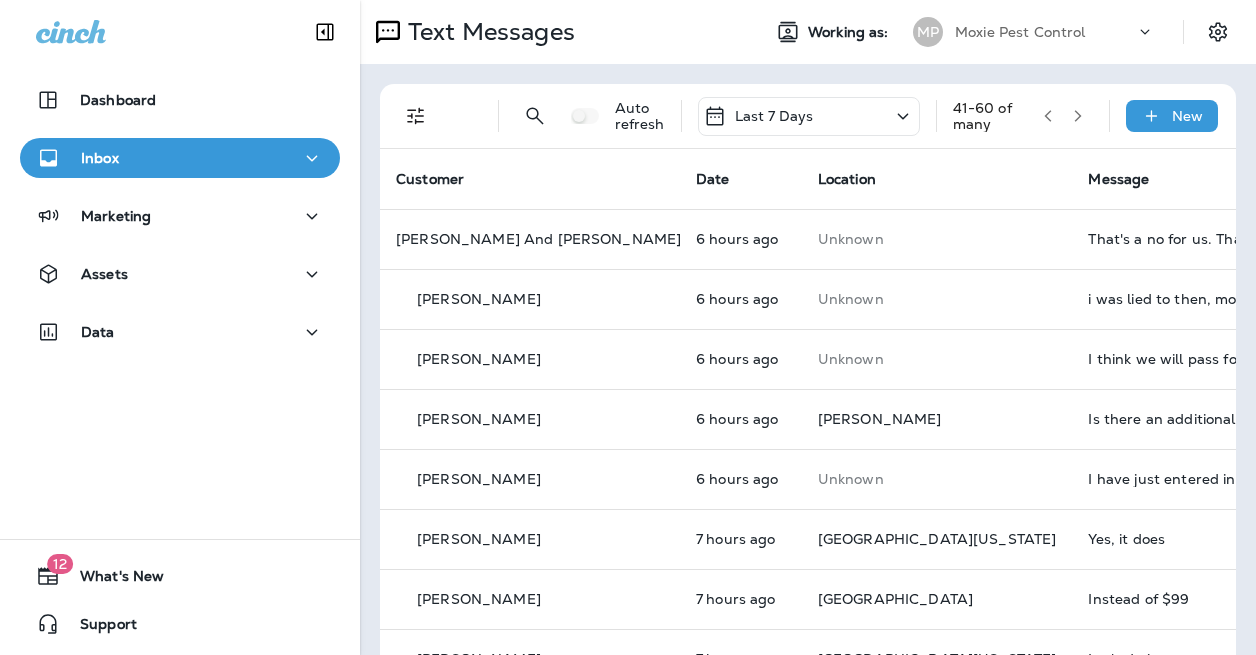 click 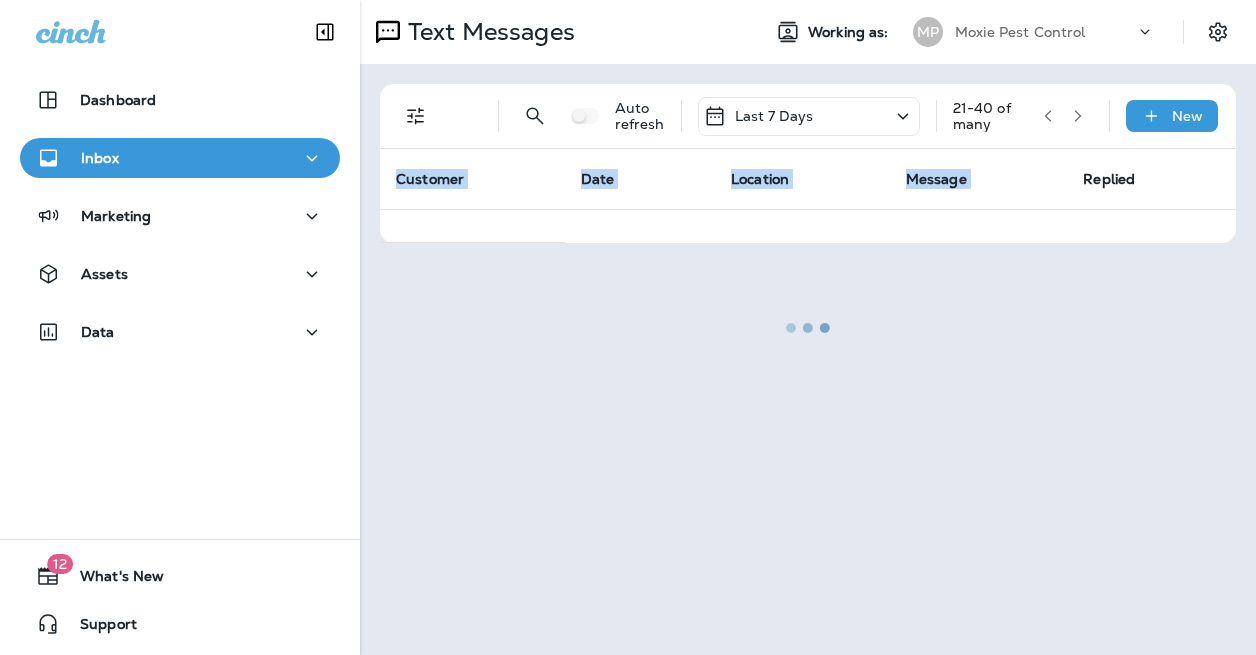 click at bounding box center (808, 327) 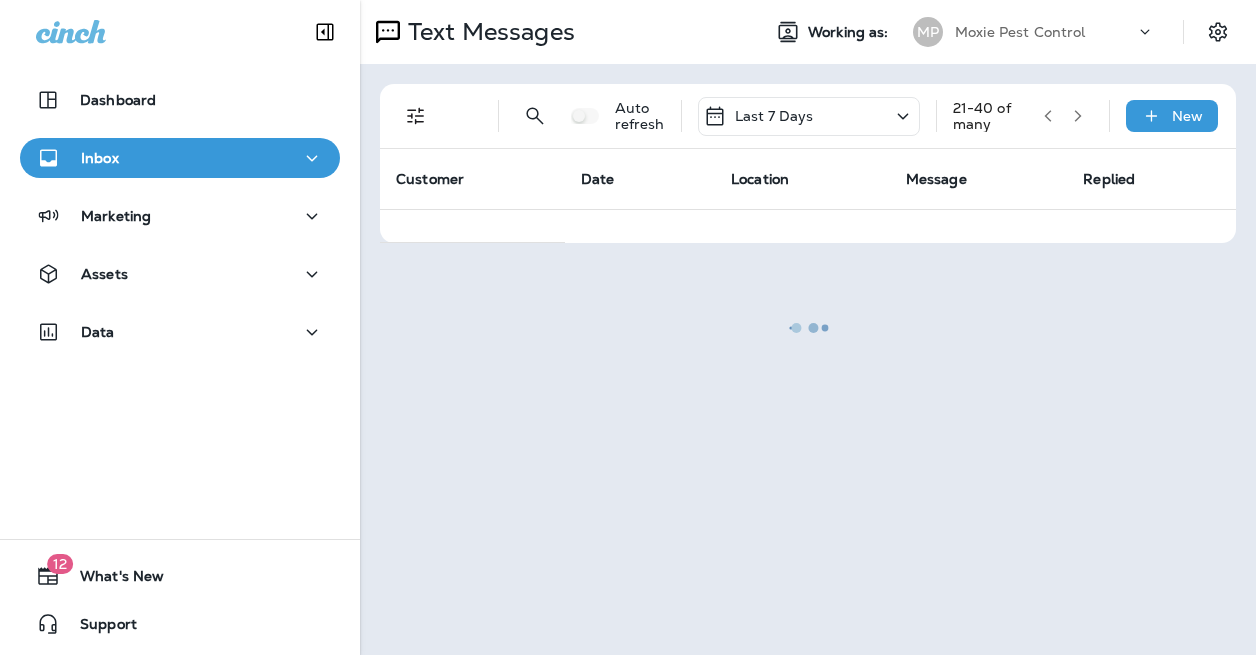 click at bounding box center [808, 327] 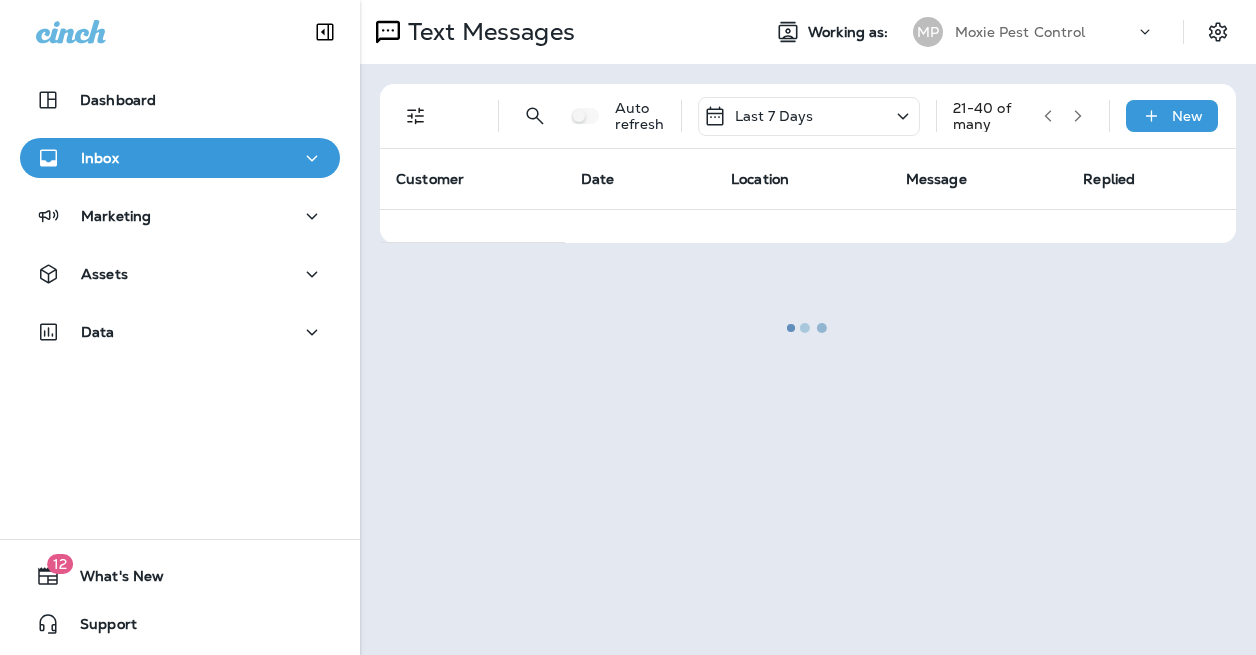 click at bounding box center (808, 327) 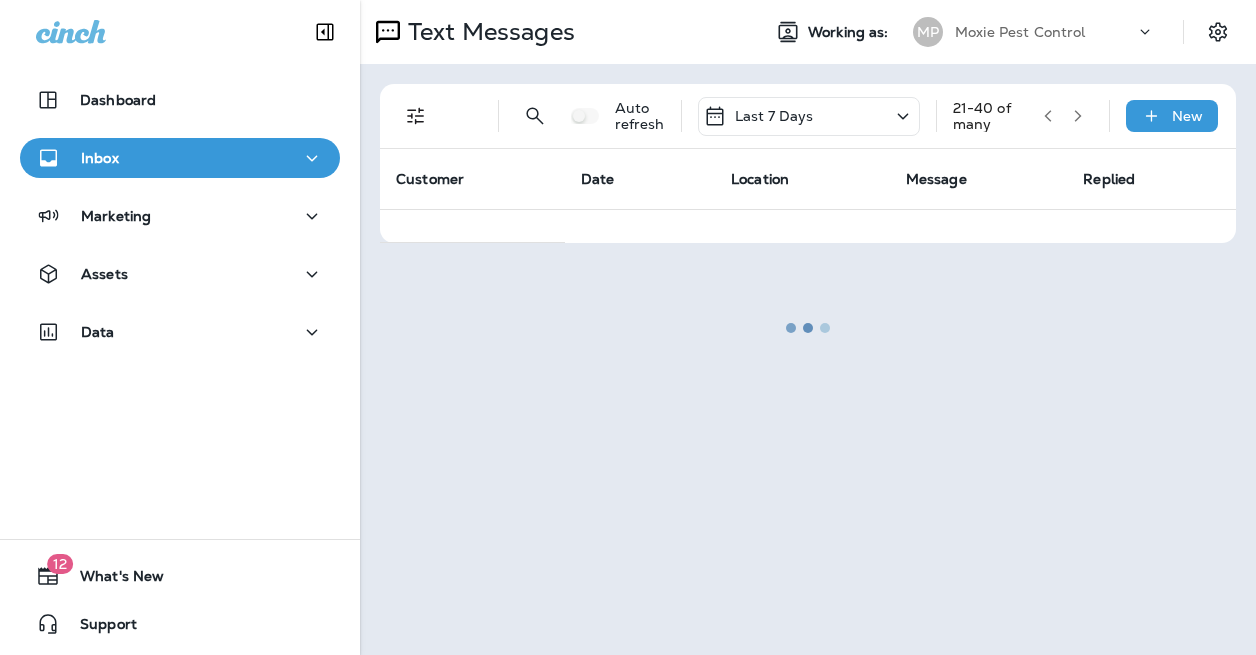 click at bounding box center (808, 327) 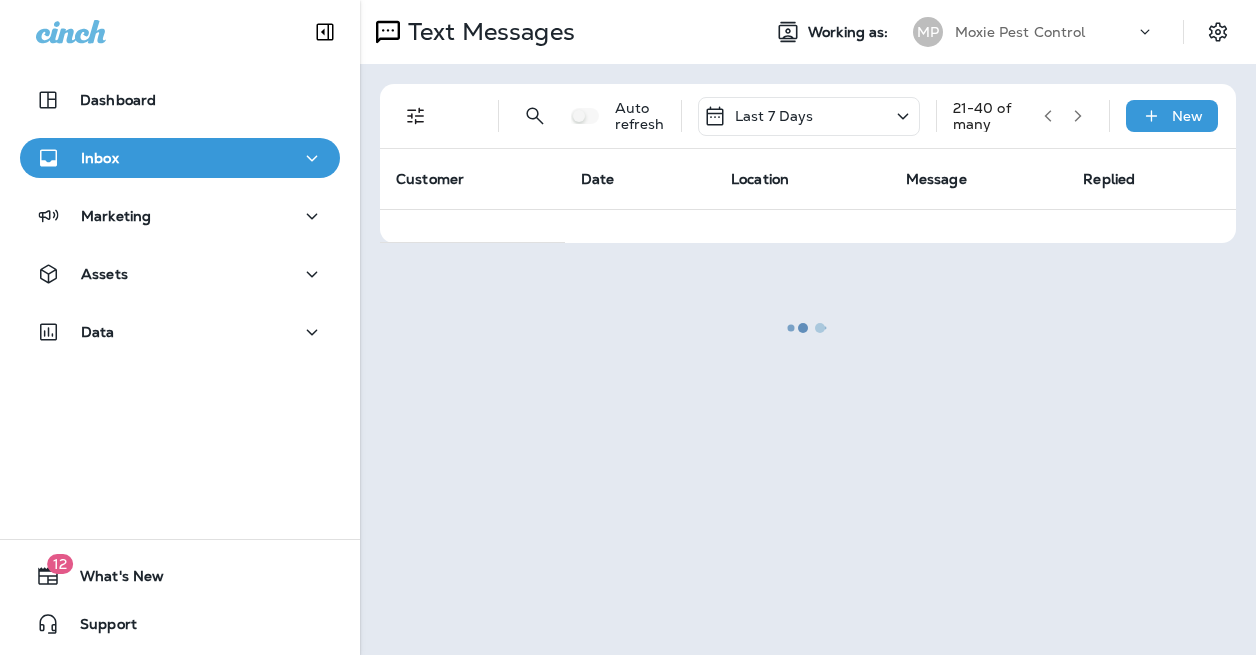 click 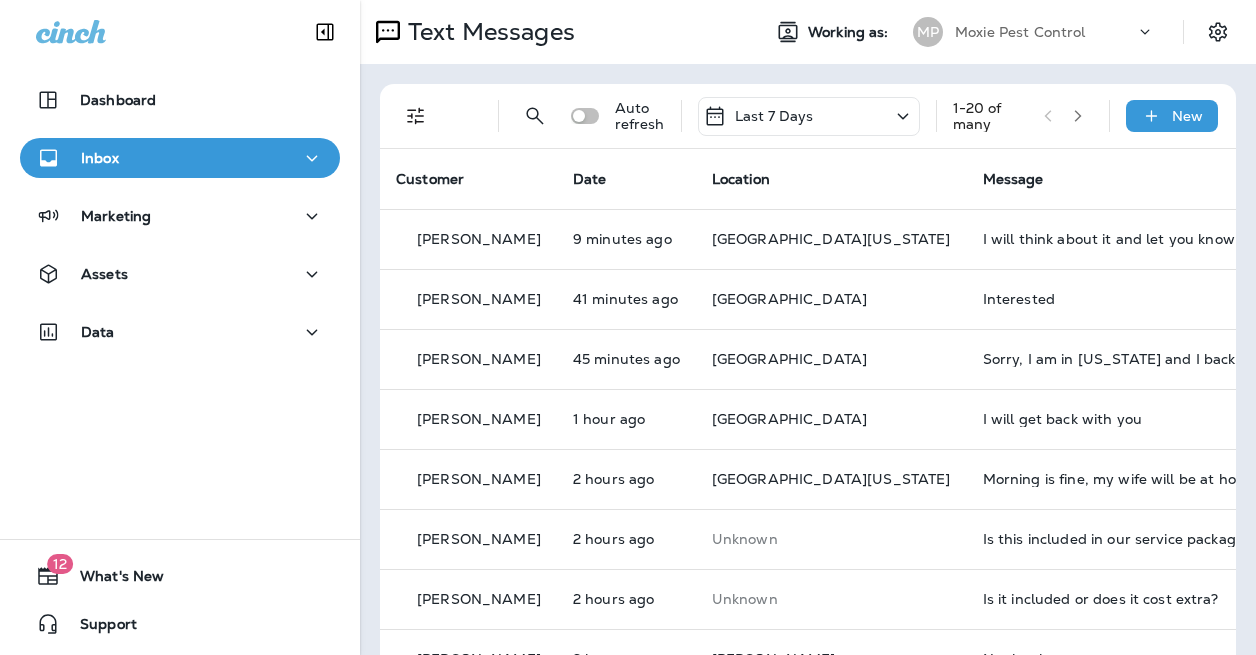 click on "Message" at bounding box center [1117, 179] 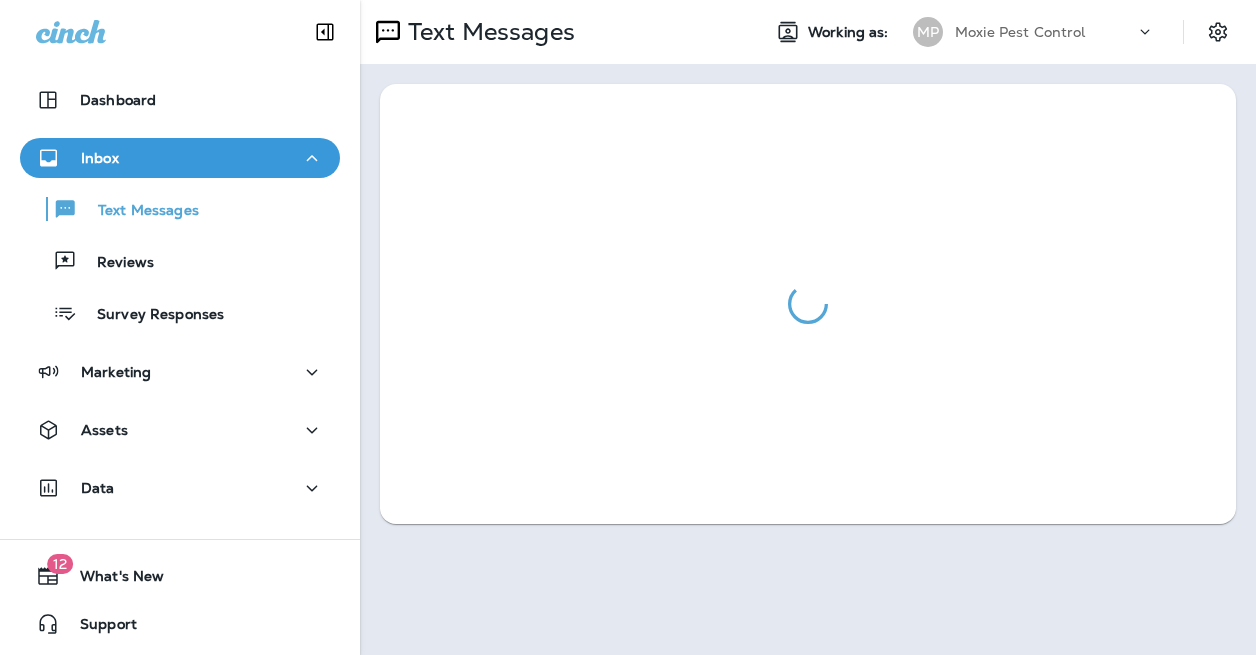 scroll, scrollTop: 0, scrollLeft: 0, axis: both 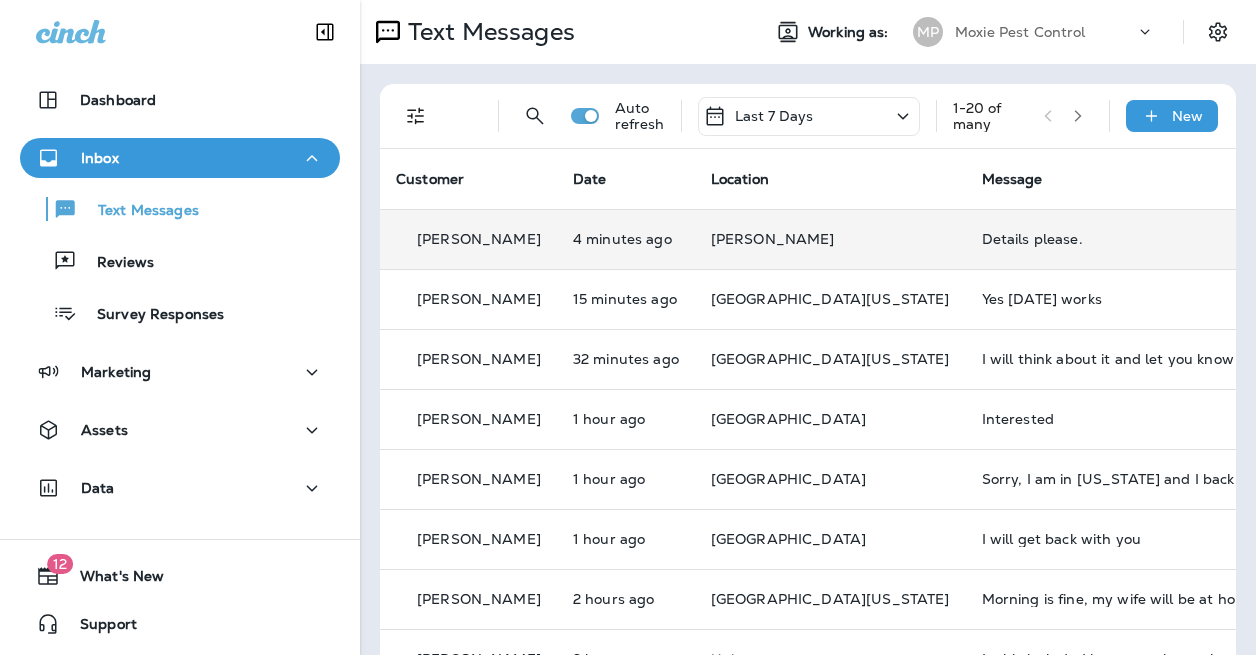 click on "Details please." at bounding box center [1116, 239] 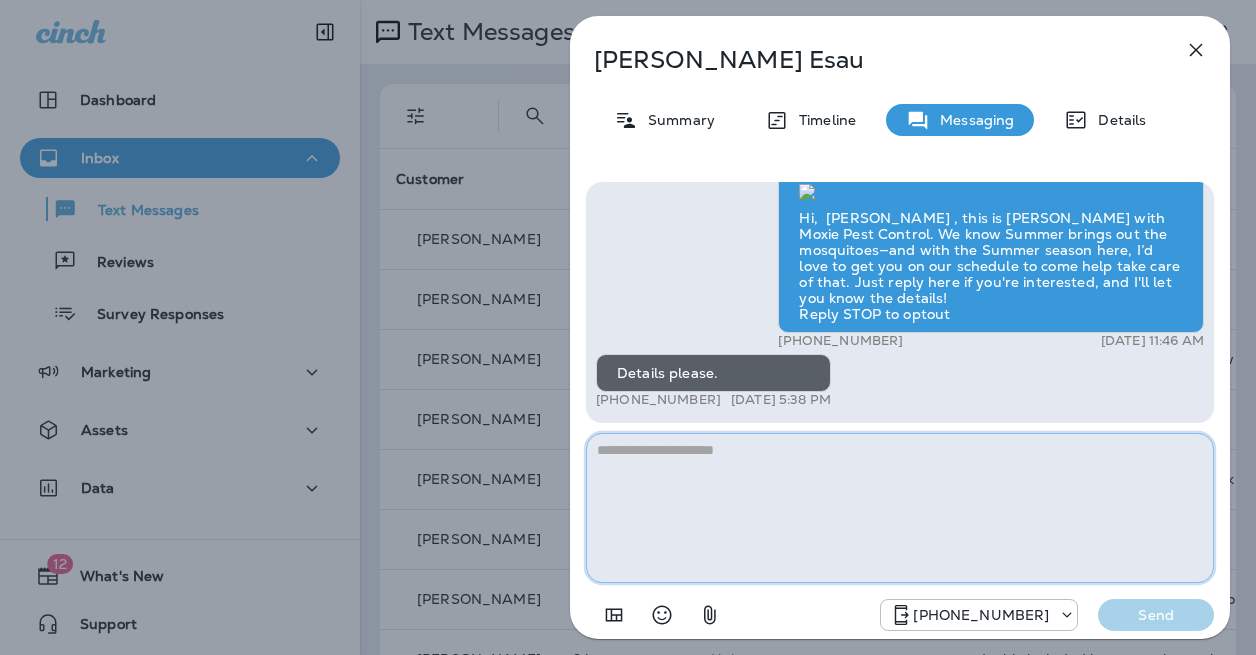 paste on "**********" 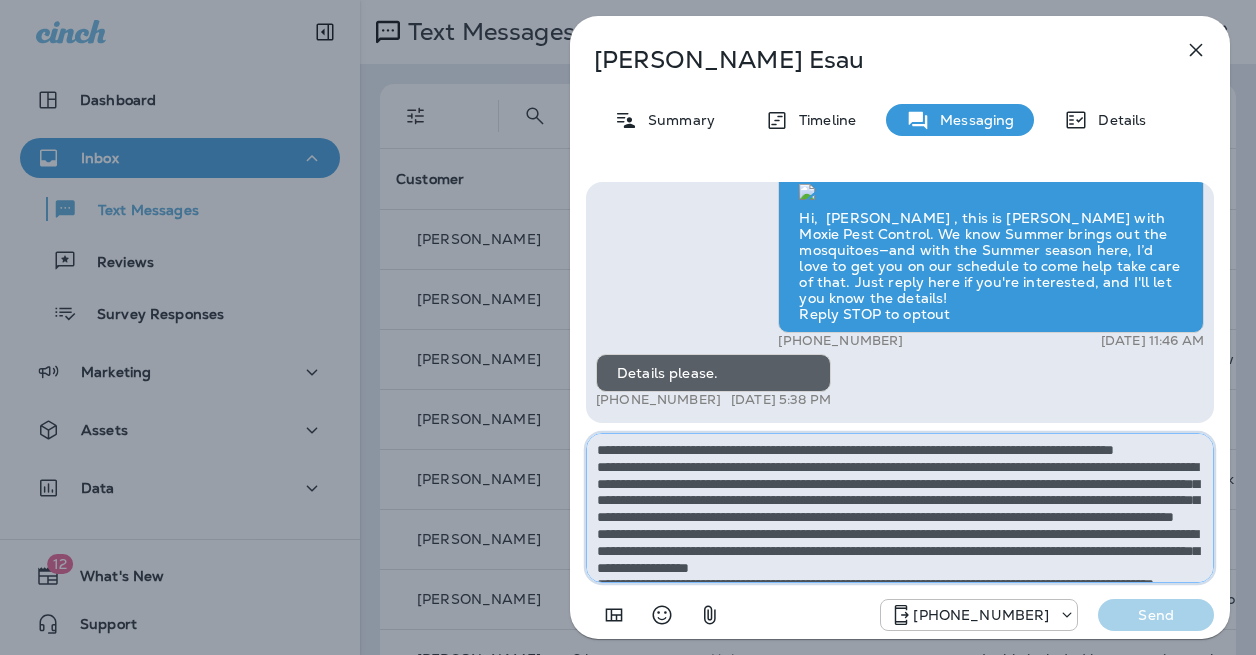 scroll, scrollTop: 61, scrollLeft: 0, axis: vertical 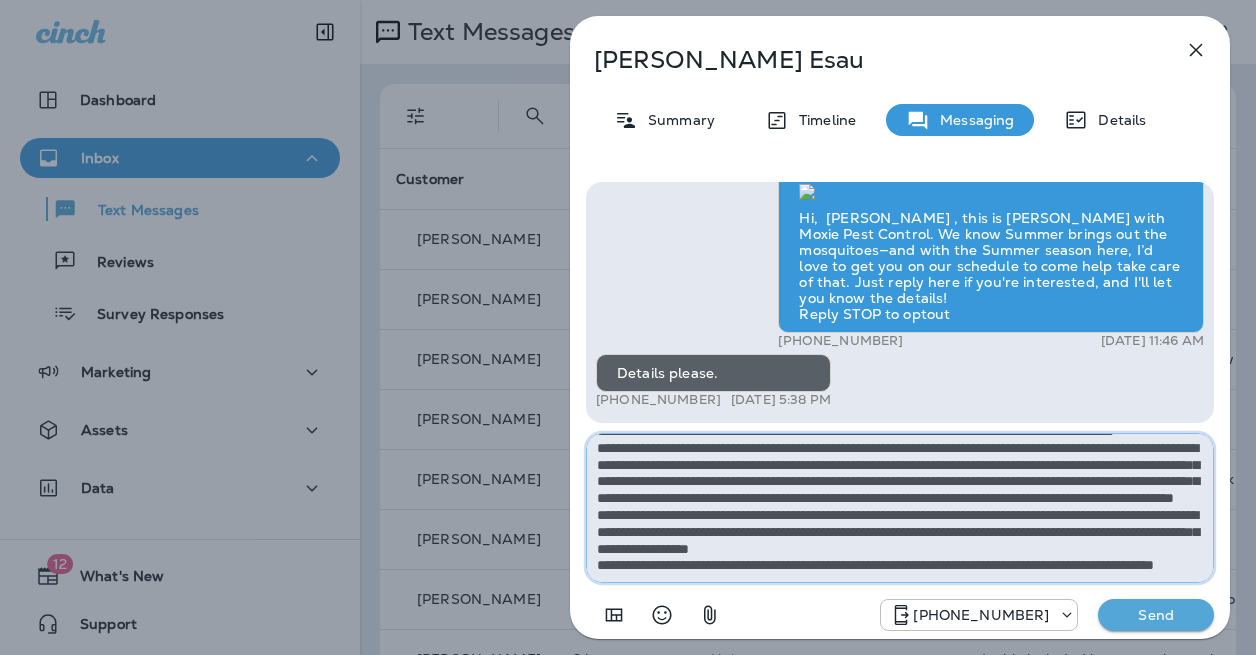 type on "**********" 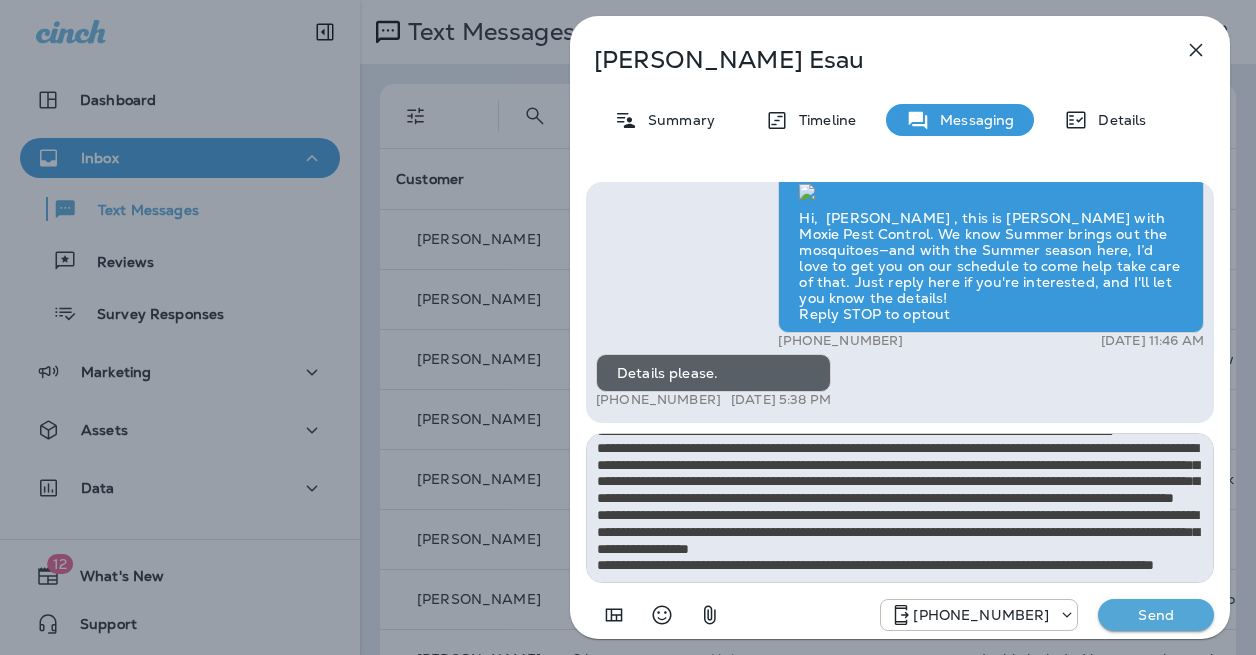 click on "Send" at bounding box center [1156, 615] 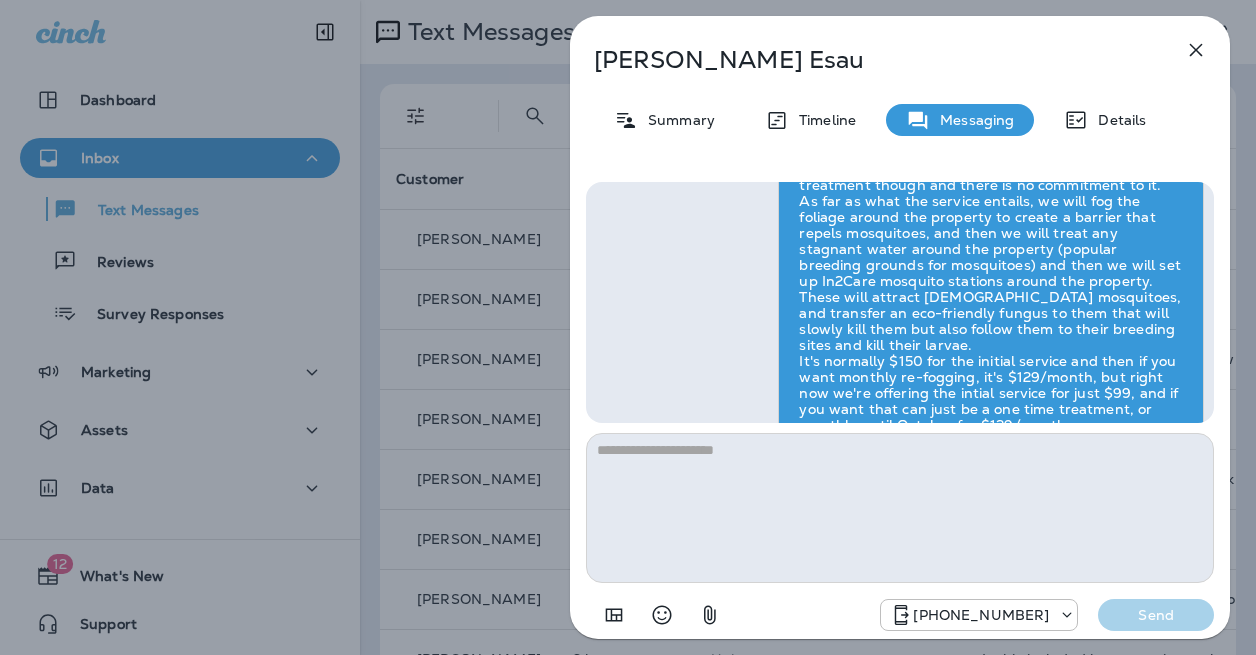 scroll, scrollTop: 0, scrollLeft: 0, axis: both 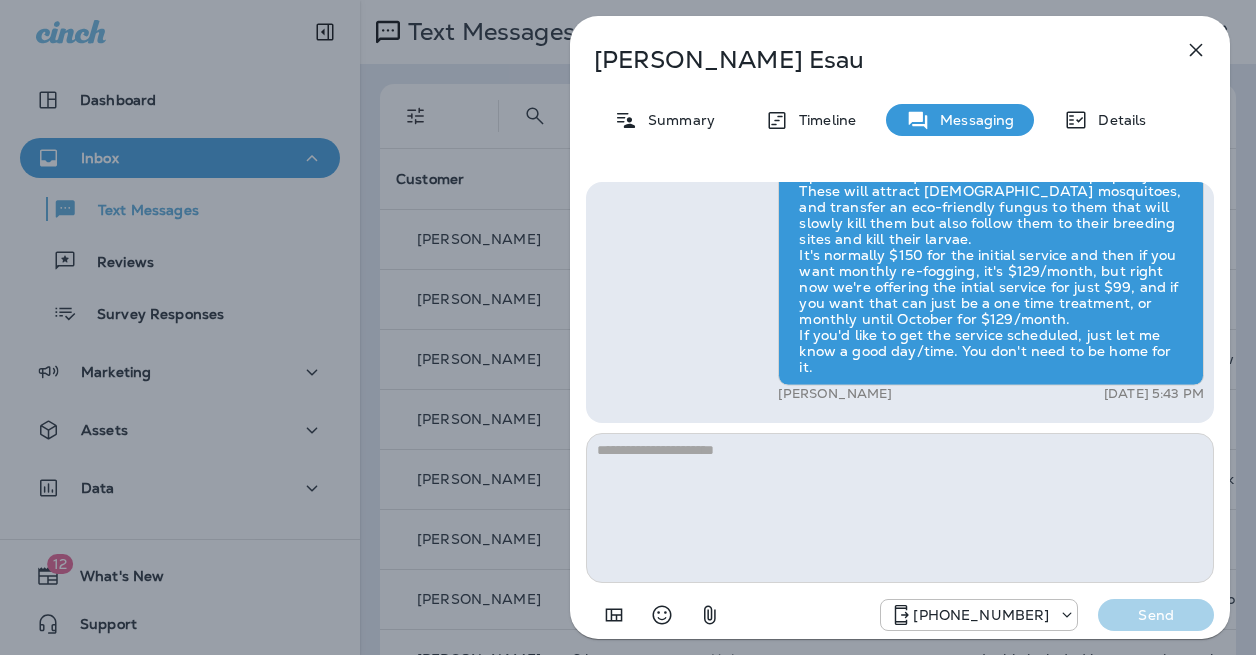 click on "Connie   Esau Summary   Timeline   Messaging   Details   Hi,  Connie , this is Cameron with Moxie Pest Control. We know Summer brings out the mosquitoes—and with the Summer season here, I’d love to get you on our schedule to come help take care of that. Just reply here if you're interested, and I'll let you know the details!
Reply STOP to optout +18174823792 Jul 7, 2025 11:46 AM Details please. +1 (571) 259-7392 Jul 7, 2025 5:38 PM   Andrew Awbrey Jul 7, 2025 5:43 PM +18174823792 Send" at bounding box center [628, 327] 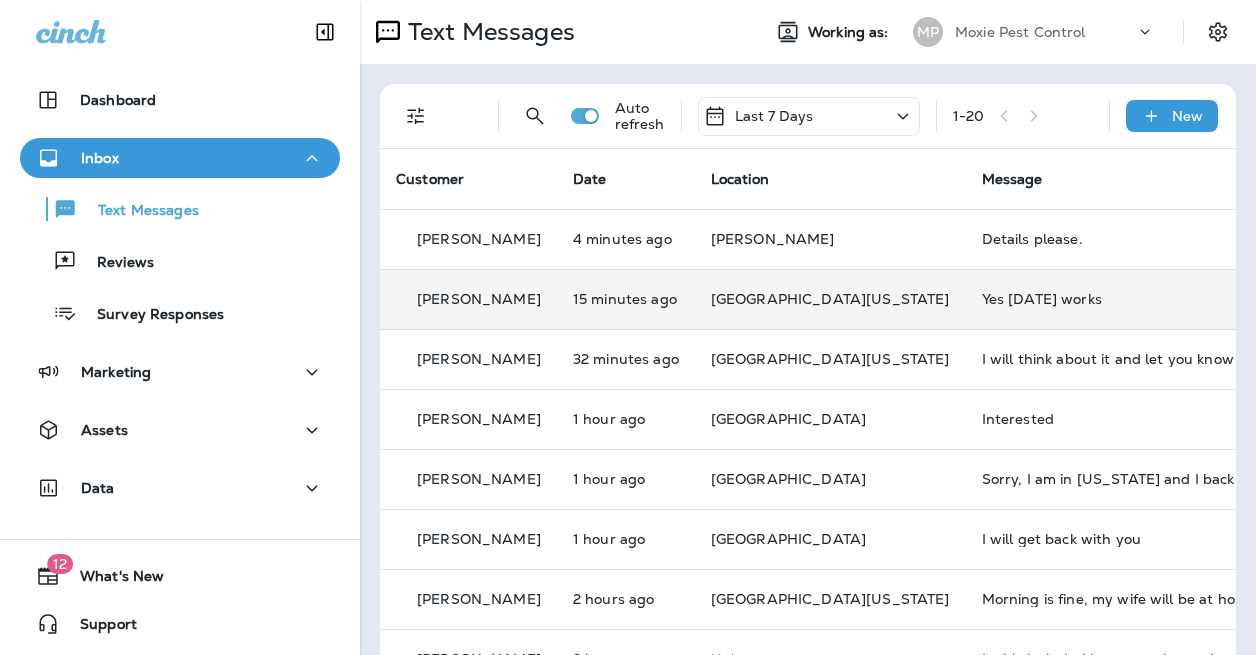 click on "Yes [DATE] works" at bounding box center [1116, 299] 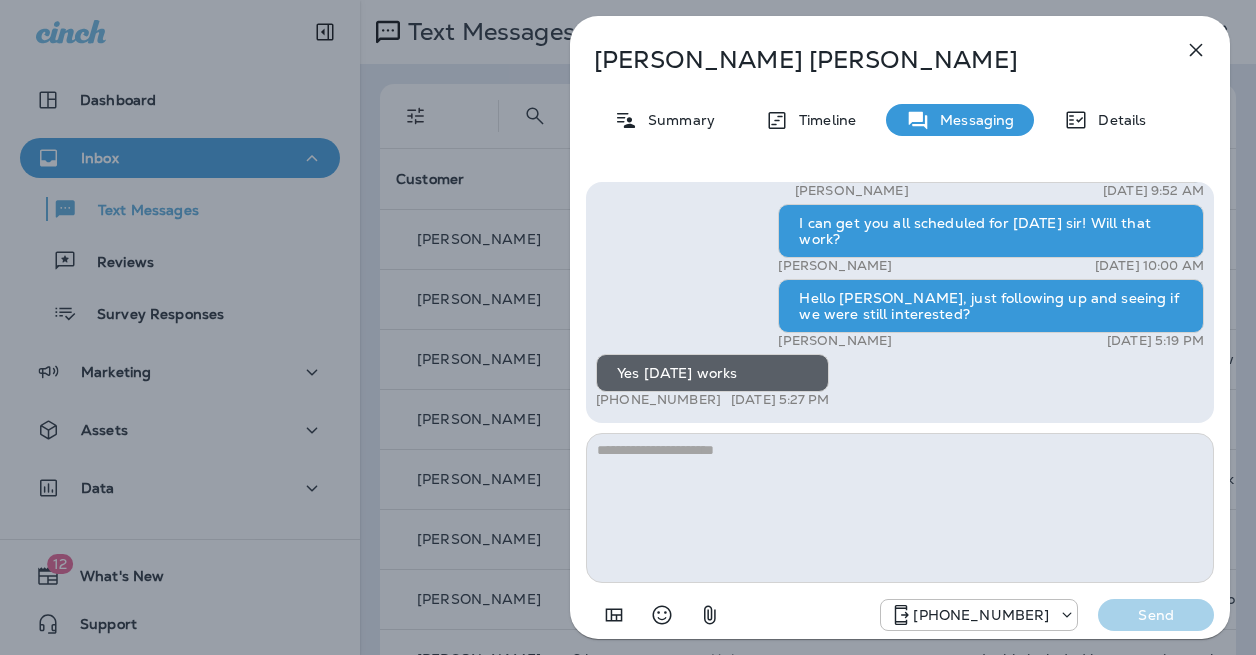 click on "[PERSON_NAME] Summary   Timeline   Messaging   Details   Hi,  [PERSON_NAME] , this is [PERSON_NAME] with Moxie Pest Control. We know Summer brings out the mosquitoes—and with the Summer season here, I’d love to get you on our schedule to come help take care of that. Just reply here if you're interested, and I'll let you know the details!
Reply STOP to optout +18174823792 [DATE] 9:24 AM how much does the mosquito service cost? +1 (201) 747-9507 [DATE] 9:31 AM [PERSON_NAME] [DATE] 9:51 AM Just checking in,  [PERSON_NAME] . Our mosquito service is extremely effective, and it's totally pet and family friendly! We get awesome reviews on it.  Want me to send you more details?
Reply STOP to optout +18174823792 [DATE] 9:25 AM Happy 4th!! Haven't heard from you, I was wondering if you would like to give it a try one time and see how it works? [PERSON_NAME] [DATE] 2:13 PM No thanks +1 (201) 747-9507 [DATE] 3:21 PM +18174823792 [DATE] 9:29 AM Let's do it +1 (201) 747-9507 [DATE] 9:43 AM [PERSON_NAME]" at bounding box center (628, 327) 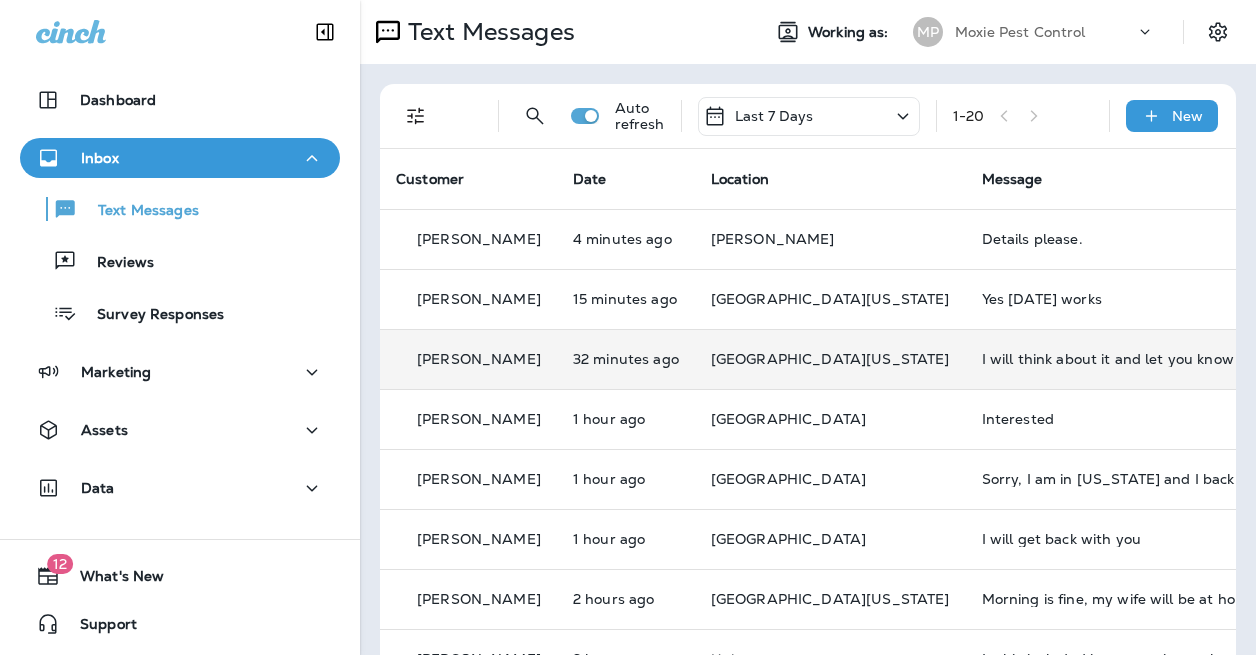 click on "I will think about it and let you know" at bounding box center (1116, 359) 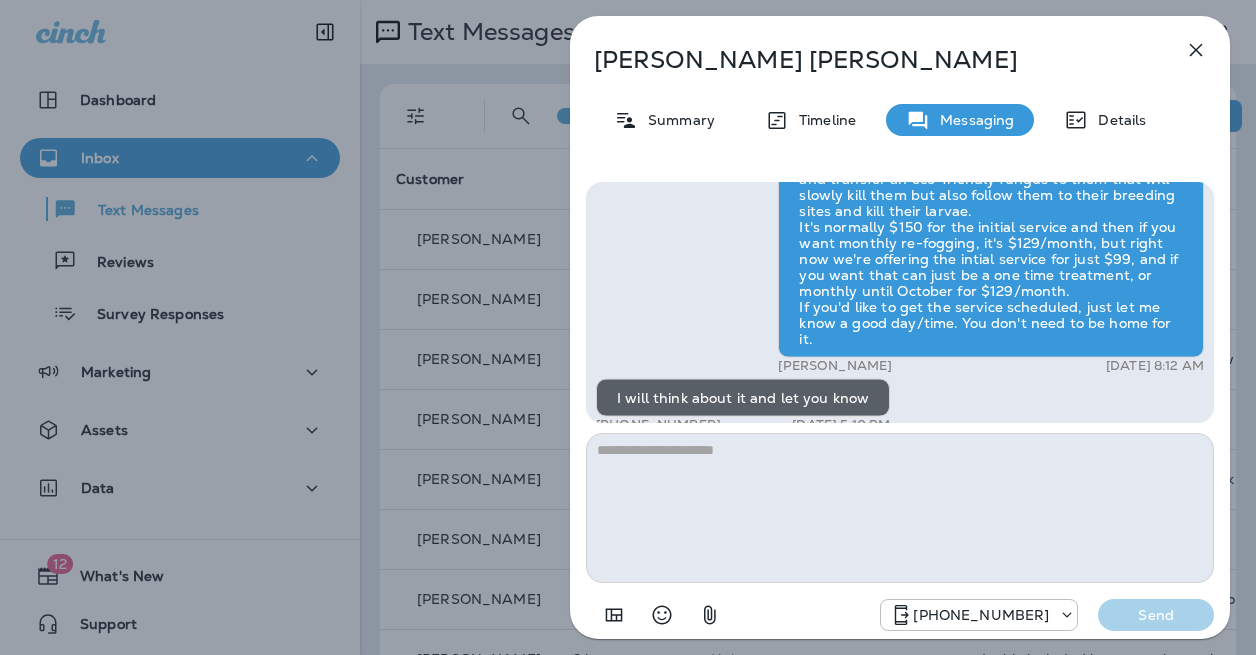 click on "Robin   Wilkinson Summary   Timeline   Messaging   Details   Hi,  Robin , this is Cameron with Moxie Pest Control. We know Summer brings out the mosquitoes—and with the Summer season here, I’d love to get you on our schedule to come help take care of that. Just reply here if you're interested, and I'll let you know the details!
Reply STOP to optout +18174823792 Jul 4, 2025 9:21 AM Just checking in,  Robin . Our mosquito service is extremely effective, and it's totally pet and family friendly! We get awesome reviews on it.  Want me to send you more details?
Reply STOP to optout +18174823792 Jul 5, 2025 9:22 AM Is this included in my package? +1 (301) 807-4255 Jul 5, 2025 10:15 AM Andrew Awbrey Jul 7, 2025 8:12 AM I will think about it and let you know +1 (301) 807-4255 Jul 7, 2025 5:10 PM +18174823792 Send" at bounding box center (628, 327) 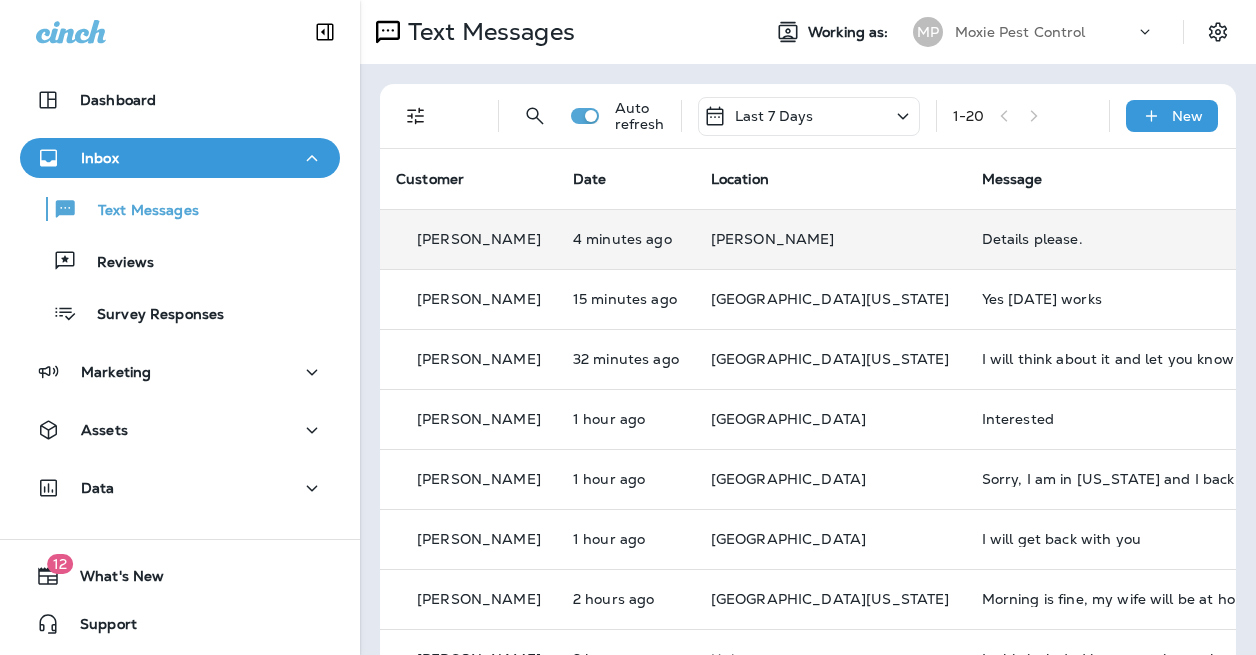 click on "Details please." at bounding box center (1116, 239) 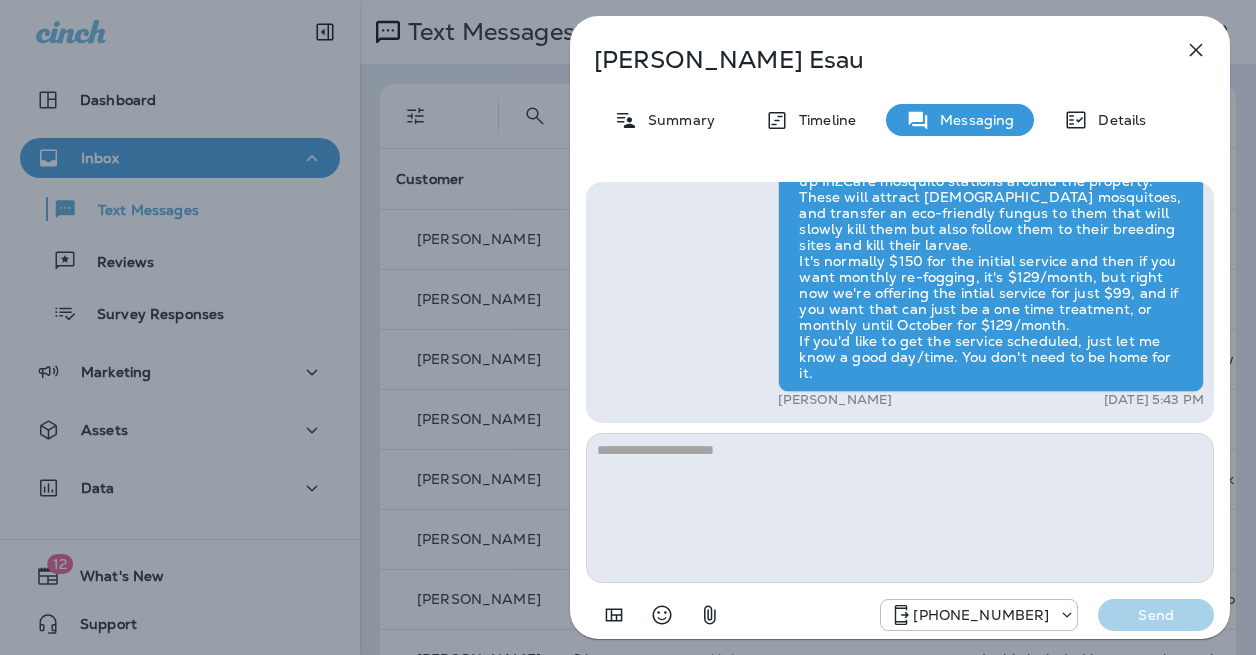 click on "Connie   Esau Summary   Timeline   Messaging   Details   Hi,  Connie , this is Cameron with Moxie Pest Control. We know Summer brings out the mosquitoes—and with the Summer season here, I’d love to get you on our schedule to come help take care of that. Just reply here if you're interested, and I'll let you know the details!
Reply STOP to optout +18174823792 Jul 7, 2025 11:46 AM Details please. +1 (571) 259-7392 Jul 7, 2025 5:38 PM Andrew Awbrey Jul 7, 2025 5:43 PM +18174823792 Send" at bounding box center (628, 327) 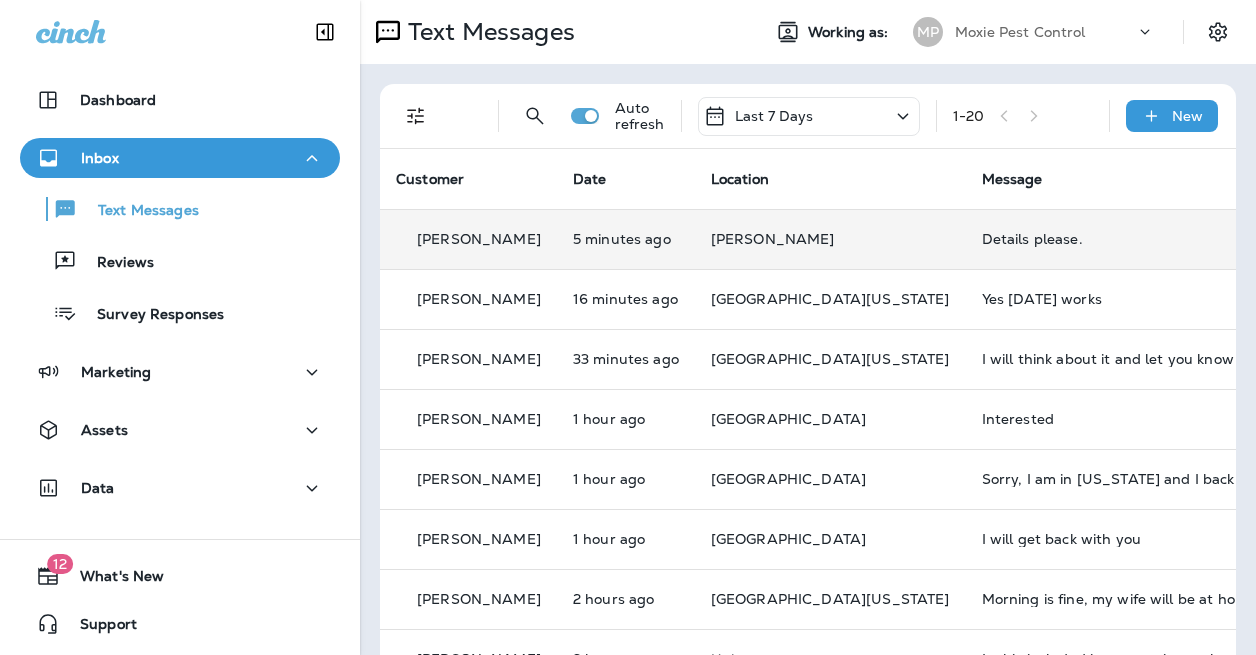 click on "Details please." at bounding box center [1116, 239] 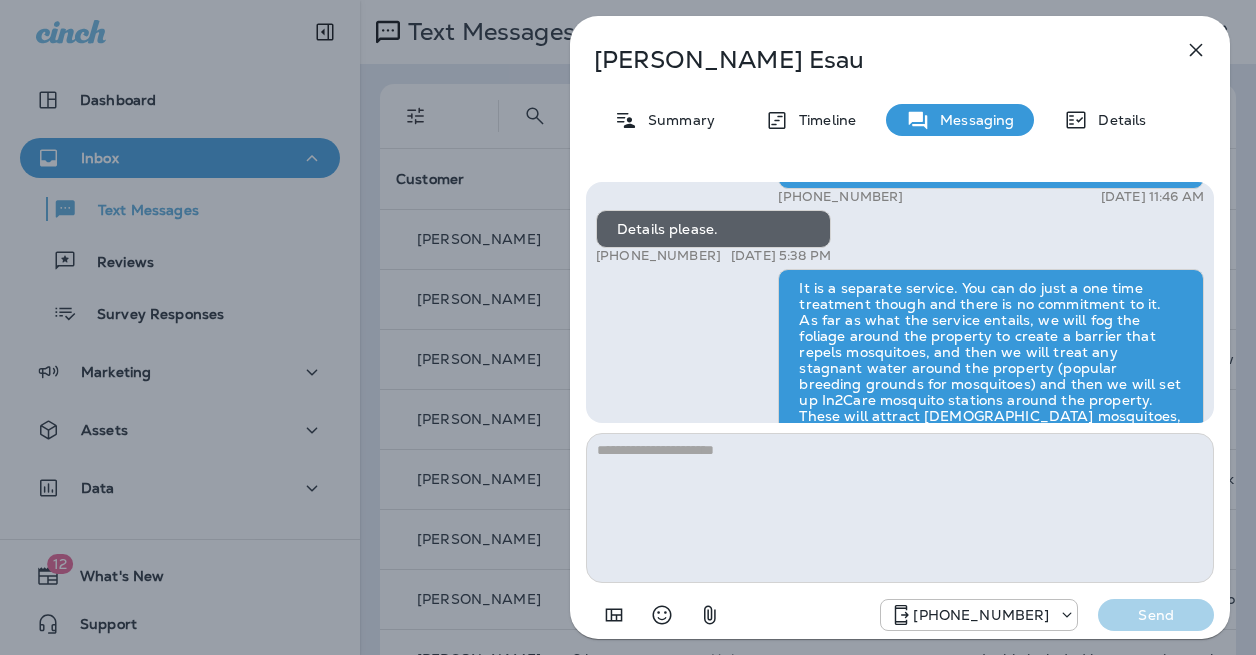 scroll, scrollTop: -226, scrollLeft: 0, axis: vertical 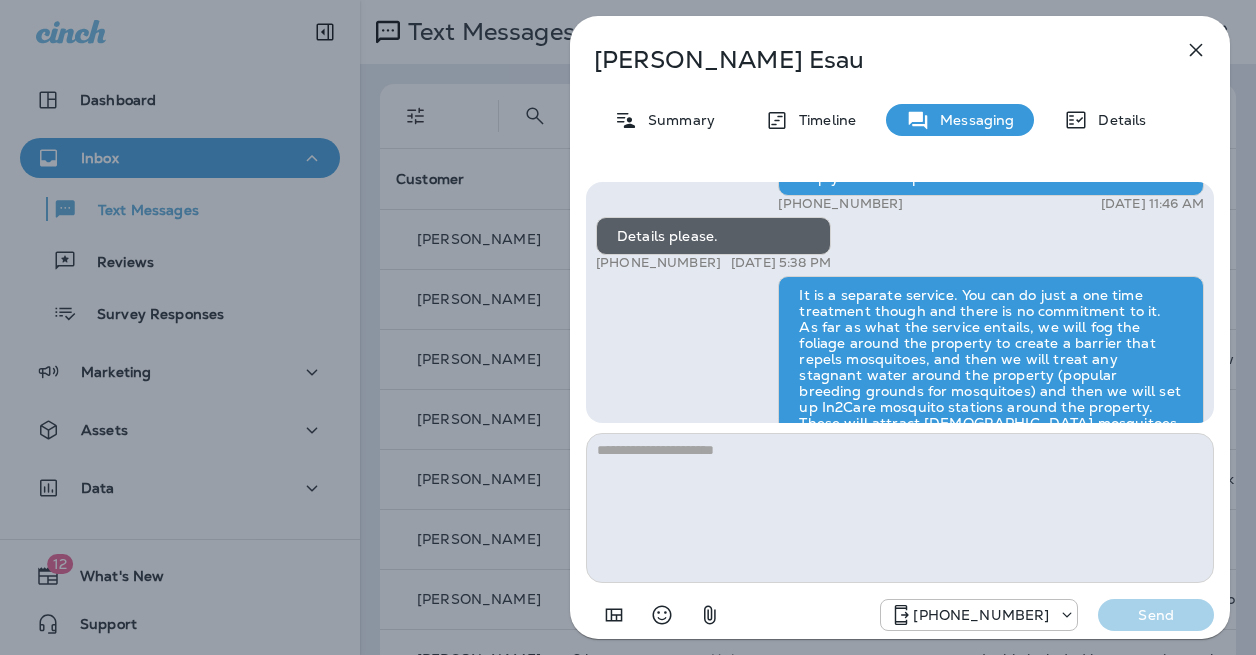 click on "Connie   Esau Summary   Timeline   Messaging   Details   Hi,  Connie , this is Cameron with Moxie Pest Control. We know Summer brings out the mosquitoes—and with the Summer season here, I’d love to get you on our schedule to come help take care of that. Just reply here if you're interested, and I'll let you know the details!
Reply STOP to optout +18174823792 Jul 7, 2025 11:46 AM Details please. +1 (571) 259-7392 Jul 7, 2025 5:38 PM Andrew Awbrey Jul 7, 2025 5:43 PM +18174823792 Send" at bounding box center (628, 327) 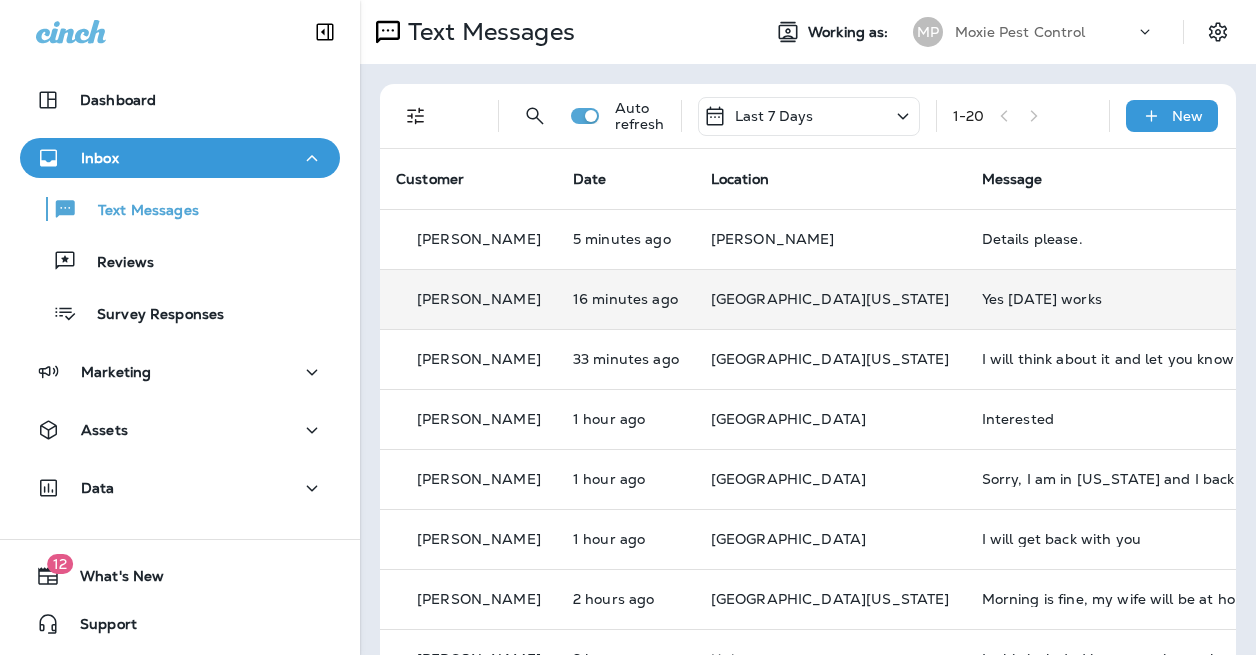click on "Yes [DATE] works" at bounding box center [1116, 299] 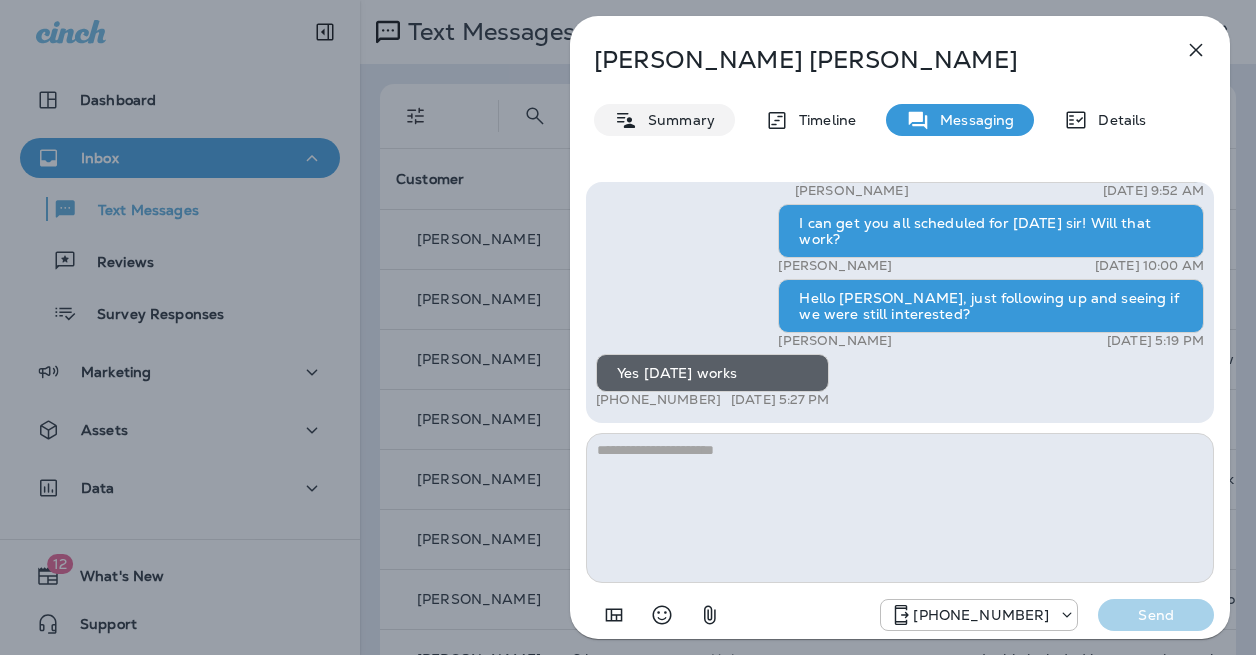 click on "Summary" at bounding box center [664, 120] 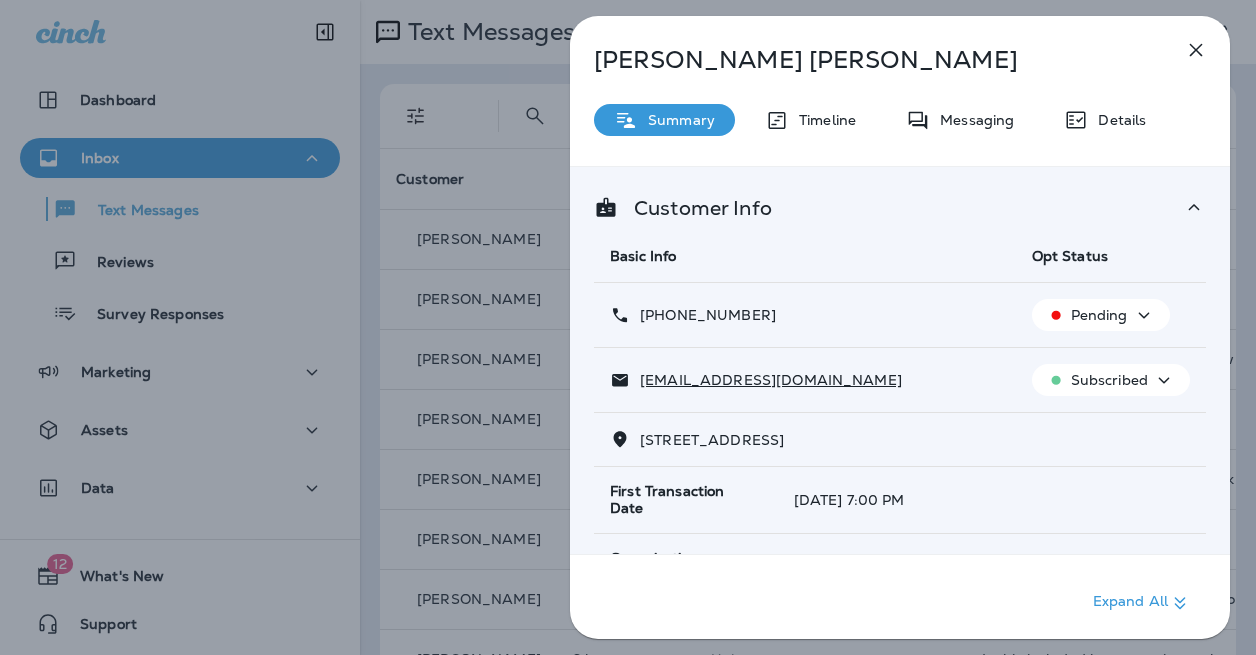click on "[PHONE_NUMBER]" at bounding box center [703, 315] 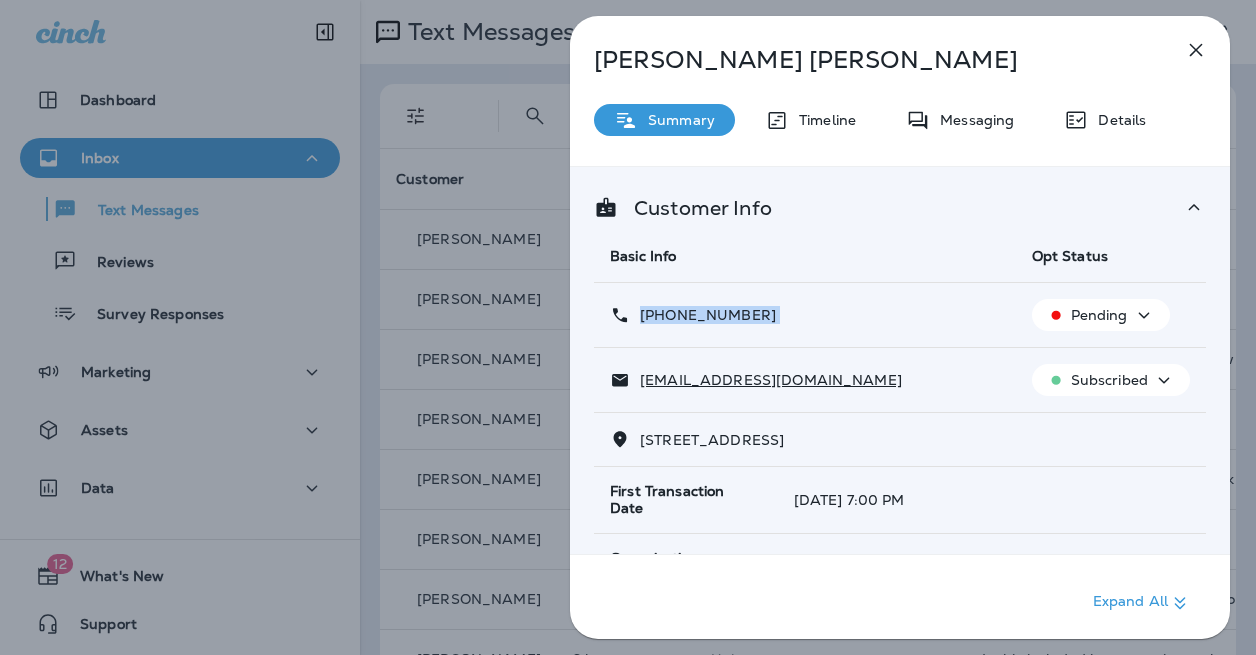 click on "[PHONE_NUMBER]" at bounding box center [703, 315] 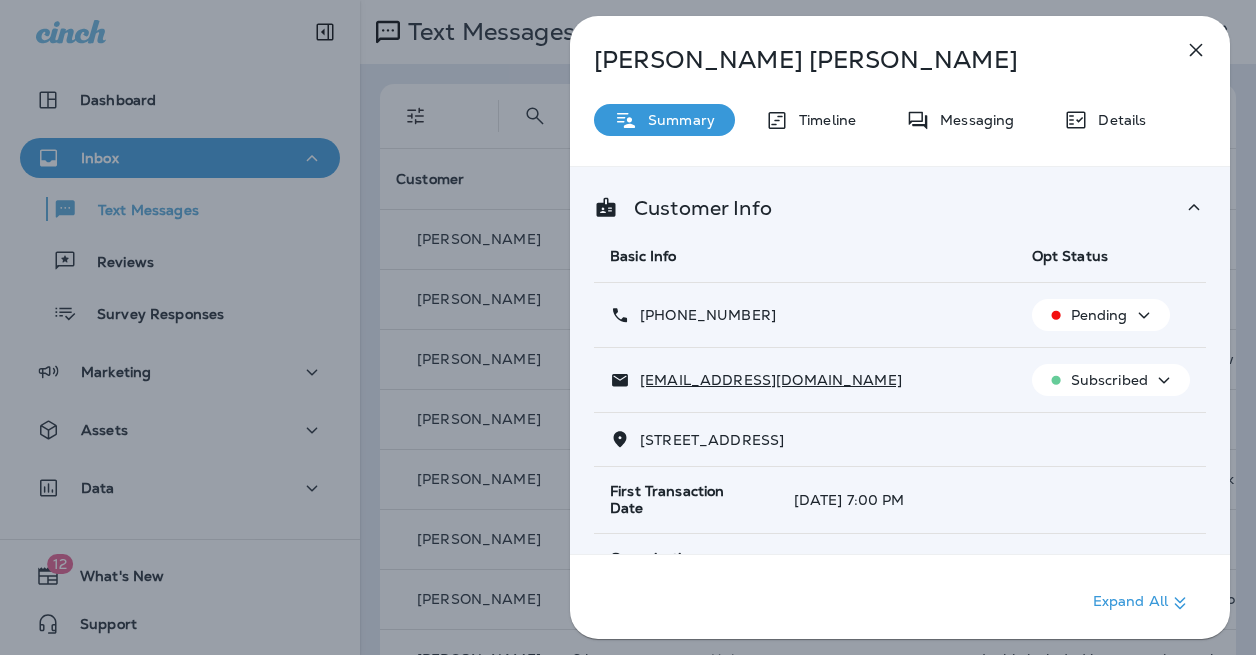 click on "Jeff   Cohen Summary   Timeline   Messaging   Details   Customer Info Basic Info   Opt Status    +1 (201) 747-9507 Pending jcohen28@gmail.com Subscribed 804 South Belgrade Road, , Silver Spring, MD 20902 First Transaction Date Aug 3, 2023 7:00 PM Organization --   Customer Type Active - Residential Date Created Apr 15, 2024 3:06 PM Last Updated Jul 7, 2025 10:27 AM ... 12 more items View all Customer Matching Static Segments Subscriptions Expand All" at bounding box center [628, 327] 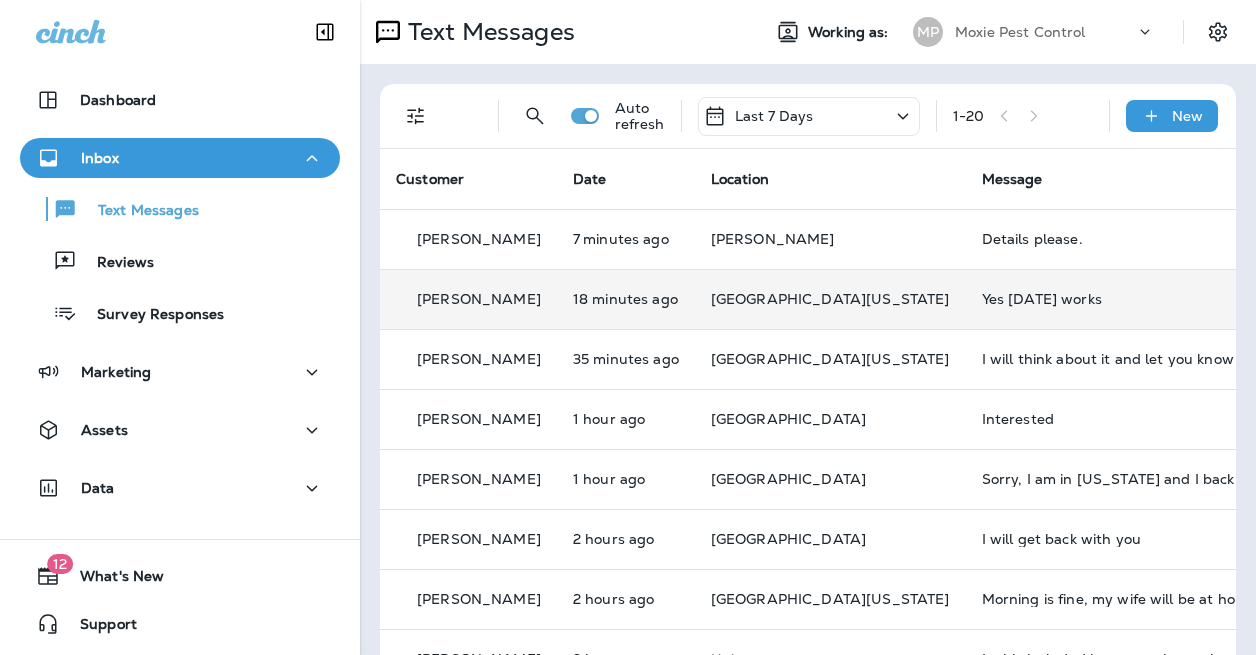 click on "Yes [DATE] works" at bounding box center [1116, 299] 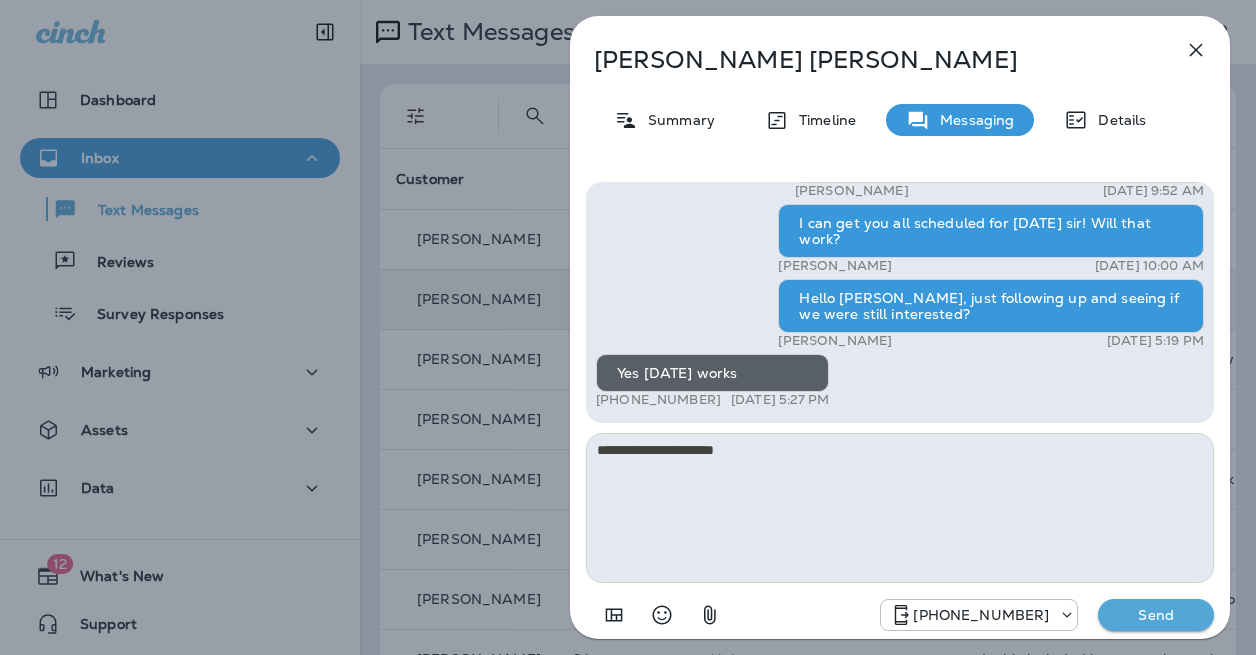 type on "**********" 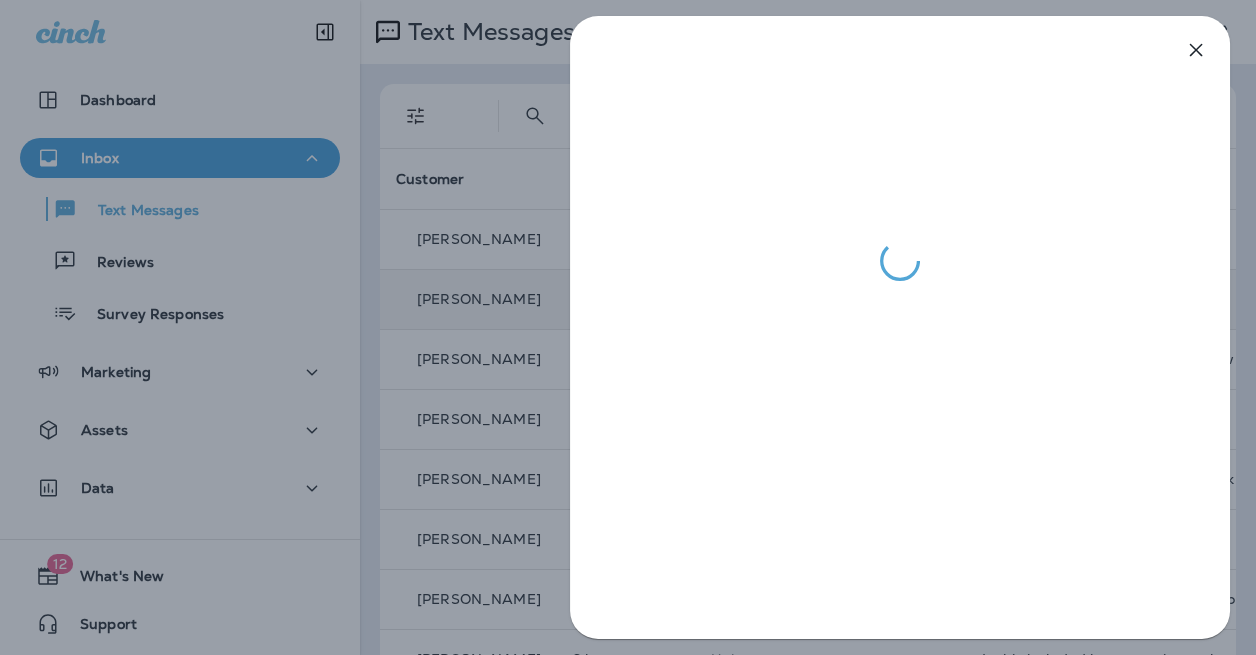 click at bounding box center [628, 327] 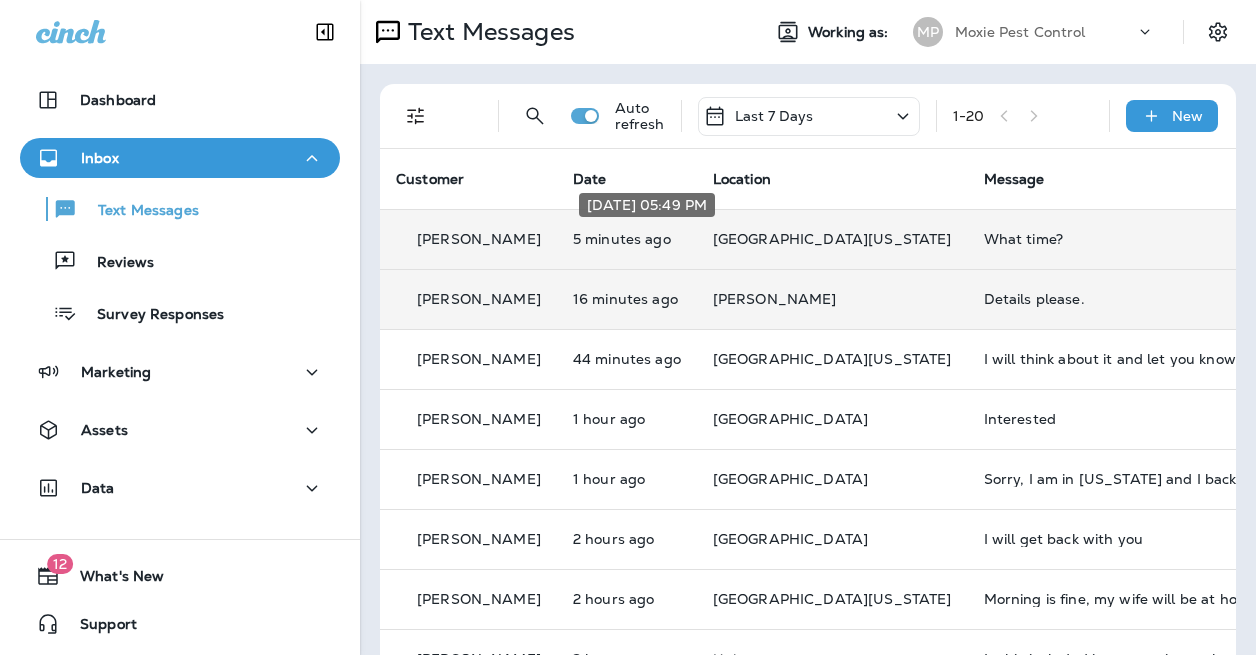 click on "5 minutes ago" at bounding box center [627, 239] 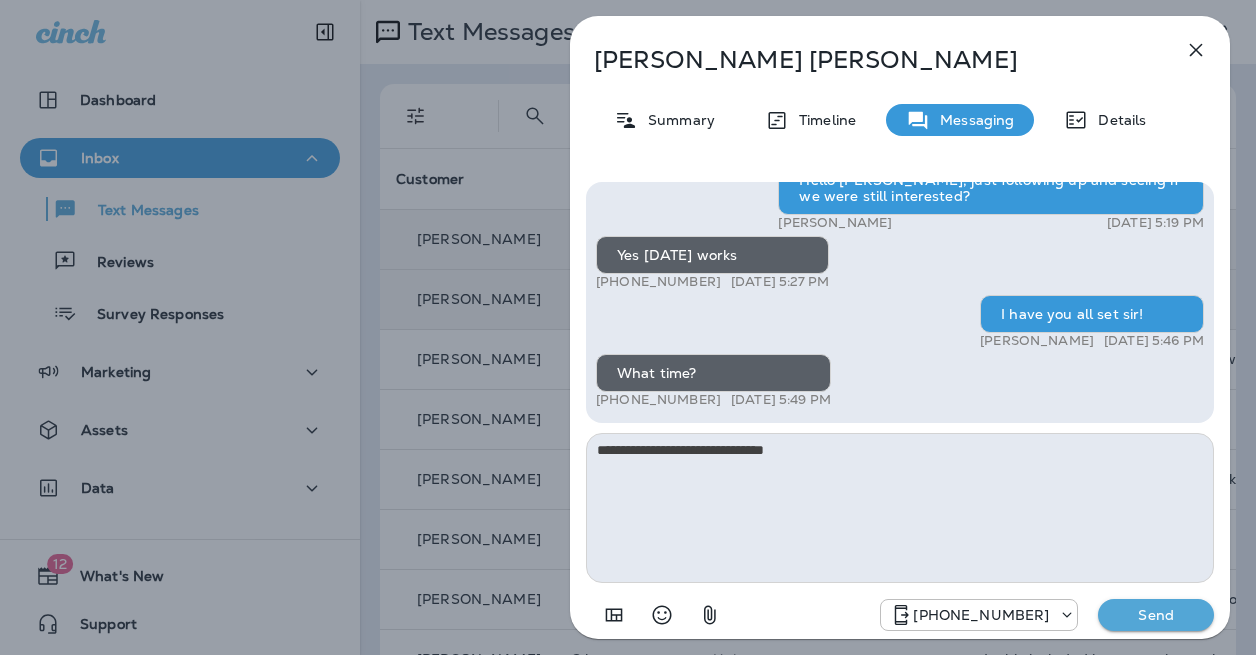 type on "**********" 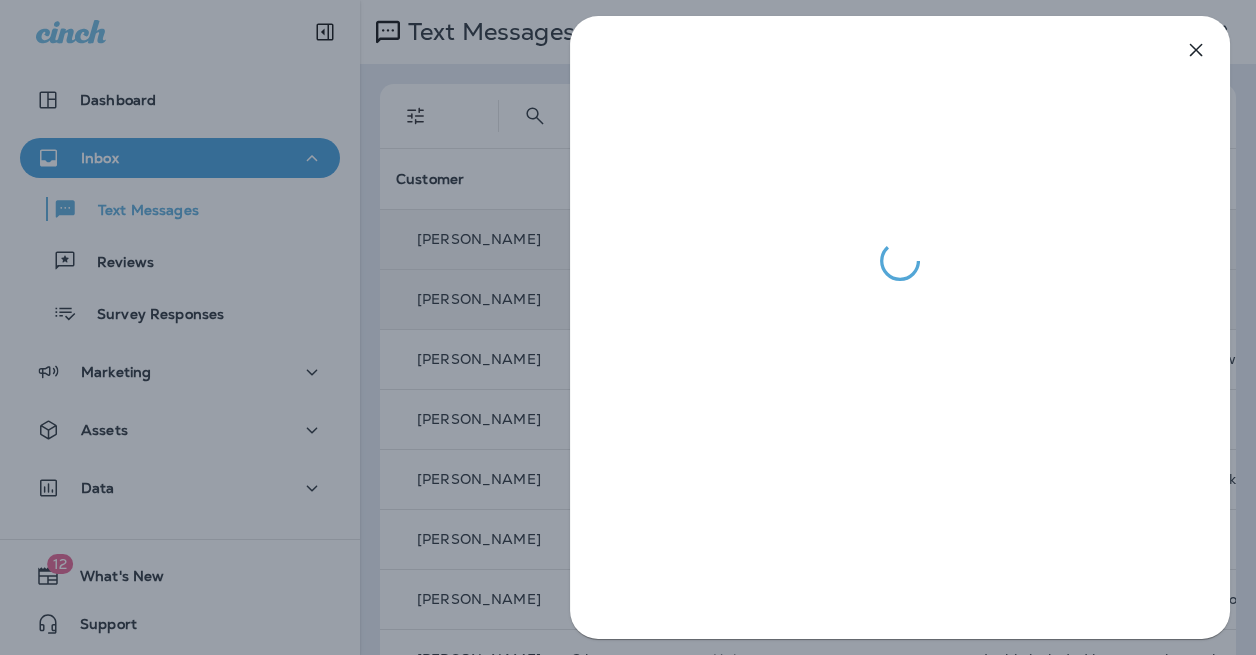 click at bounding box center (628, 327) 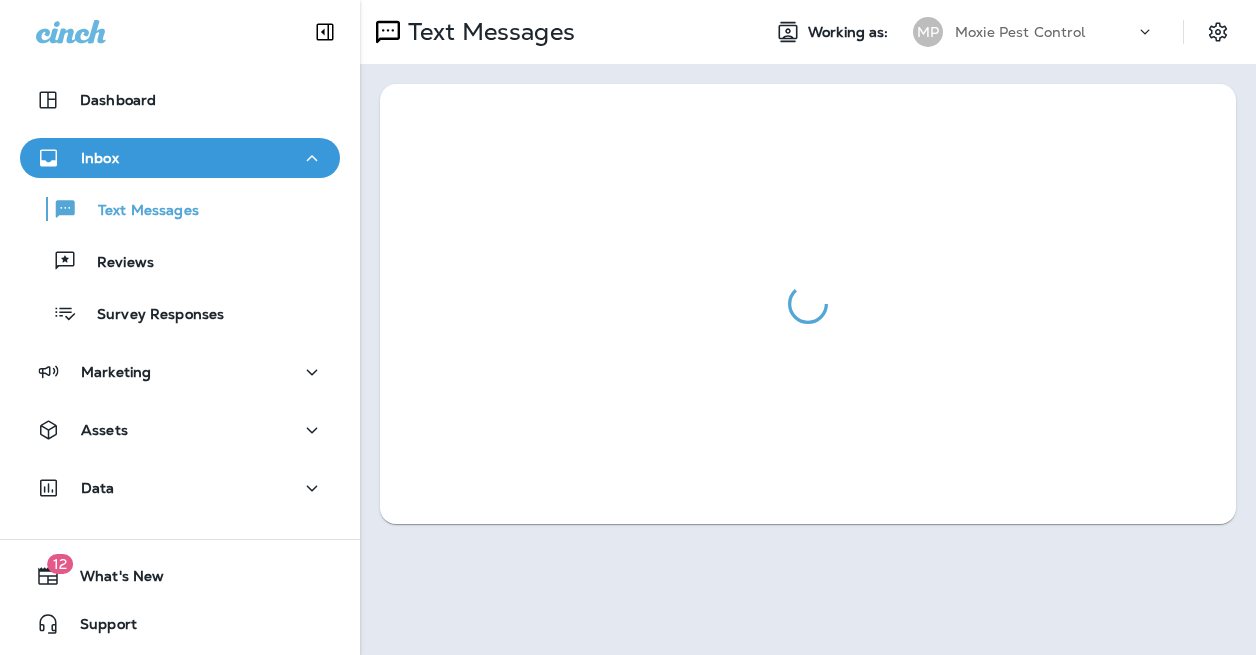 scroll, scrollTop: 0, scrollLeft: 0, axis: both 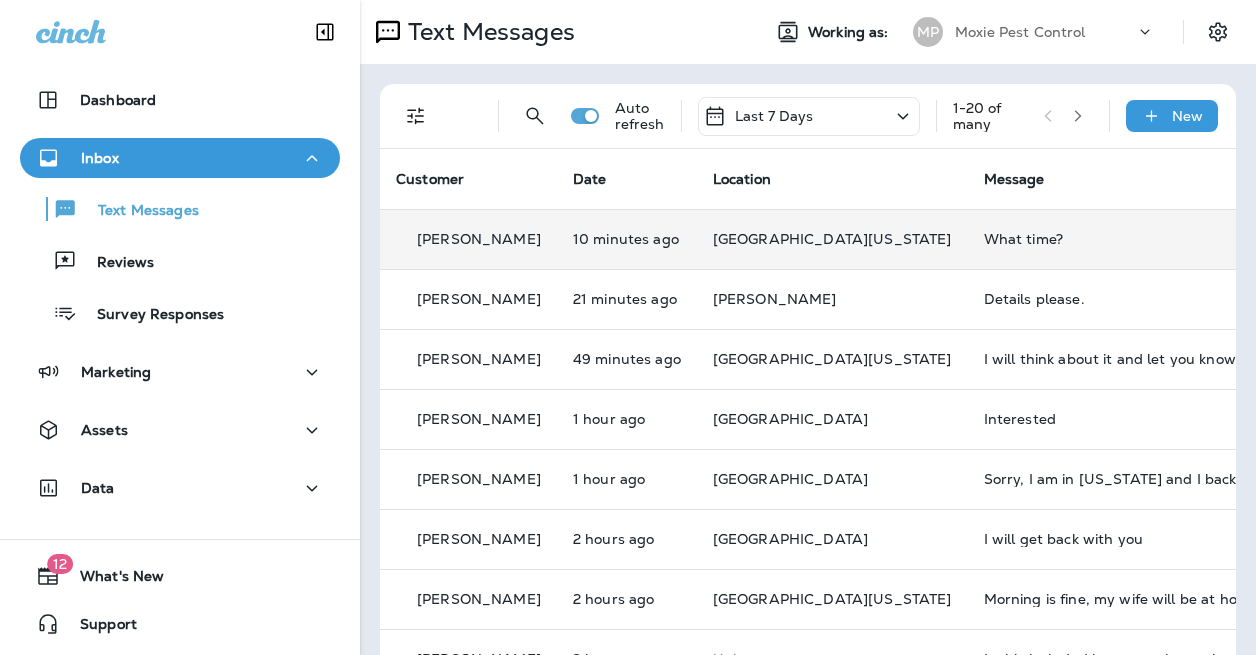 click on "What time?" at bounding box center (1118, 239) 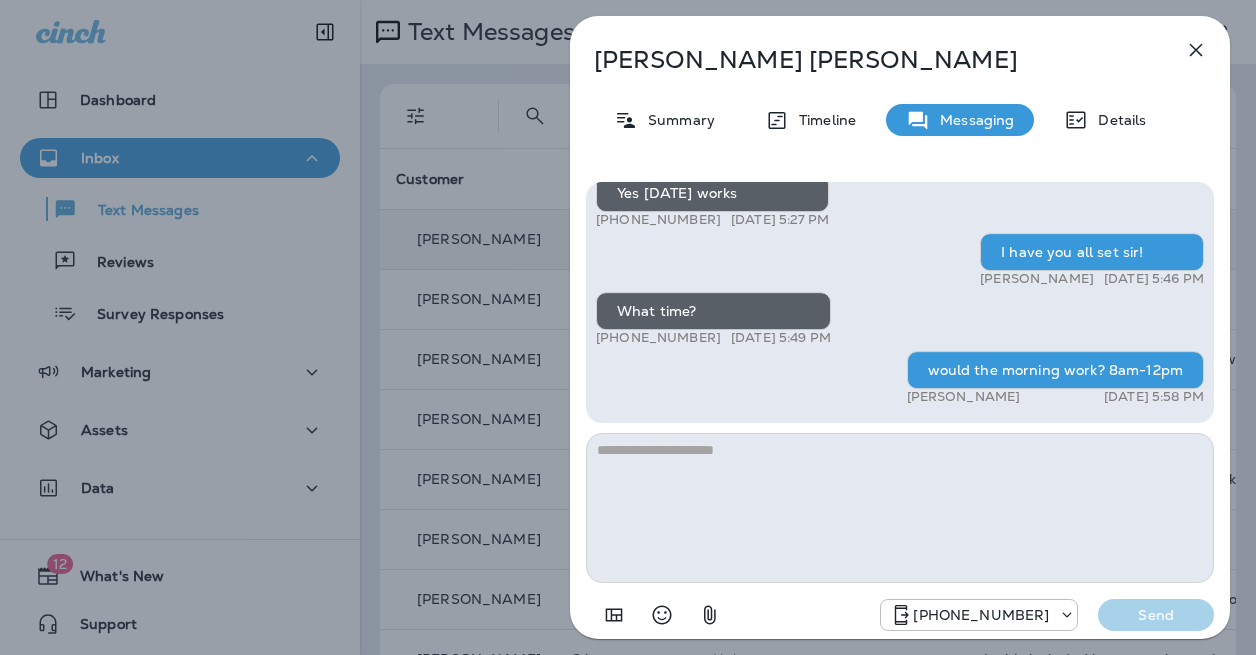 click on "[PERSON_NAME] Summary   Timeline   Messaging   Details   Hi,  [PERSON_NAME] , this is [PERSON_NAME] with Moxie Pest Control. We know Summer brings out the mosquitoes—and with the Summer season here, I’d love to get you on our schedule to come help take care of that. Just reply here if you're interested, and I'll let you know the details!
Reply STOP to optout +18174823792 [DATE] 9:24 AM how much does the mosquito service cost? +1 (201) 747-9507 [DATE] 9:31 AM [PERSON_NAME] [DATE] 9:51 AM Just checking in,  [PERSON_NAME] . Our mosquito service is extremely effective, and it's totally pet and family friendly! We get awesome reviews on it.  Want me to send you more details?
Reply STOP to optout +18174823792 [DATE] 9:25 AM Happy 4th!! Haven't heard from you, I was wondering if you would like to give it a try one time and see how it works? [PERSON_NAME] [DATE] 2:13 PM No thanks +1 (201) 747-9507 [DATE] 3:21 PM +18174823792 [DATE] 9:29 AM Let's do it +1 (201) 747-9507 [DATE] 9:43 AM [PERSON_NAME]" at bounding box center (628, 327) 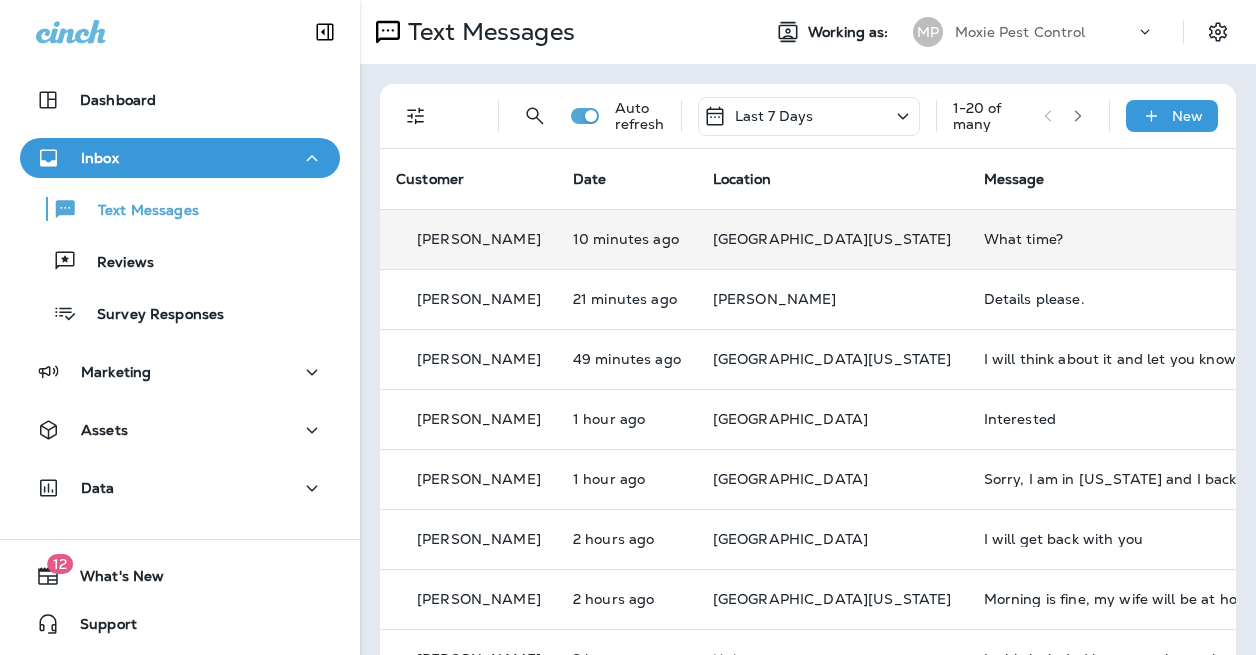 click on "What time?" at bounding box center [1118, 239] 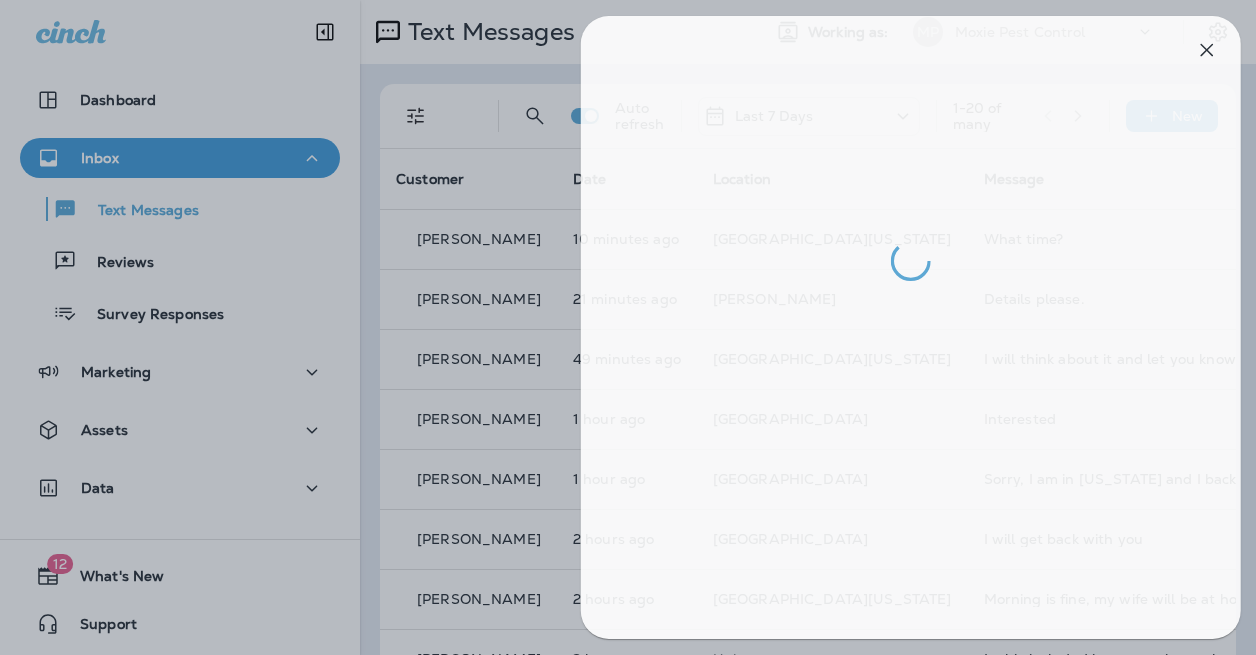 click at bounding box center [639, 327] 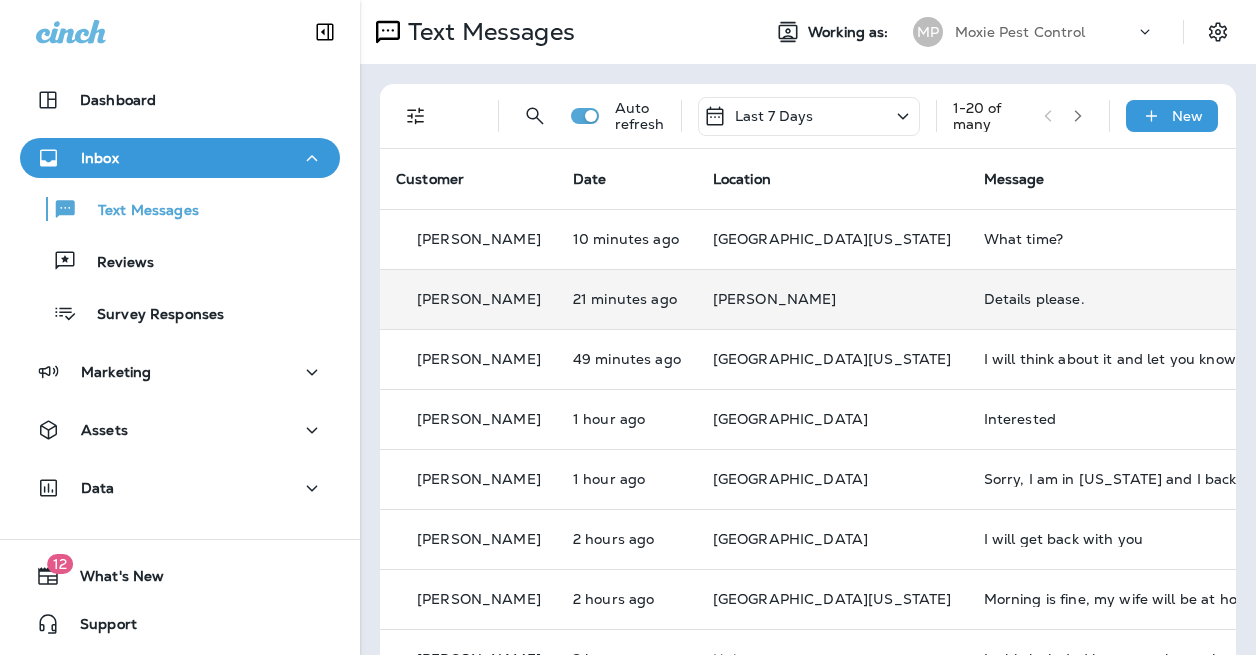 click on "Details please." at bounding box center [1118, 299] 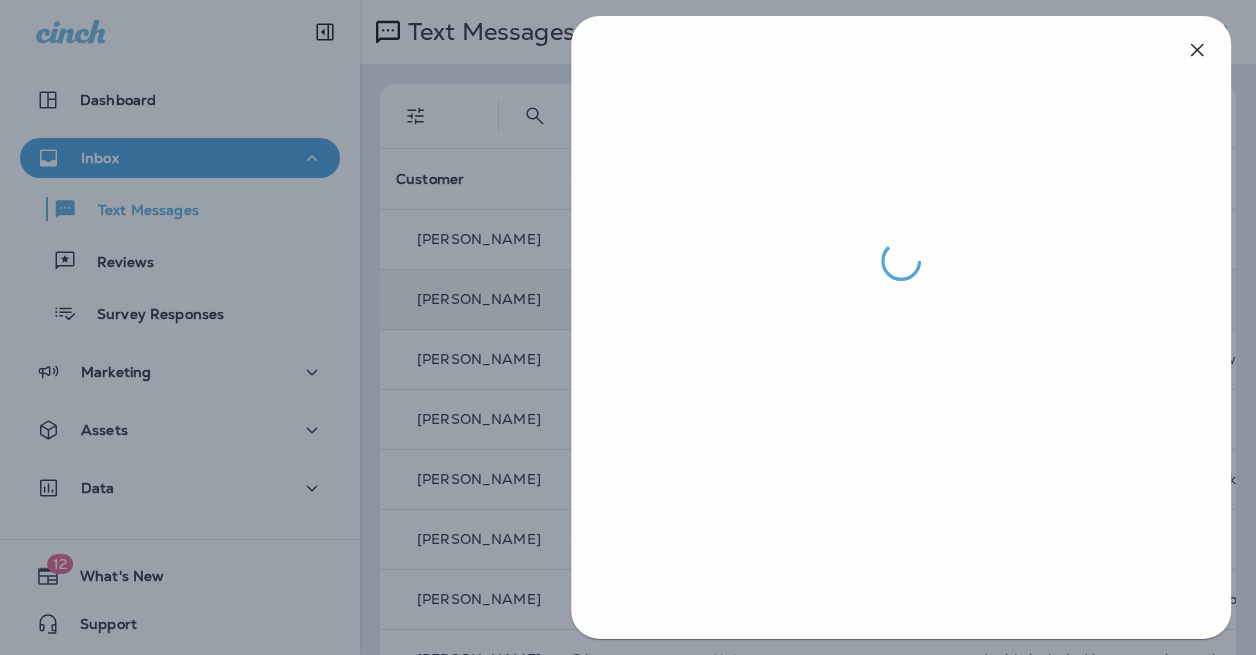 click at bounding box center [629, 327] 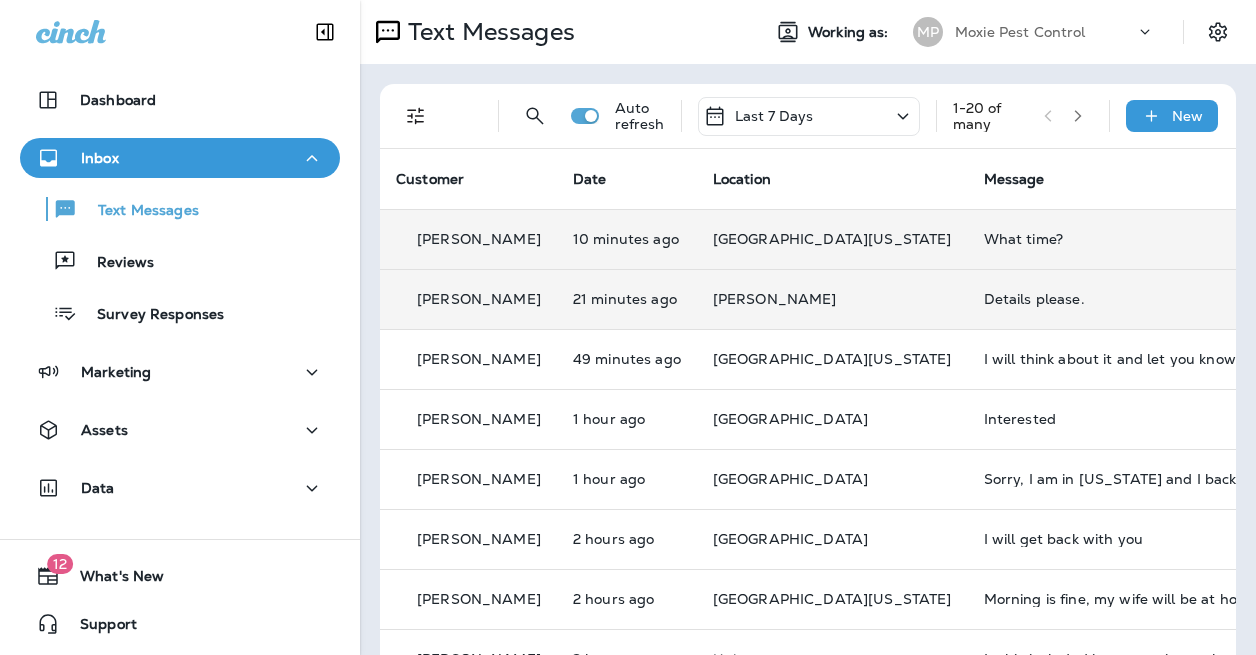 click on "What time?" at bounding box center [1118, 239] 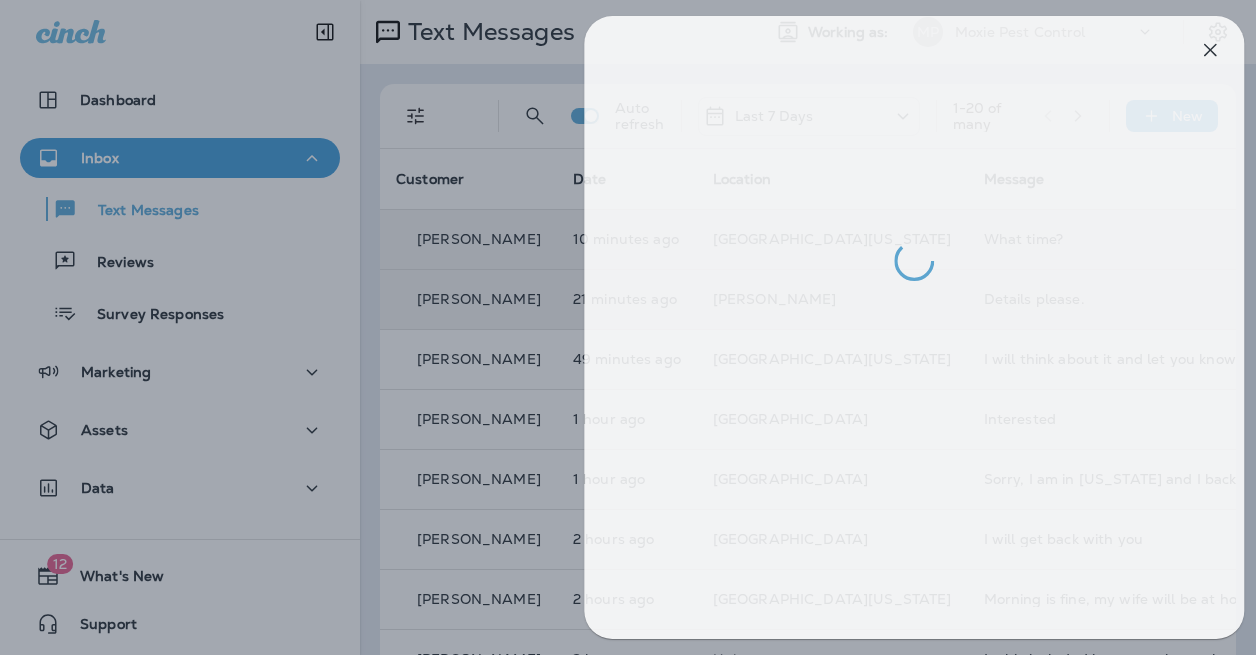 click at bounding box center (642, 327) 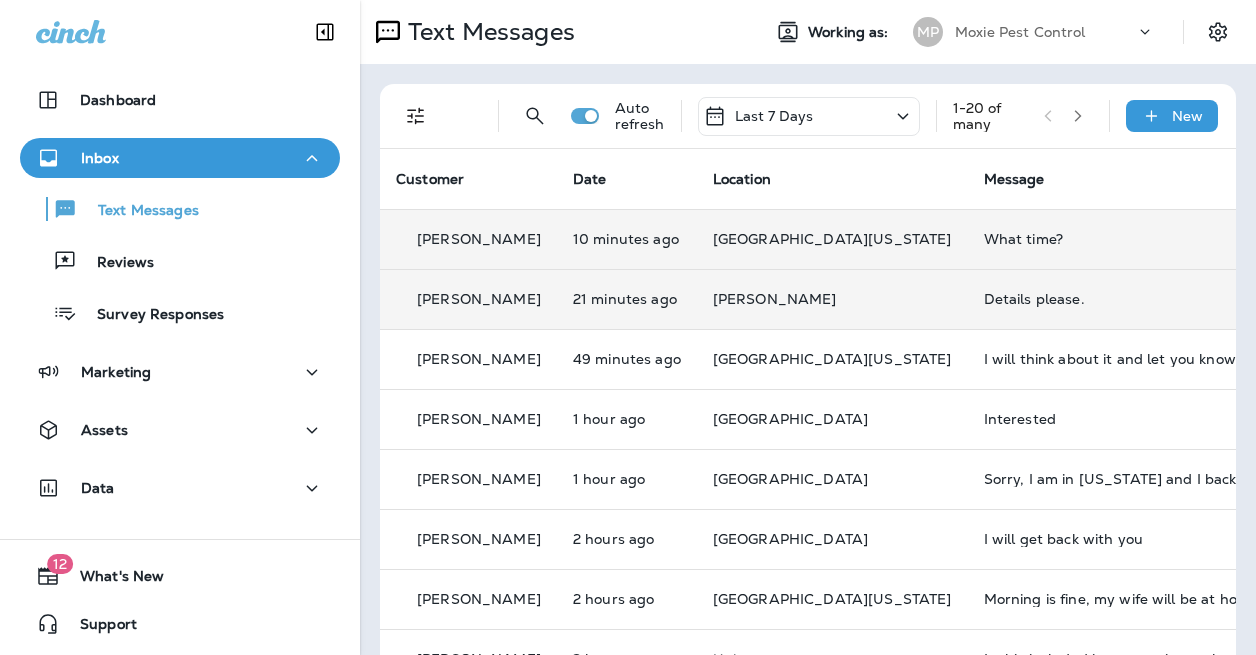 click on "What time?" at bounding box center (1118, 239) 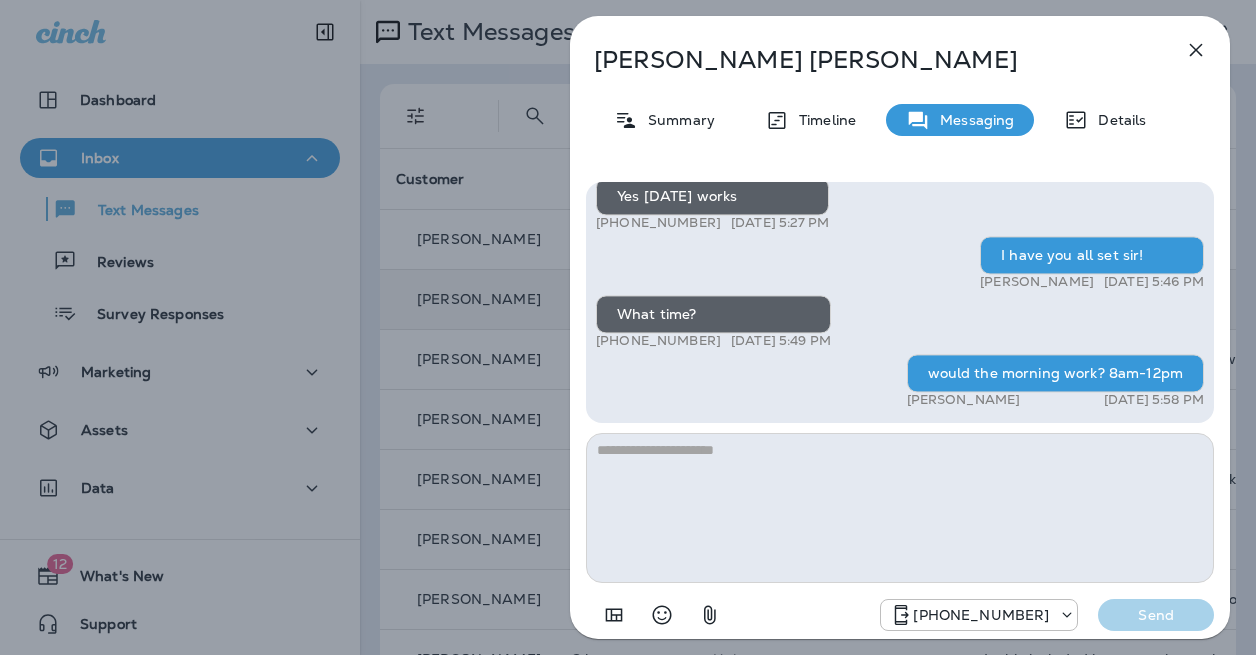 click on "[PERSON_NAME] Summary   Timeline   Messaging   Details   Hi,  [PERSON_NAME] , this is [PERSON_NAME] with Moxie Pest Control. We know Summer brings out the mosquitoes—and with the Summer season here, I’d love to get you on our schedule to come help take care of that. Just reply here if you're interested, and I'll let you know the details!
Reply STOP to optout +18174823792 [DATE] 9:24 AM how much does the mosquito service cost? +1 (201) 747-9507 [DATE] 9:31 AM [PERSON_NAME] [DATE] 9:51 AM Just checking in,  [PERSON_NAME] . Our mosquito service is extremely effective, and it's totally pet and family friendly! We get awesome reviews on it.  Want me to send you more details?
Reply STOP to optout +18174823792 [DATE] 9:25 AM Happy 4th!! Haven't heard from you, I was wondering if you would like to give it a try one time and see how it works? [PERSON_NAME] [DATE] 2:13 PM No thanks +1 (201) 747-9507 [DATE] 3:21 PM +18174823792 [DATE] 9:29 AM Let's do it +1 (201) 747-9507 [DATE] 9:43 AM [PERSON_NAME]" at bounding box center (628, 327) 